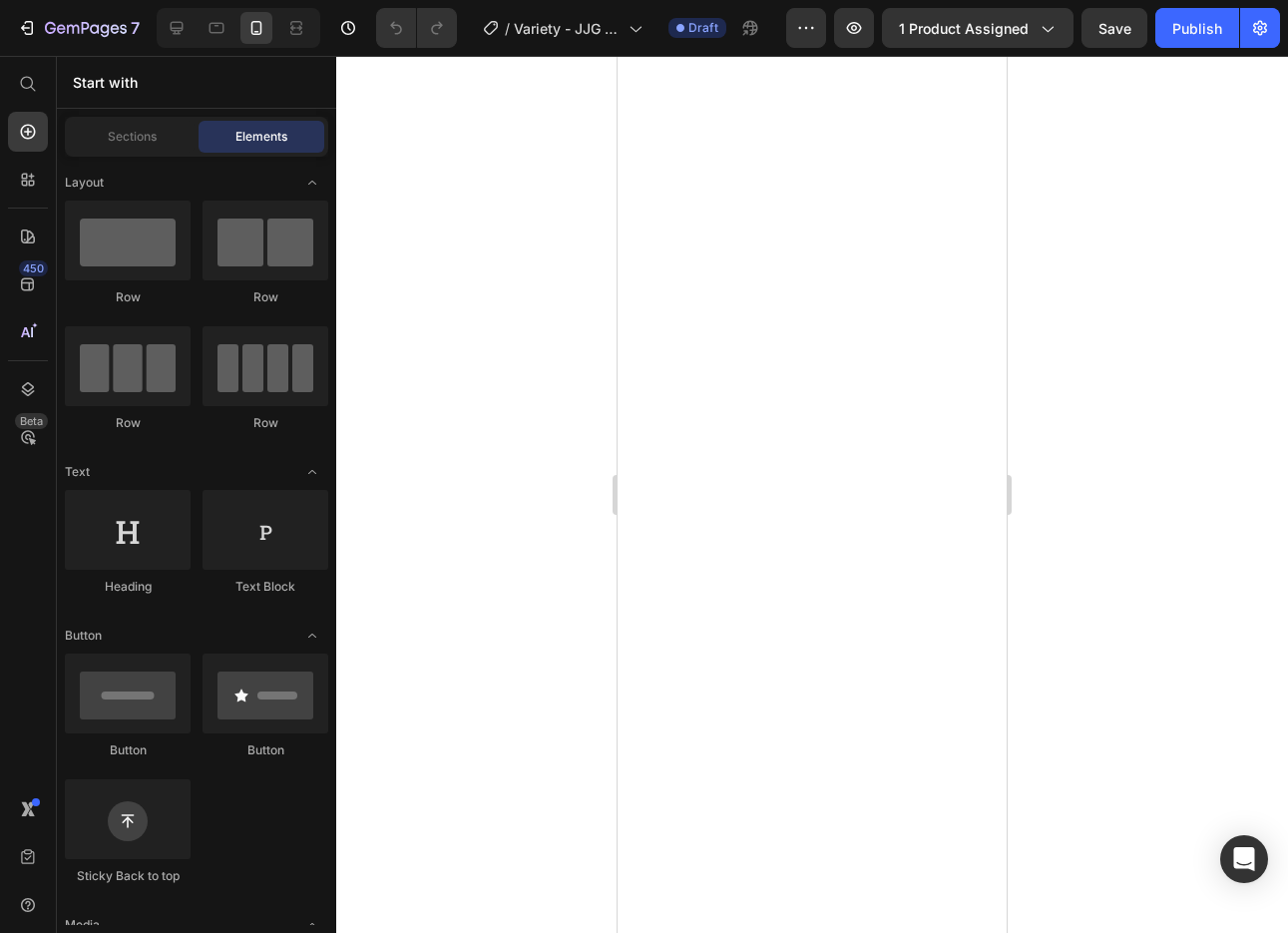 scroll, scrollTop: 0, scrollLeft: 0, axis: both 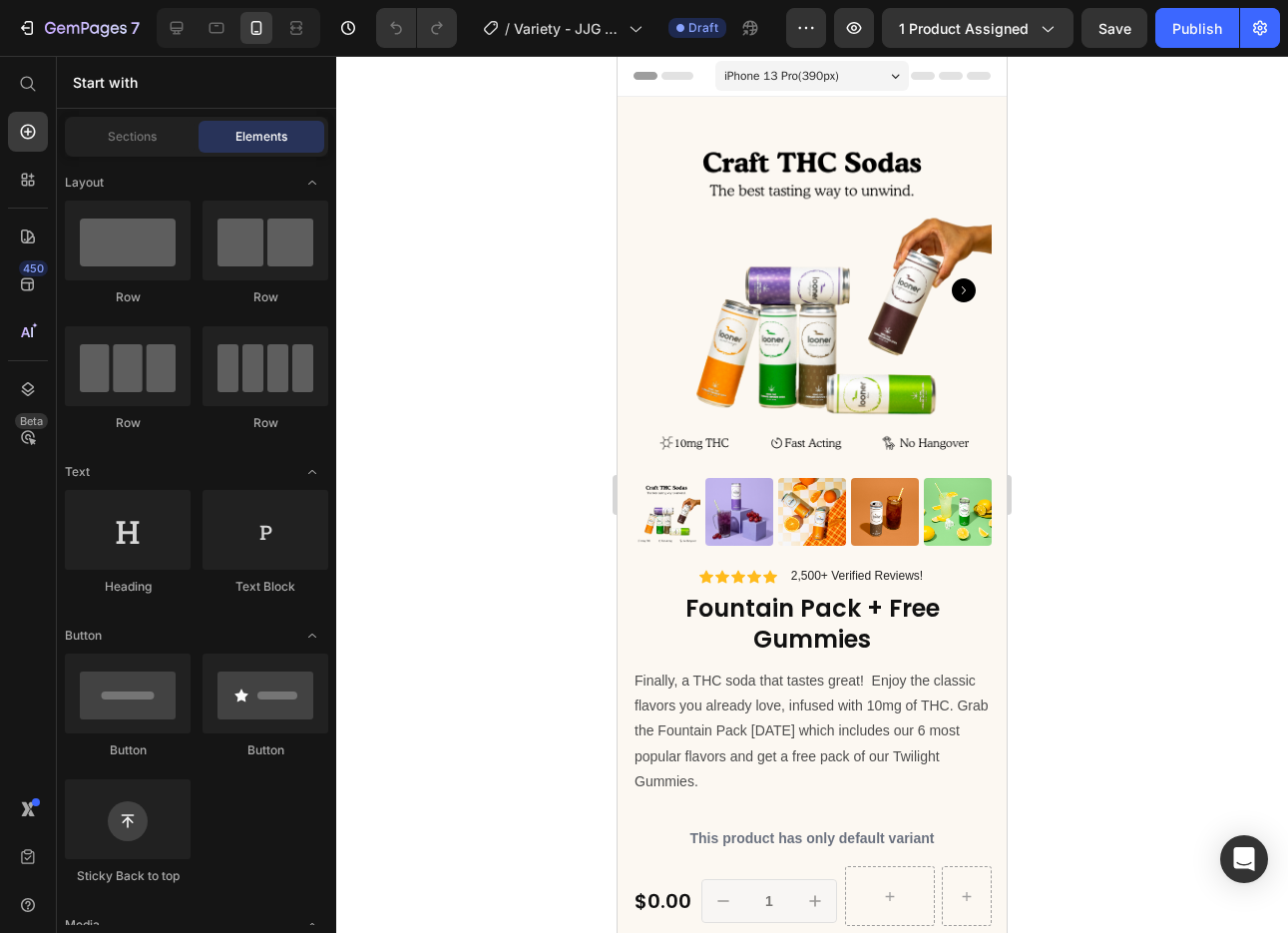 click 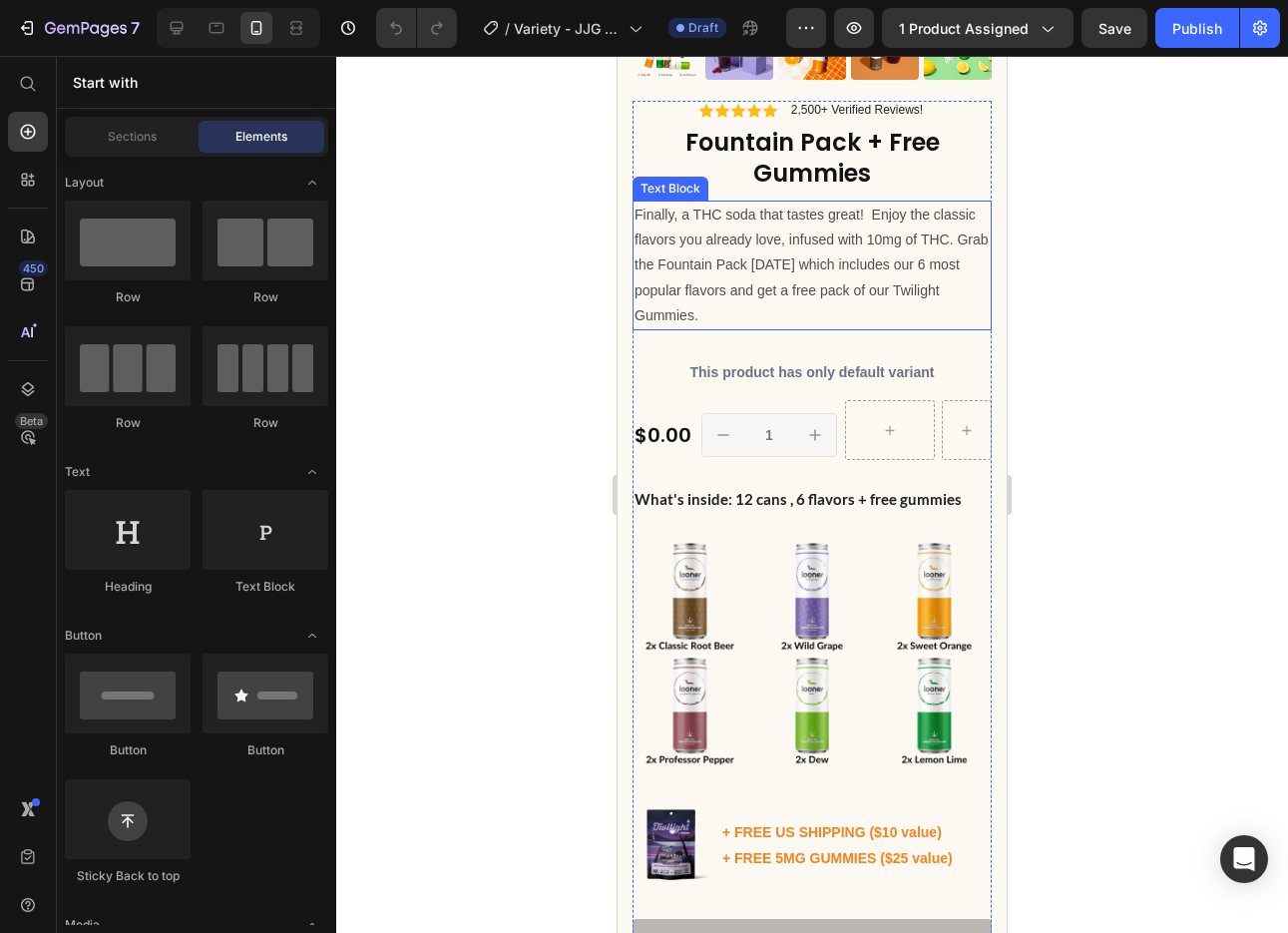 scroll, scrollTop: 492, scrollLeft: 0, axis: vertical 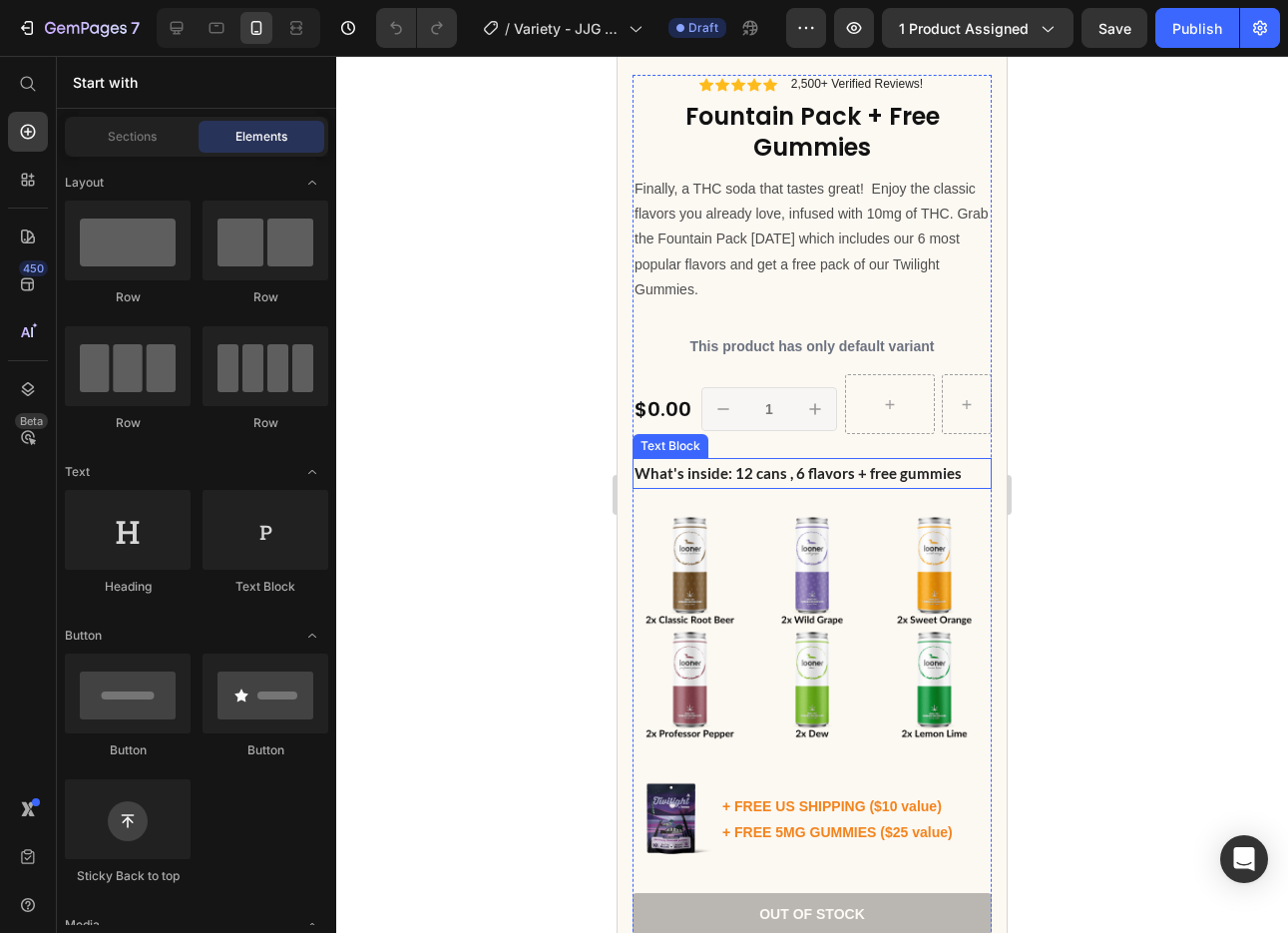 click on "What's inside: 12 cans , 6 flavors + free gummies" at bounding box center [812, 473] 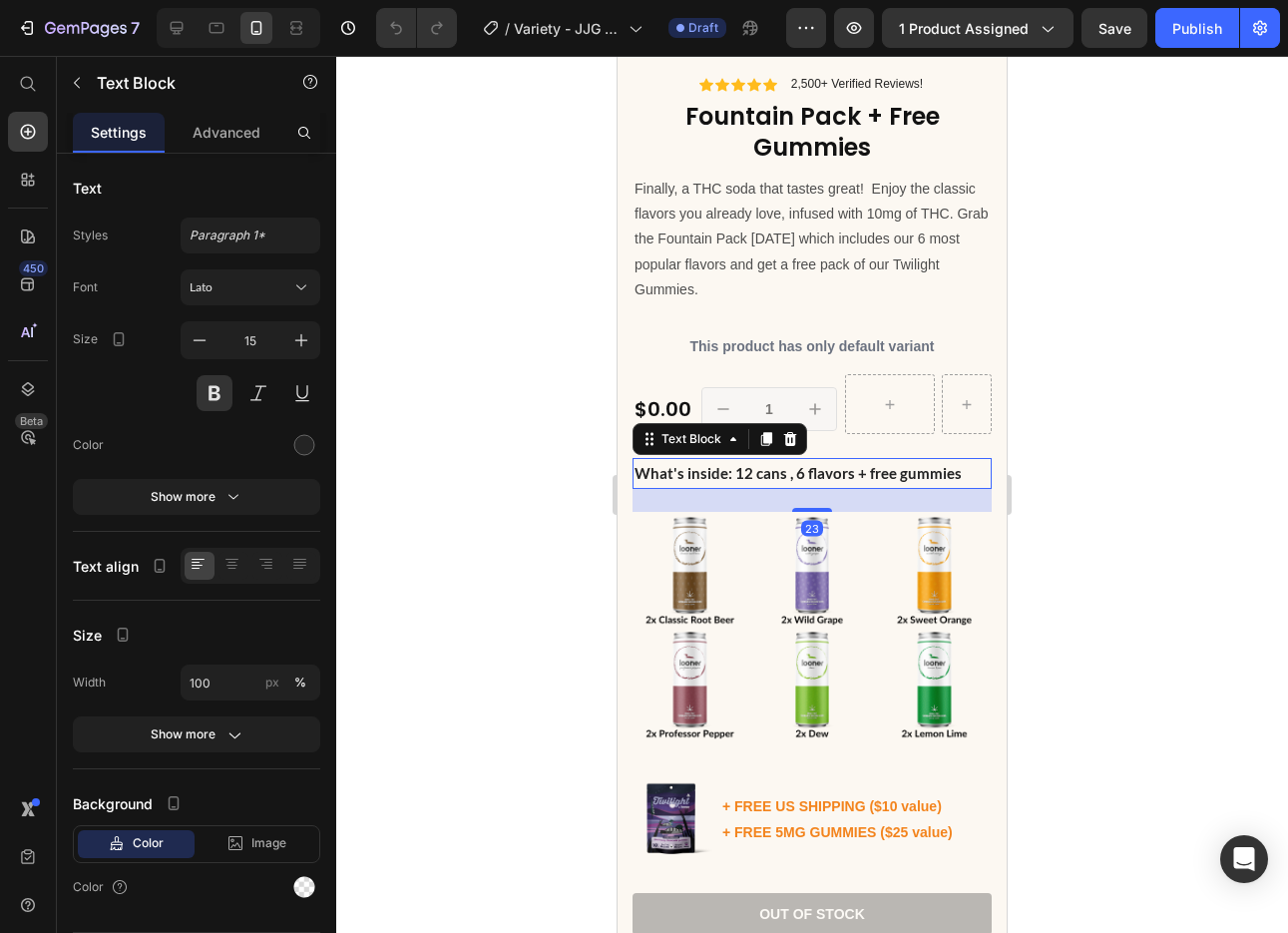 click on "What's inside: 12 cans , 6 flavors + free gummies" at bounding box center (812, 473) 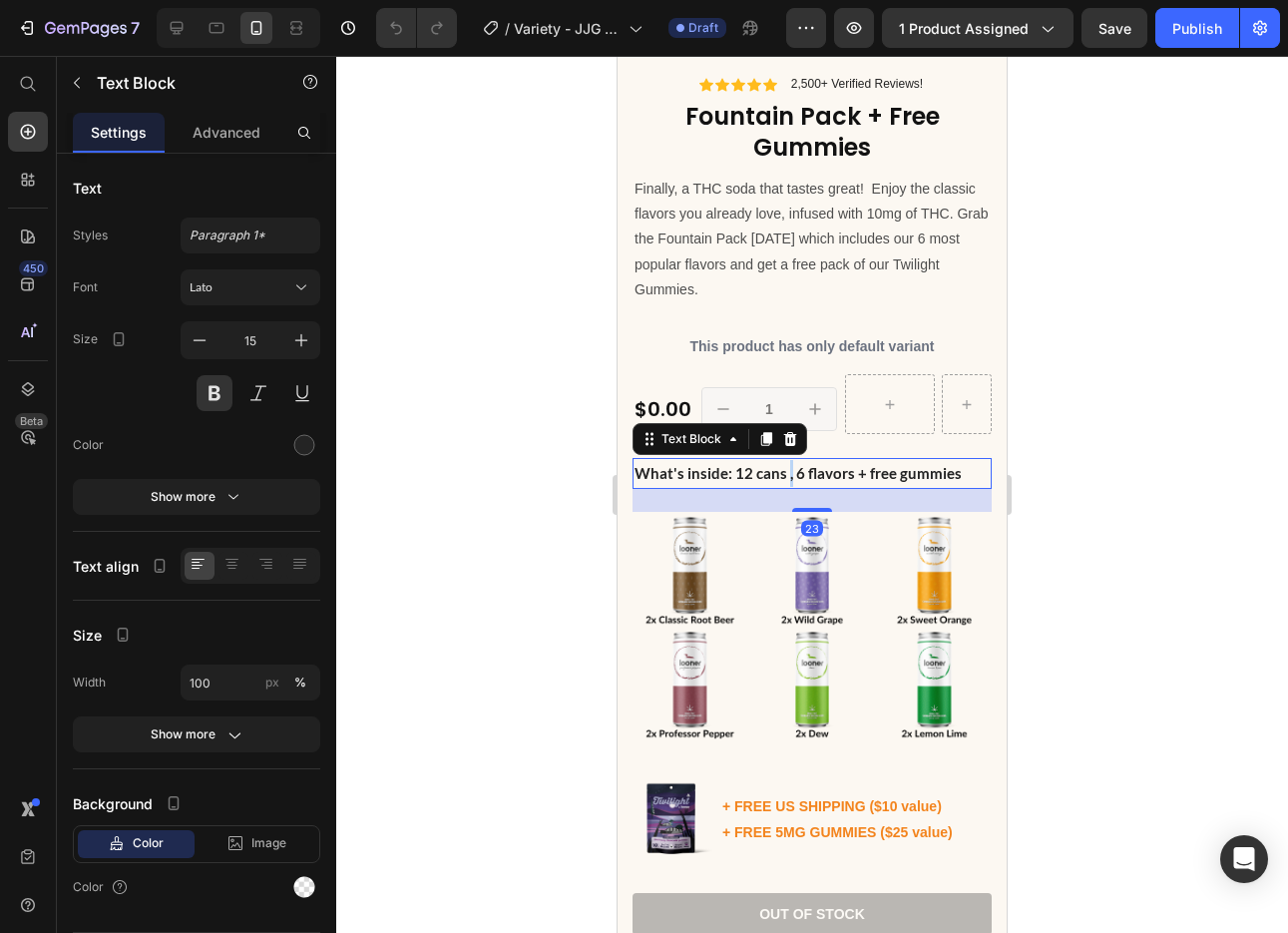 click on "What's inside: 12 cans , 6 flavors + free gummies" at bounding box center [812, 473] 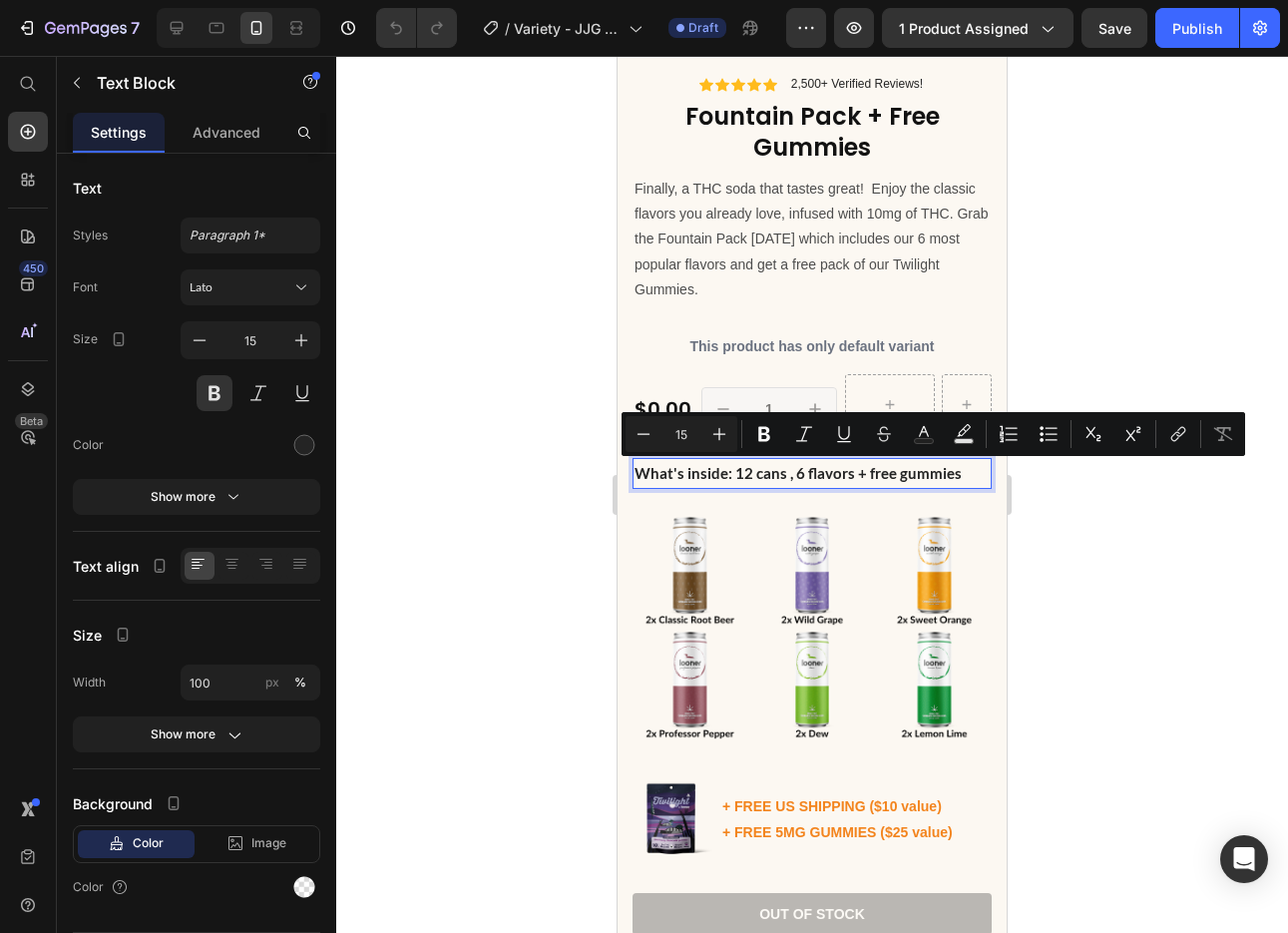 click on "What's inside: 12 cans , 6 flavors + free gummies" at bounding box center (812, 473) 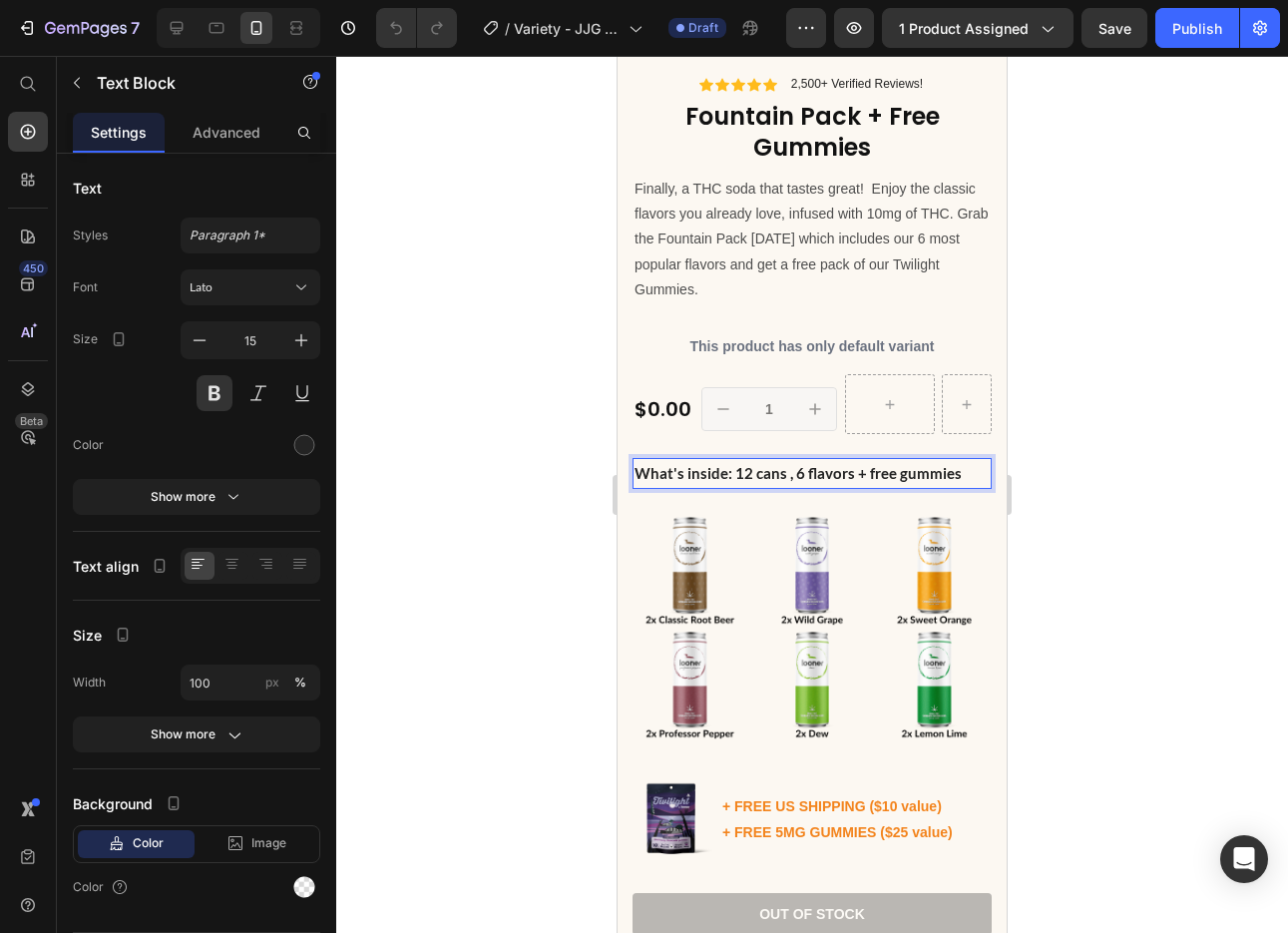 click on "What's inside: 12 cans , 6 flavors + free gummies" at bounding box center (812, 473) 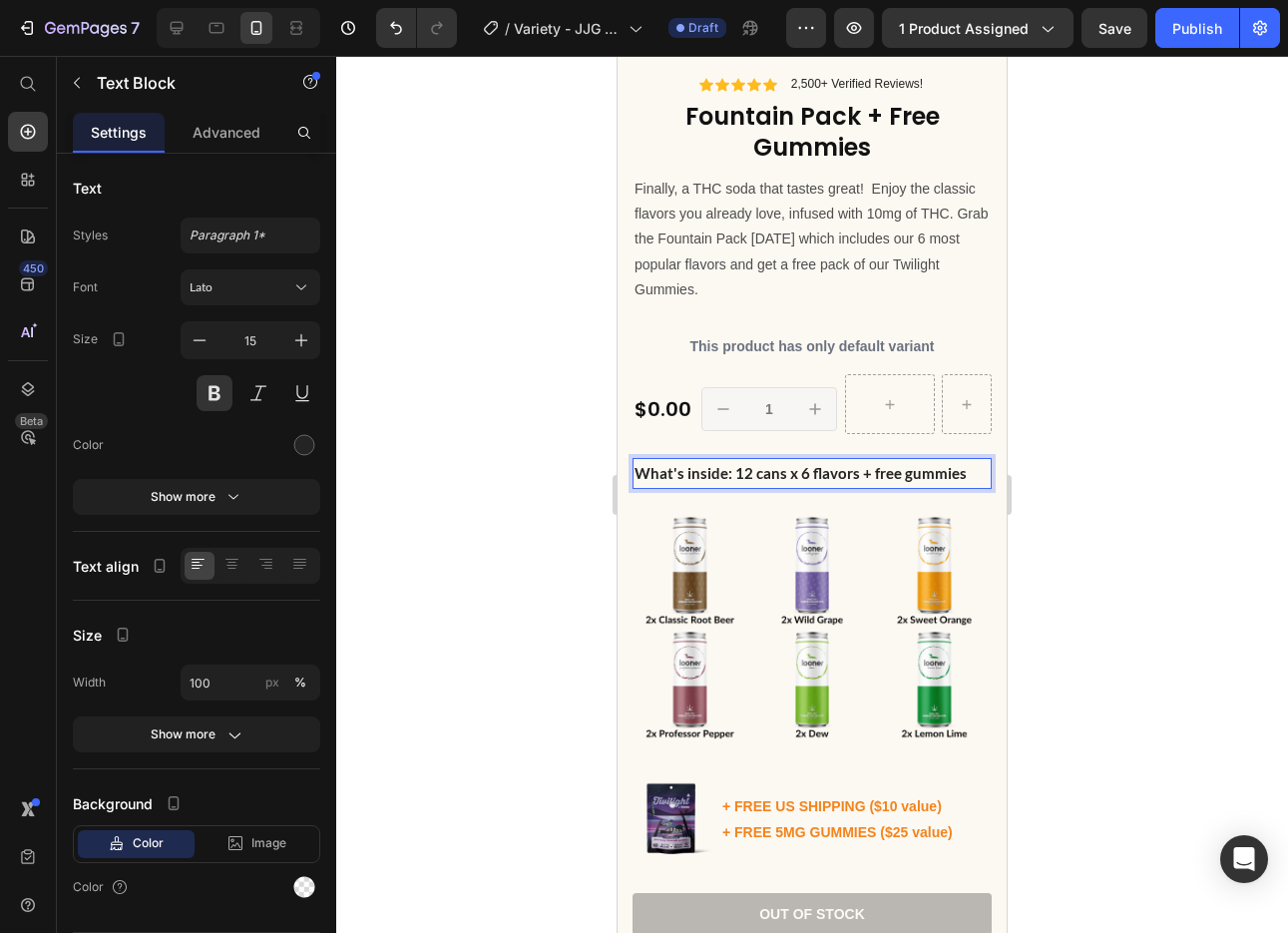 click 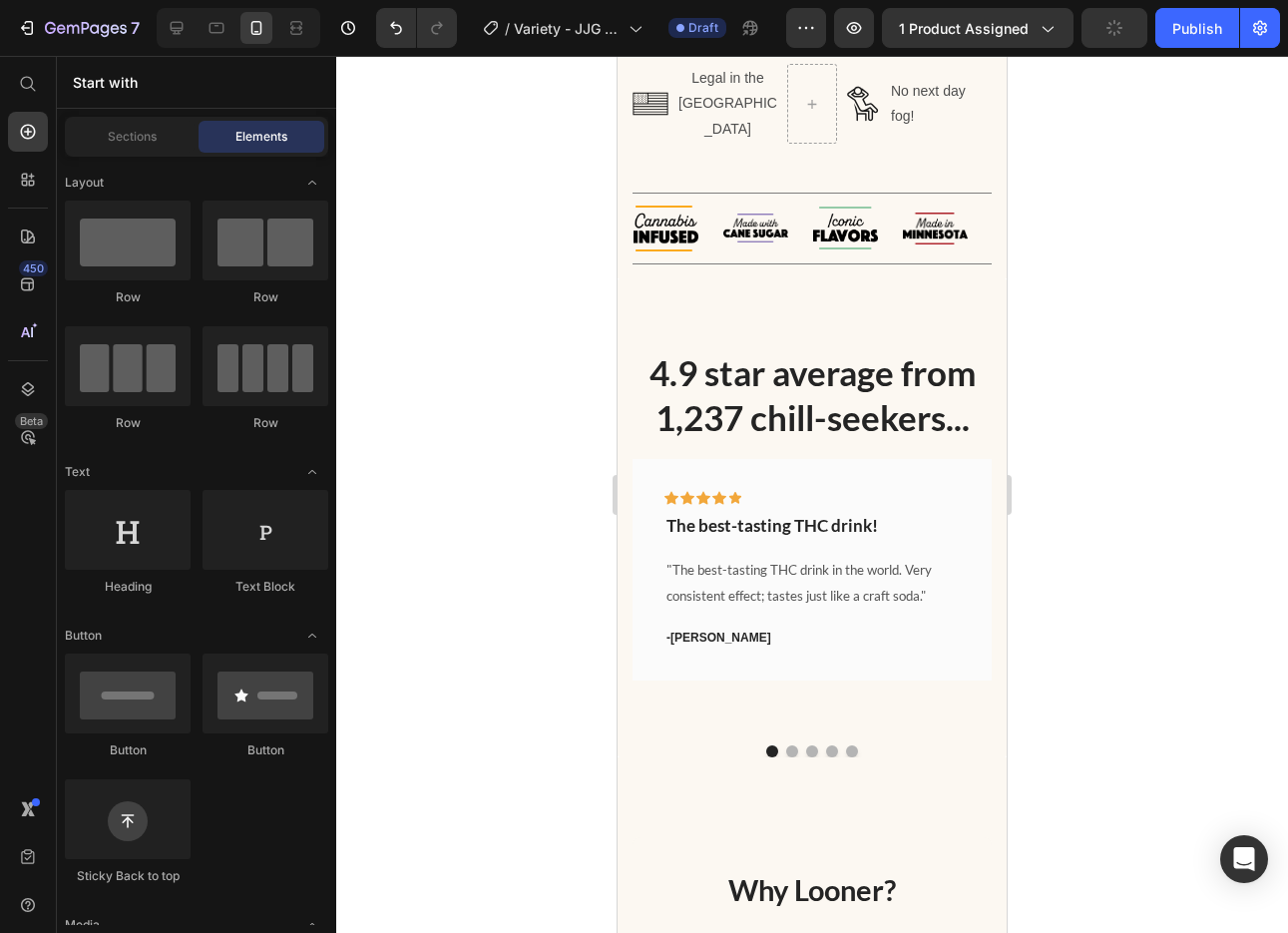 scroll, scrollTop: 1555, scrollLeft: 0, axis: vertical 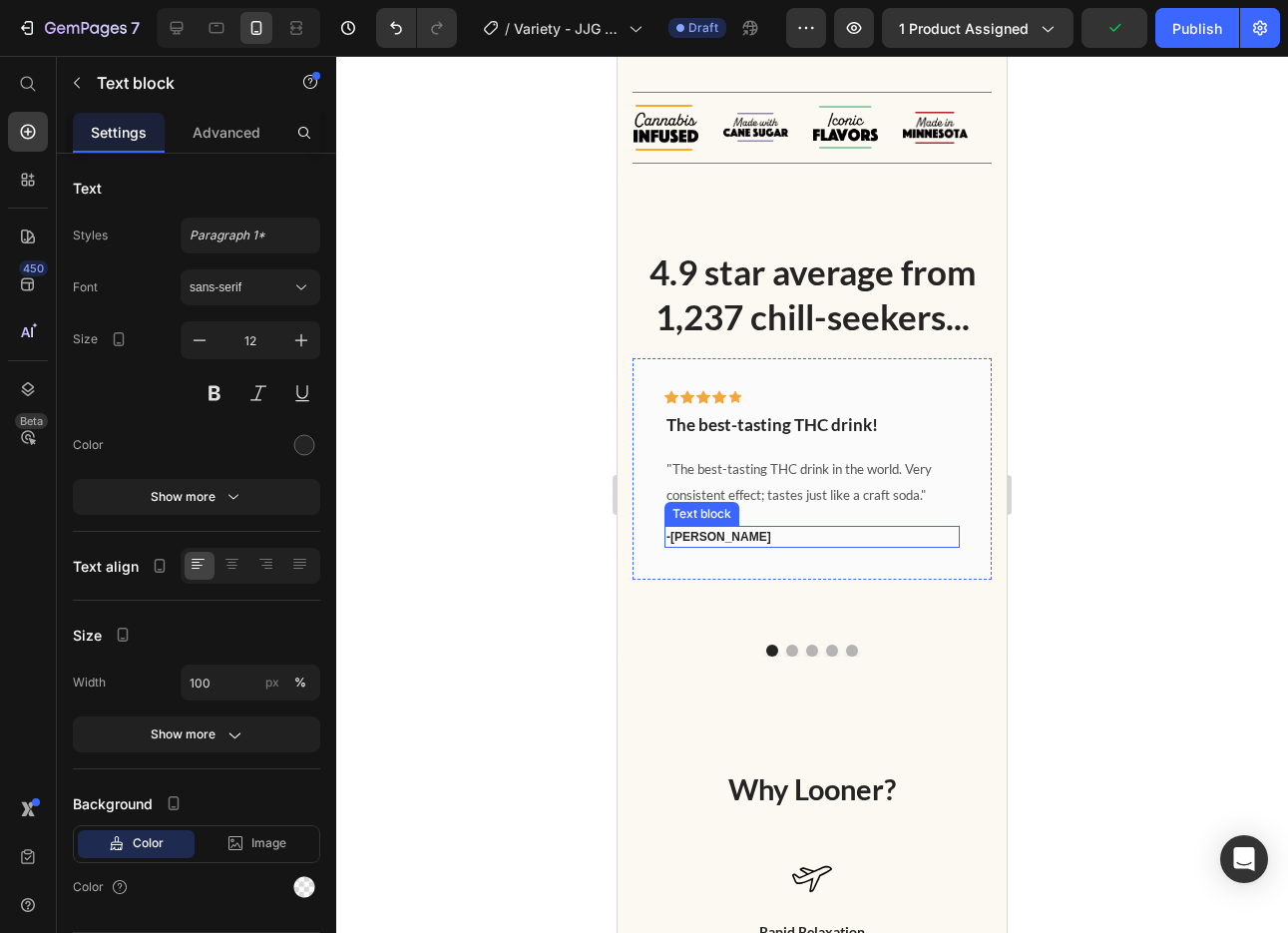 click on "-[PERSON_NAME]" at bounding box center [812, 537] 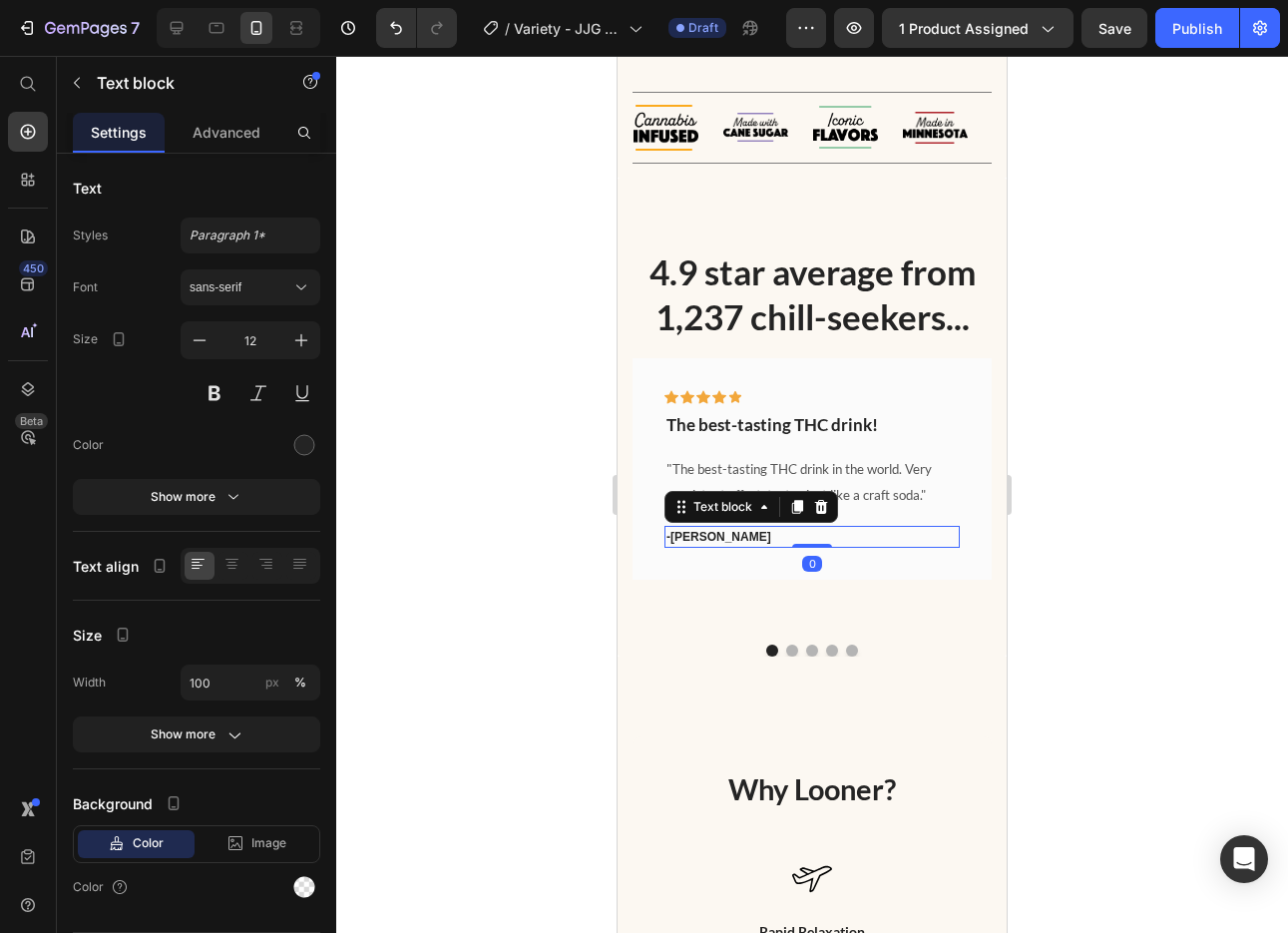 click on "-[PERSON_NAME]" at bounding box center [812, 537] 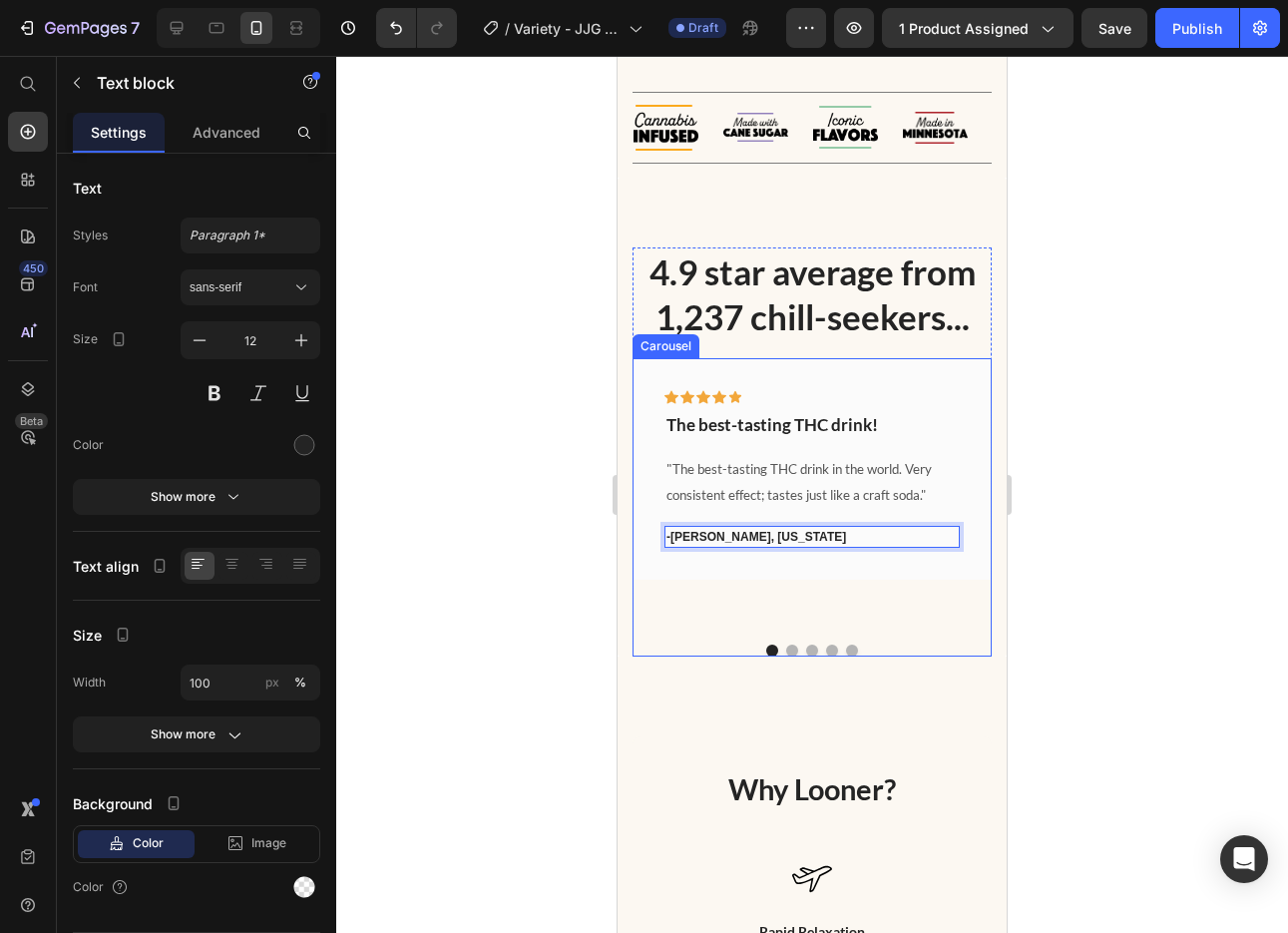 click at bounding box center [792, 651] 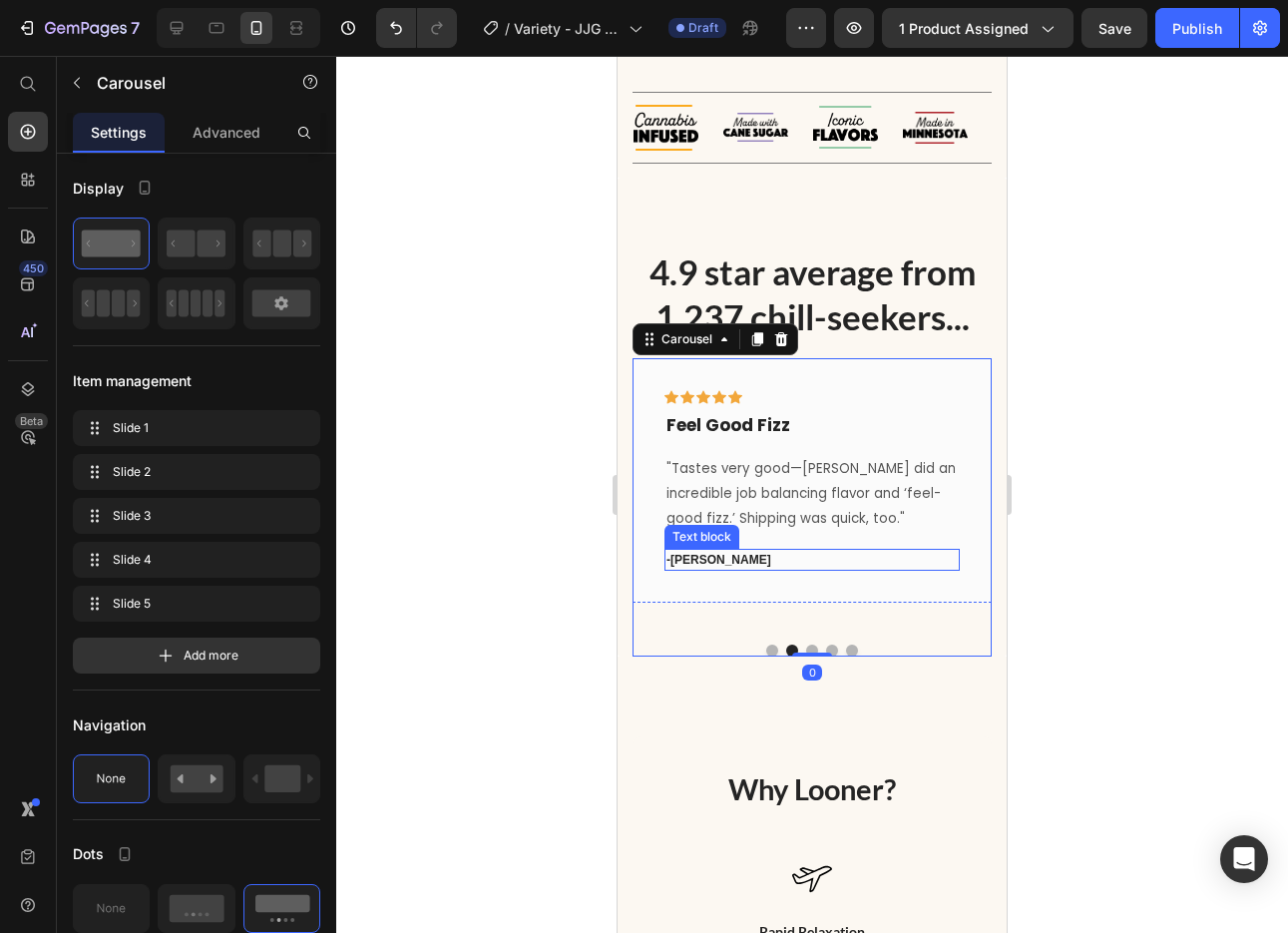 click on "-[PERSON_NAME]" at bounding box center (812, 560) 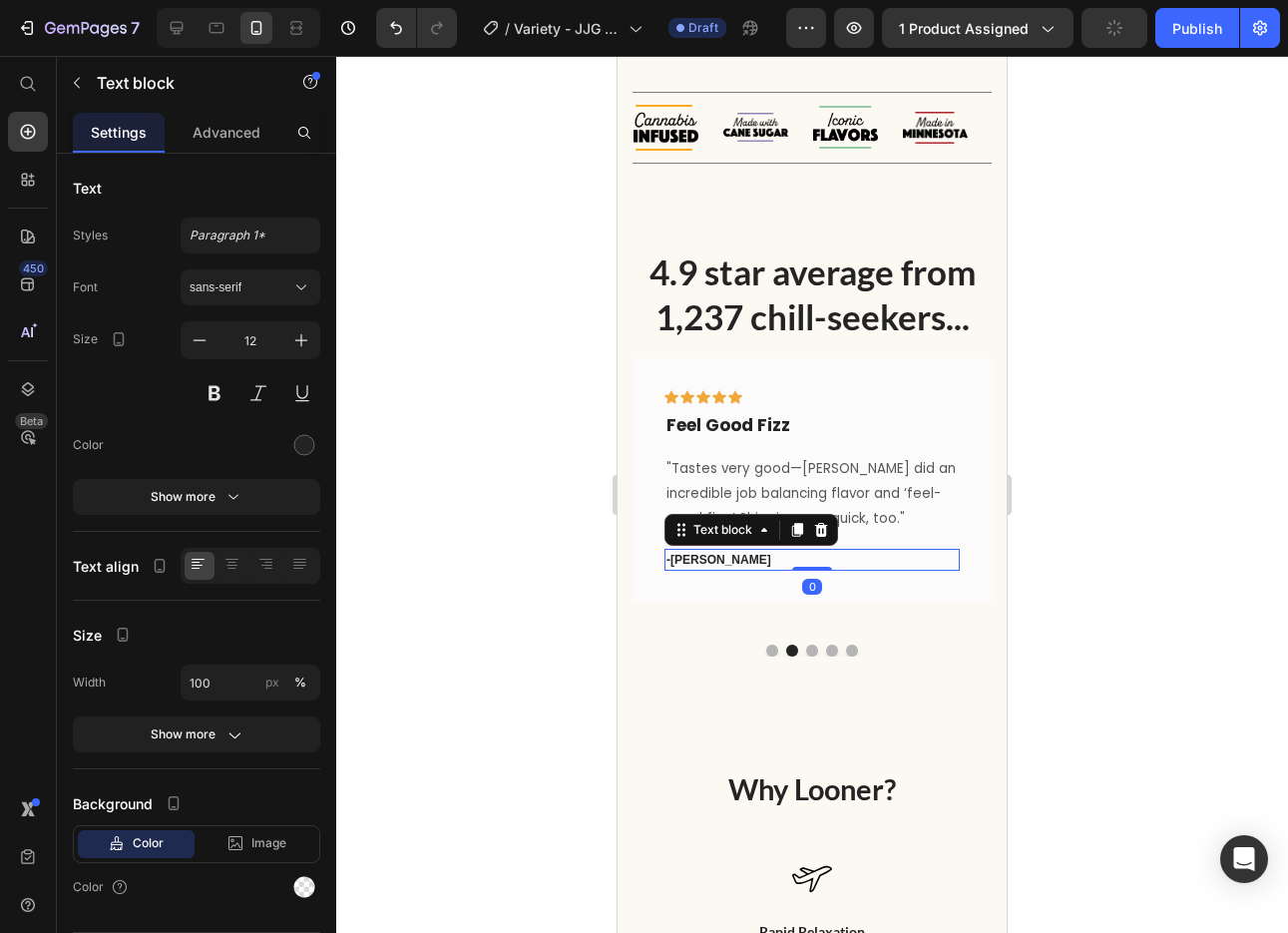 click on "-[PERSON_NAME]" at bounding box center (812, 560) 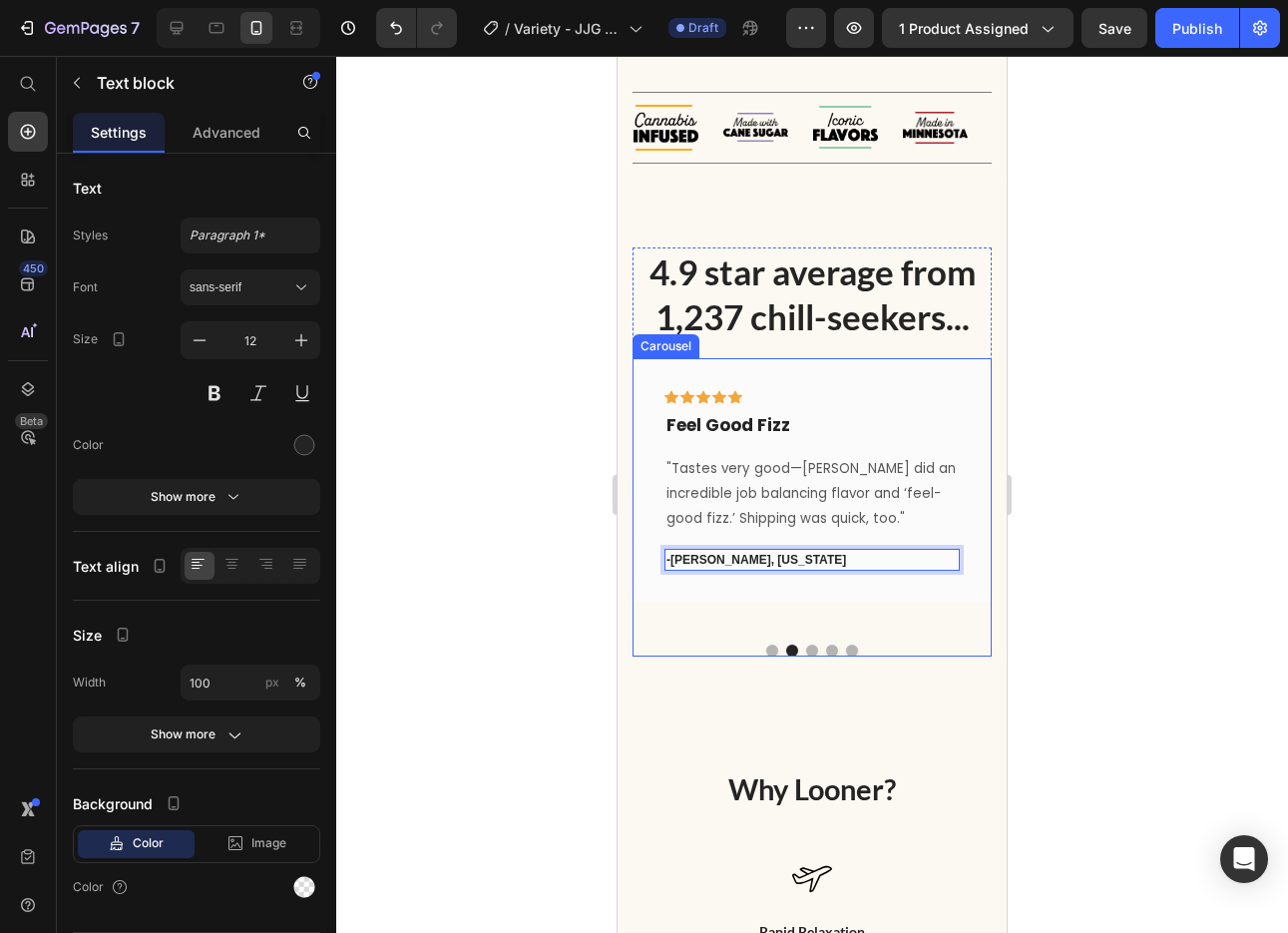 click at bounding box center [812, 651] 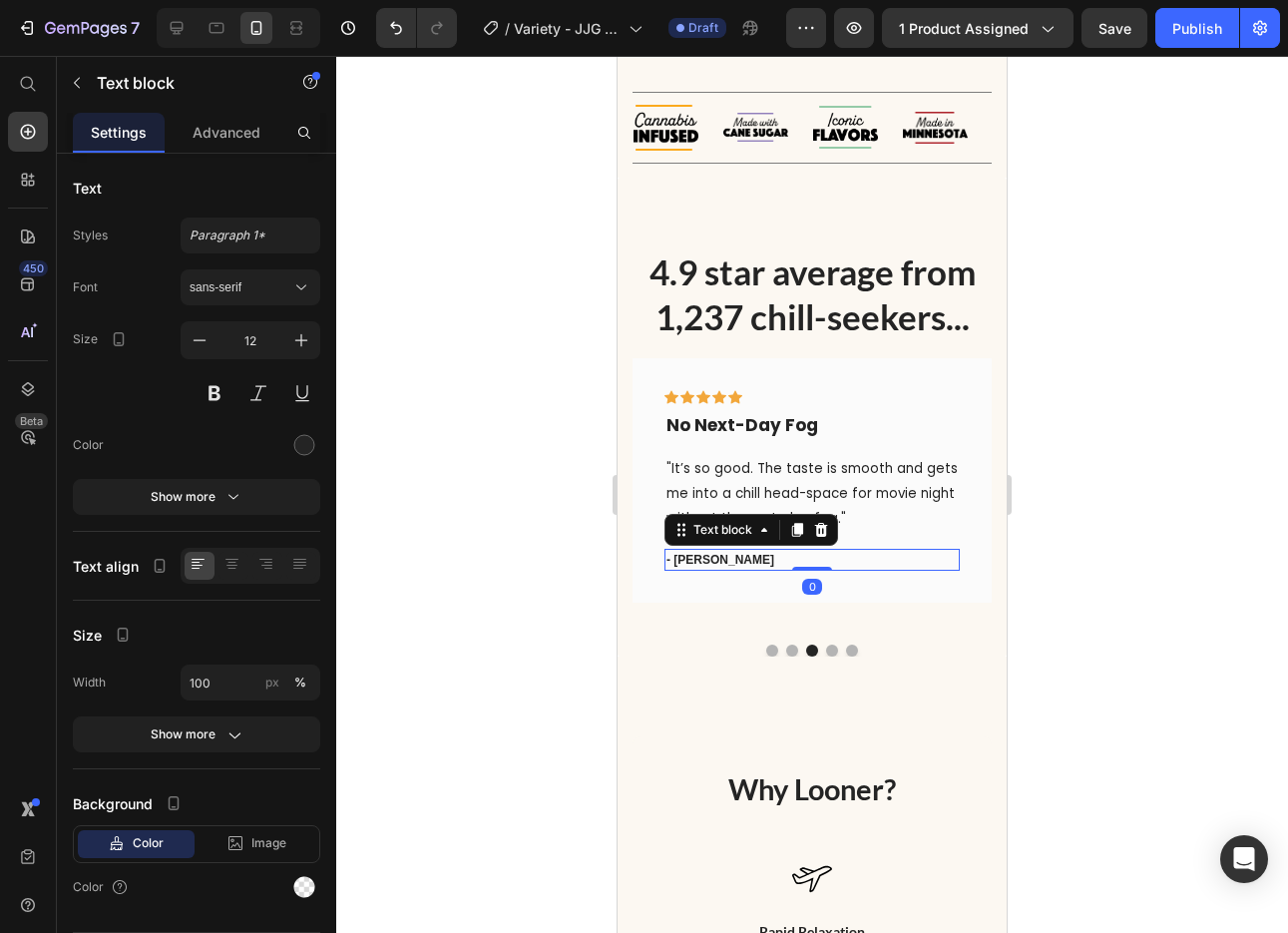 click on "- [PERSON_NAME]" at bounding box center (812, 560) 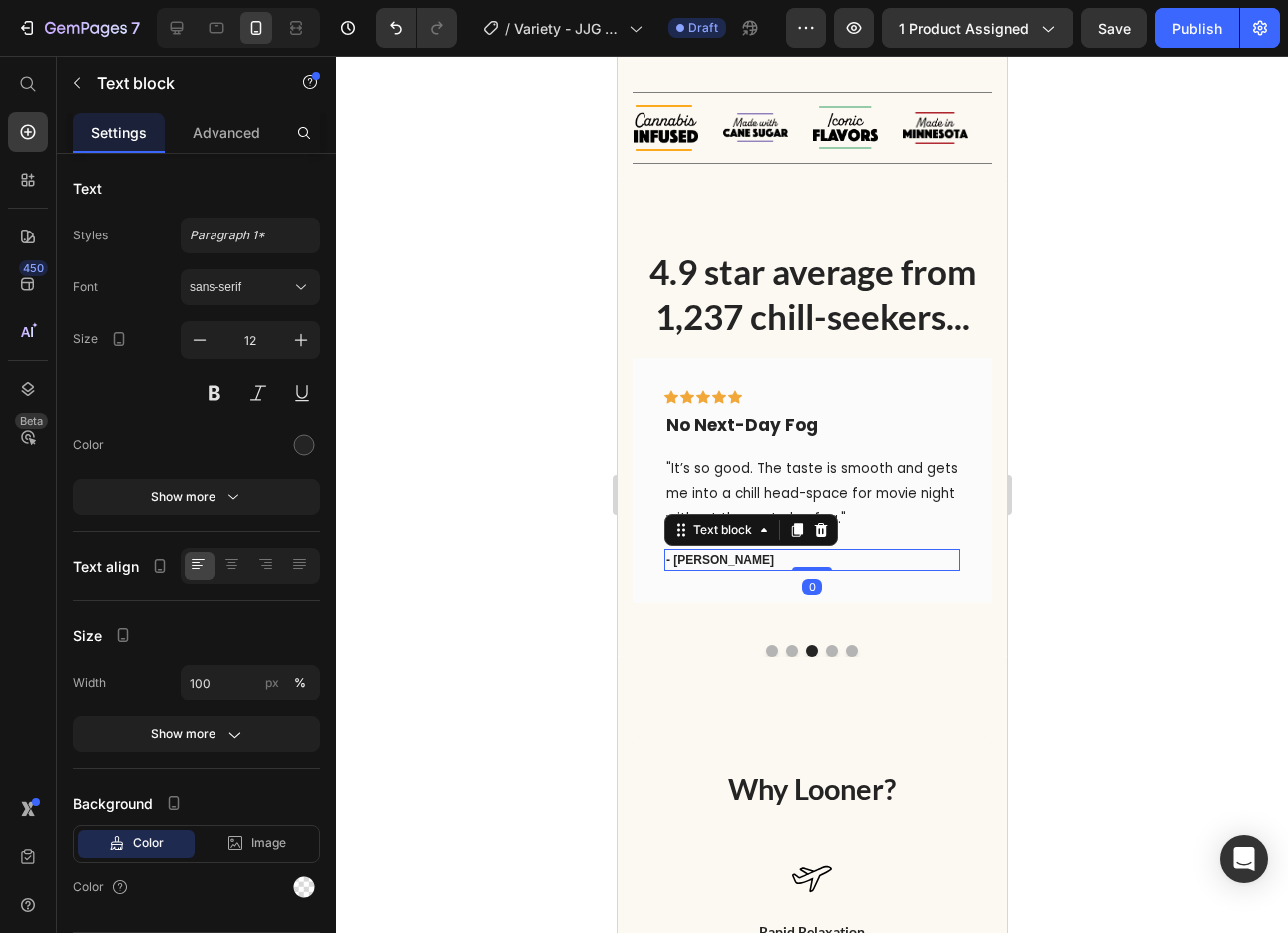 click on "- [PERSON_NAME]" at bounding box center (812, 560) 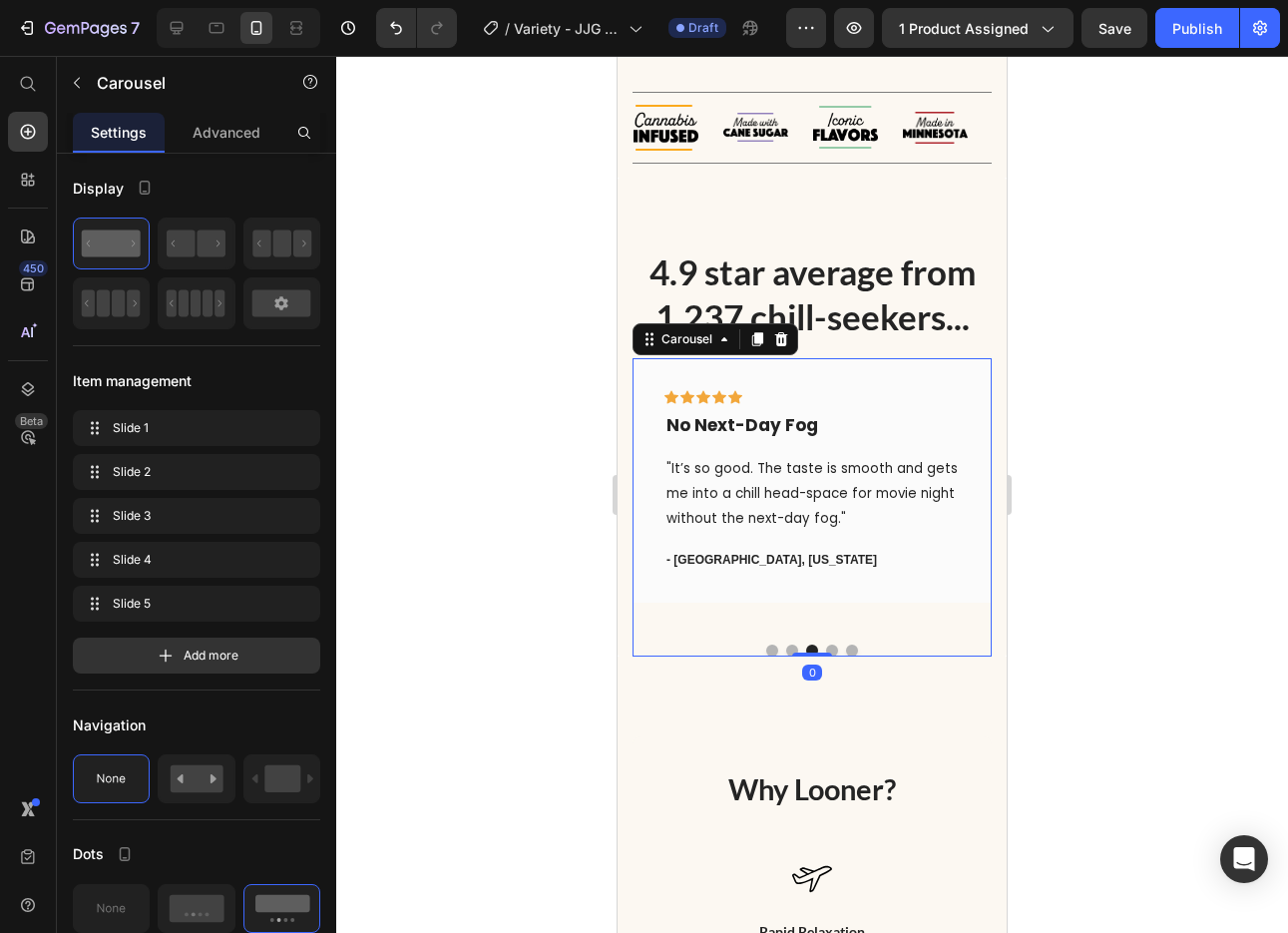 click at bounding box center (832, 651) 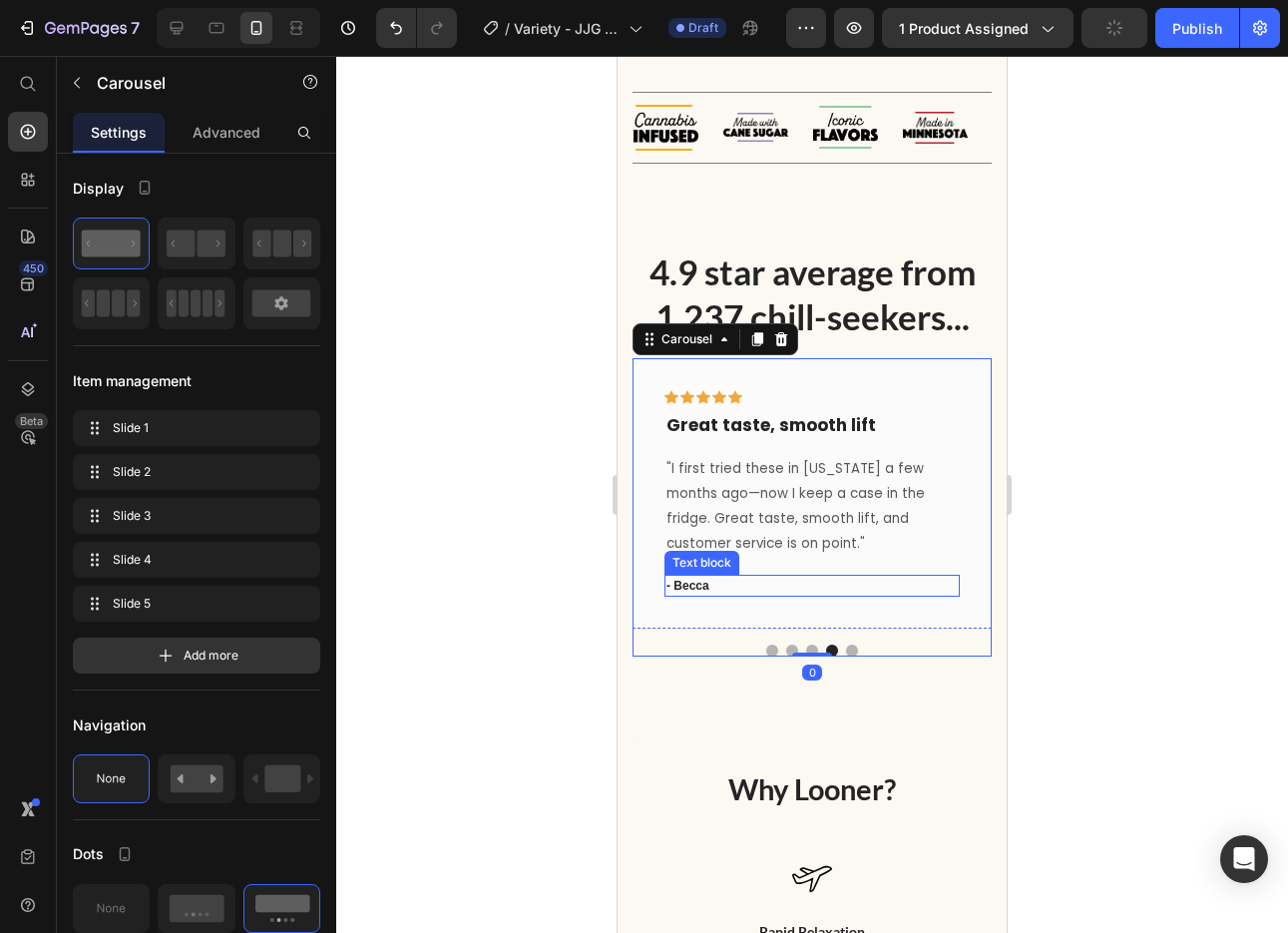 click on "- Becca" at bounding box center (812, 586) 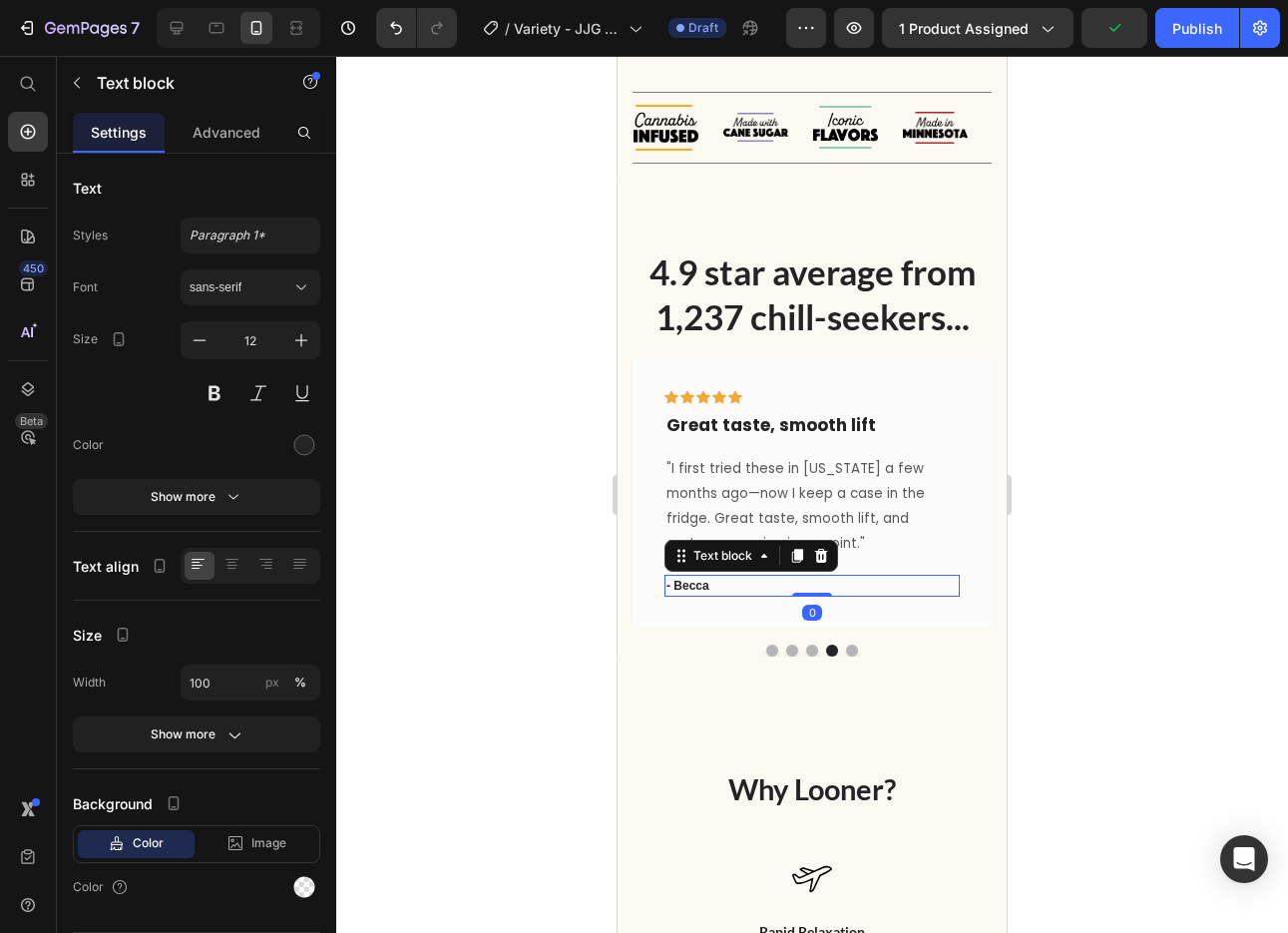 click on "- Becca" at bounding box center (812, 586) 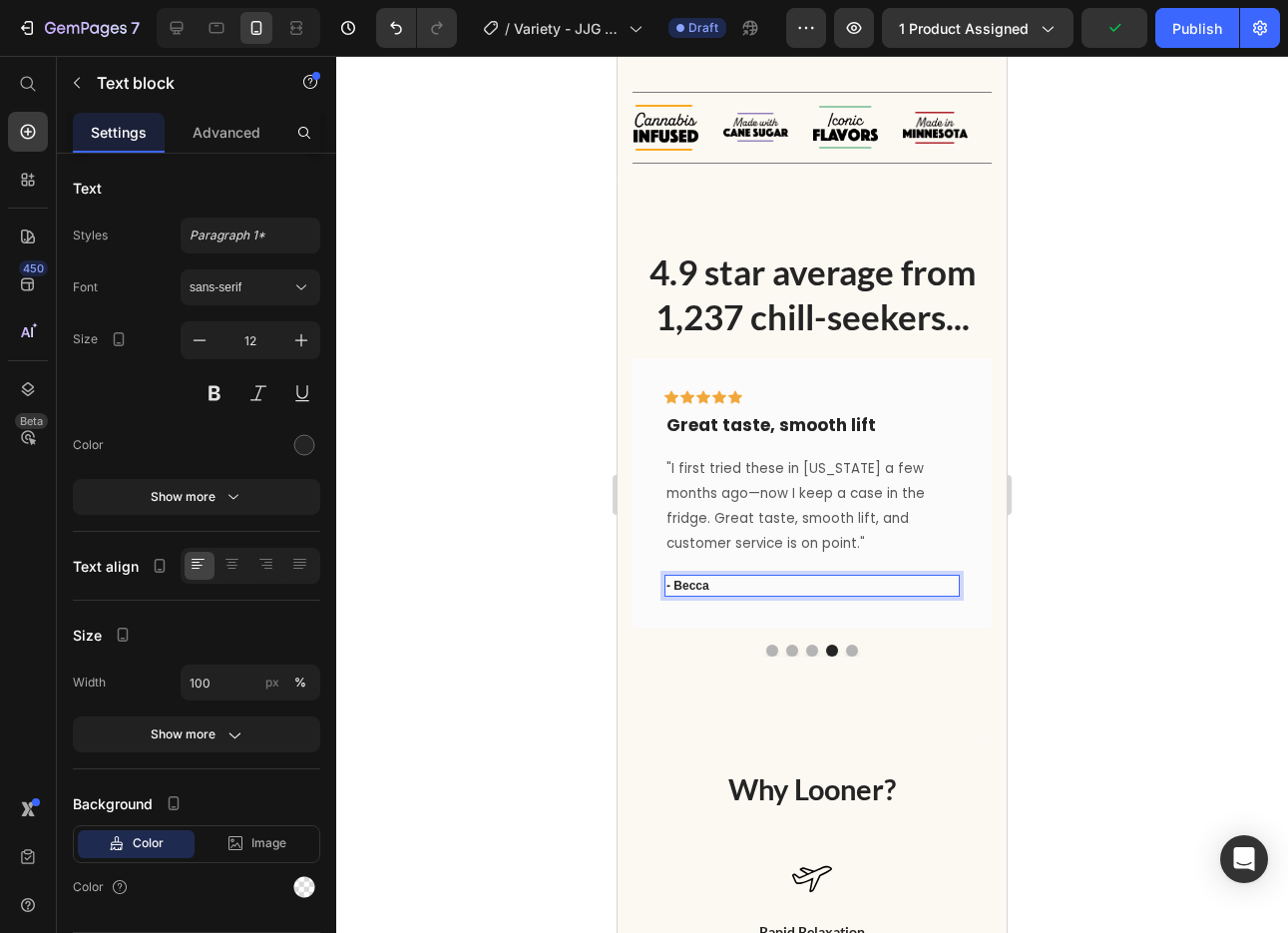 click on "- Becca" at bounding box center [812, 586] 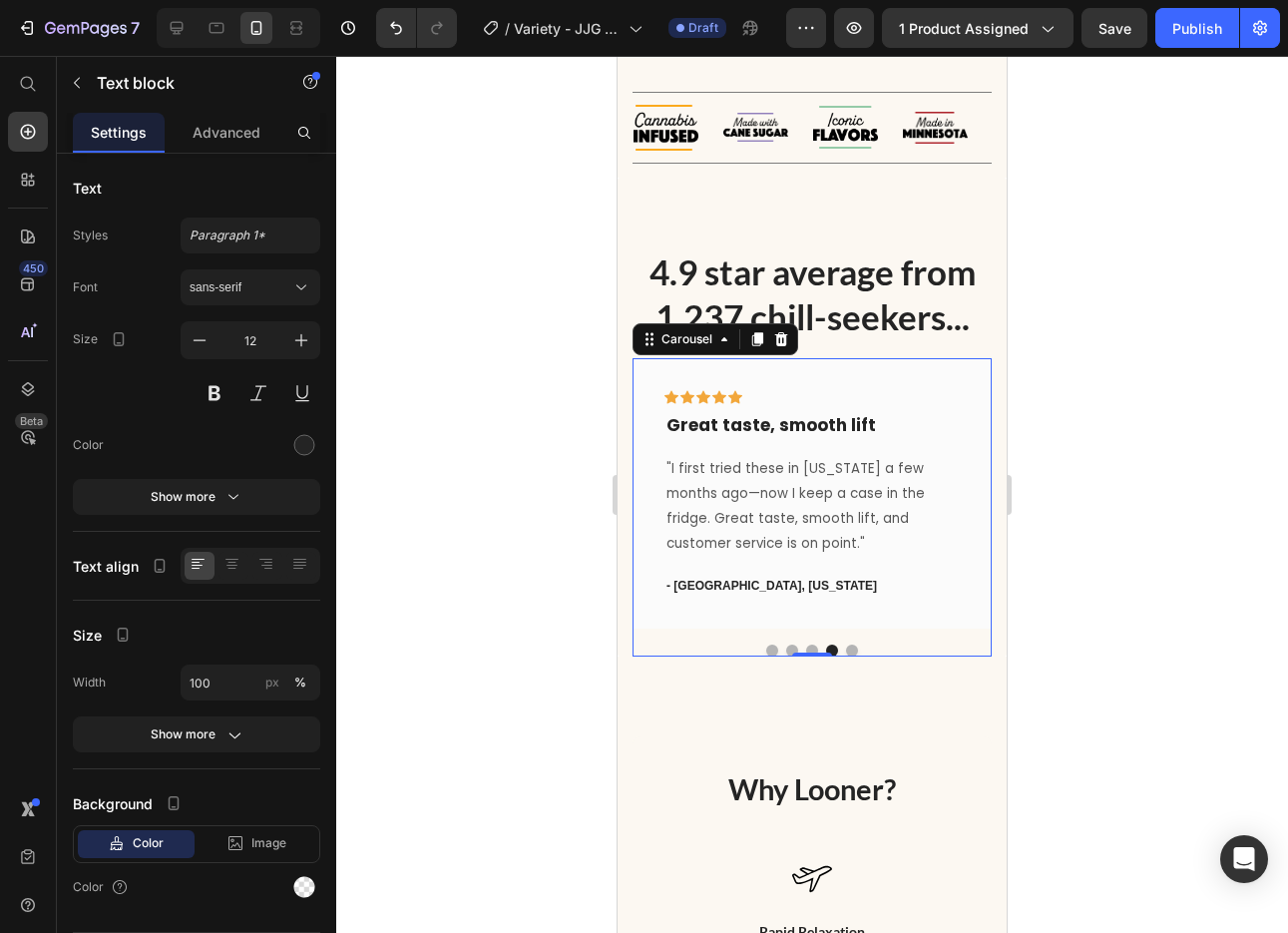 click at bounding box center [772, 651] 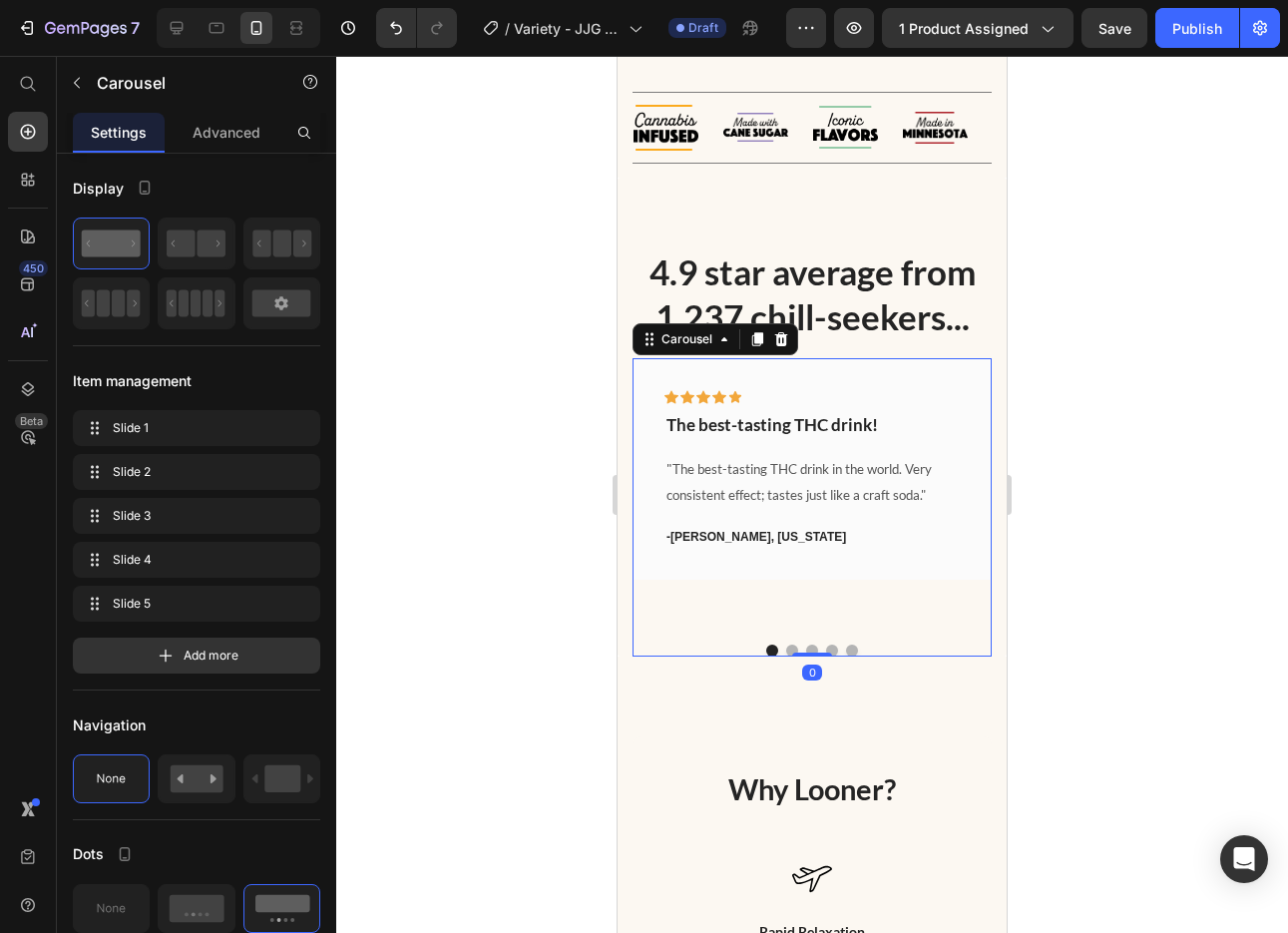 click at bounding box center (792, 651) 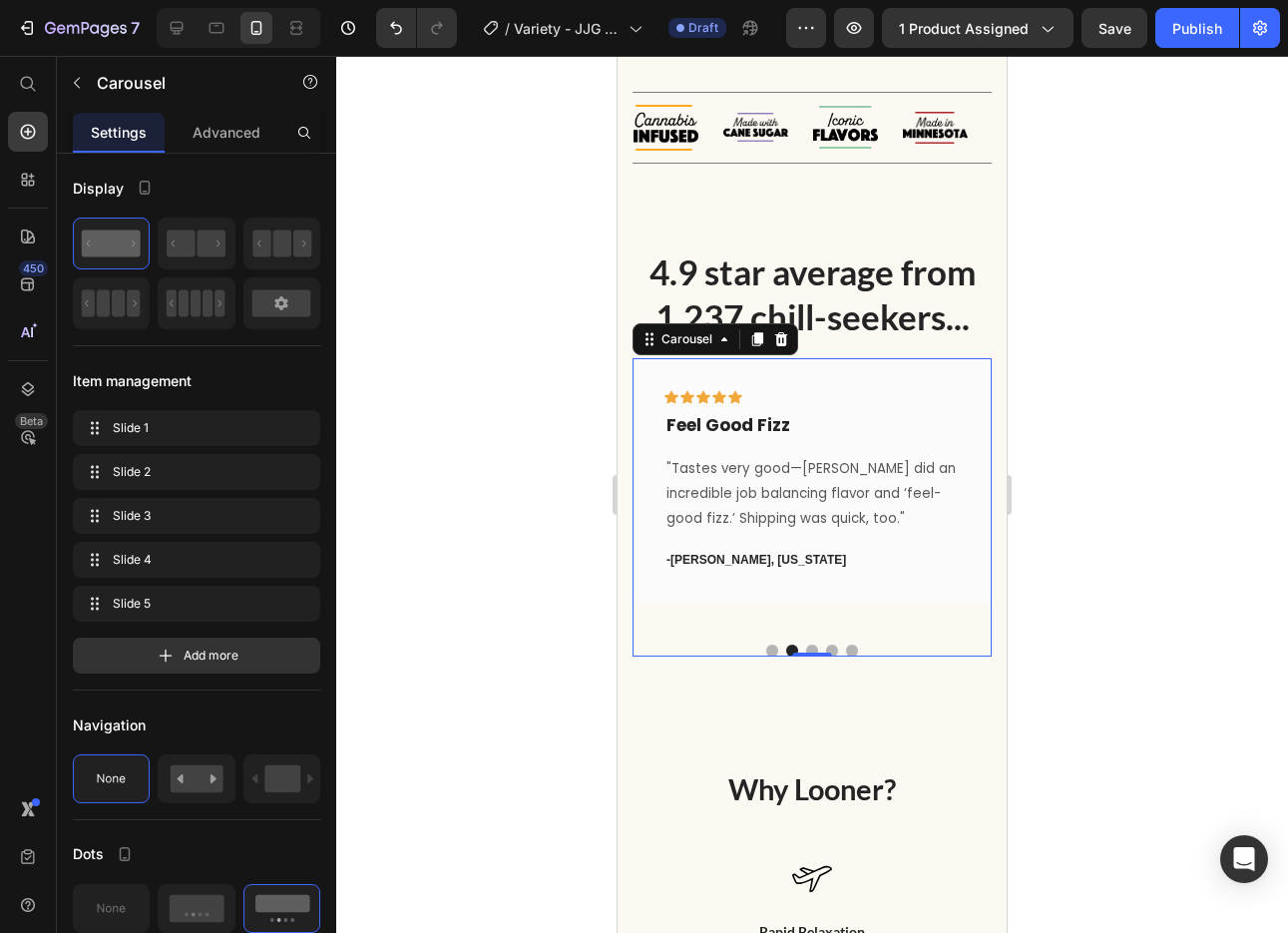 click at bounding box center (812, 651) 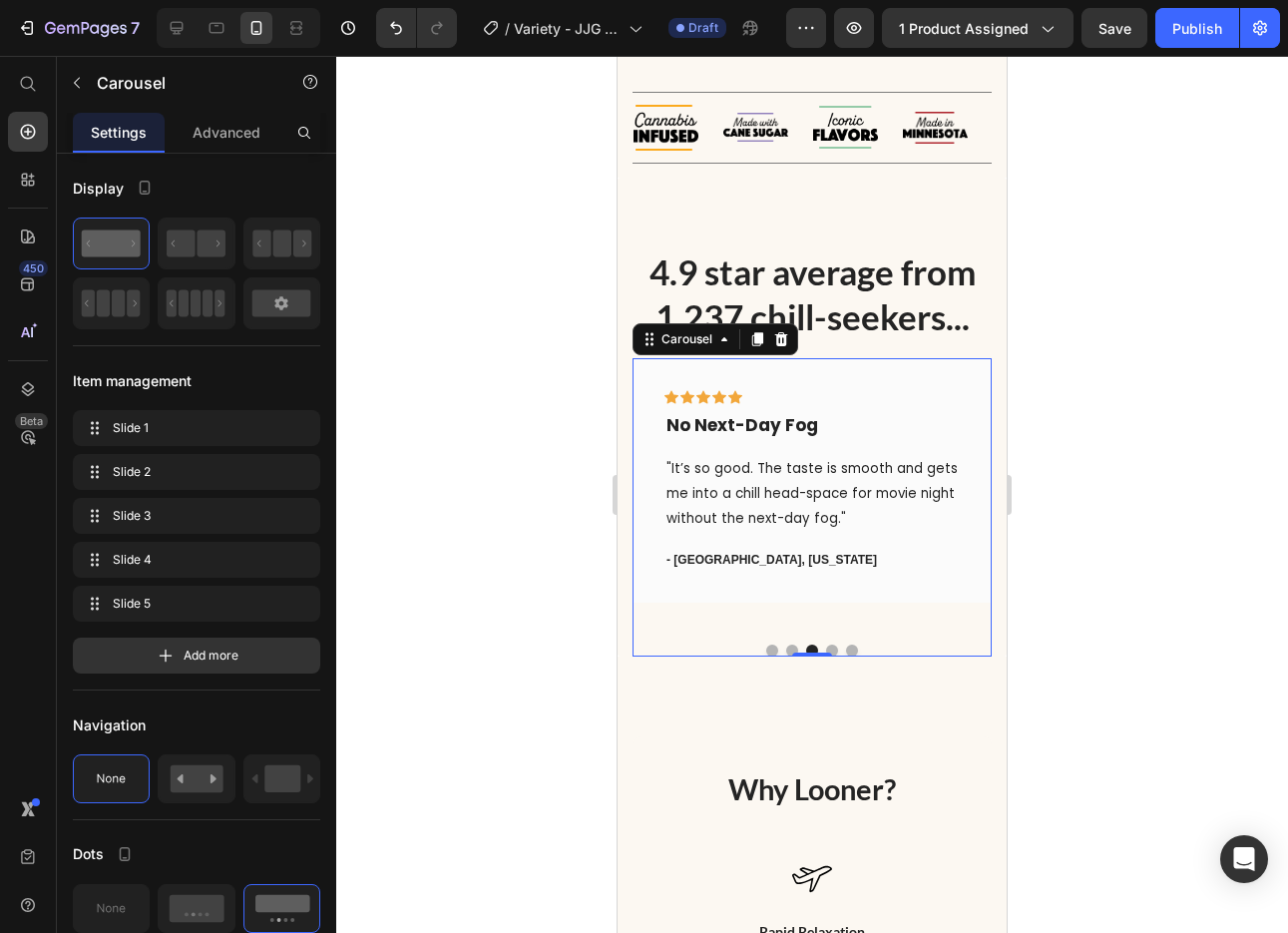 click at bounding box center (832, 651) 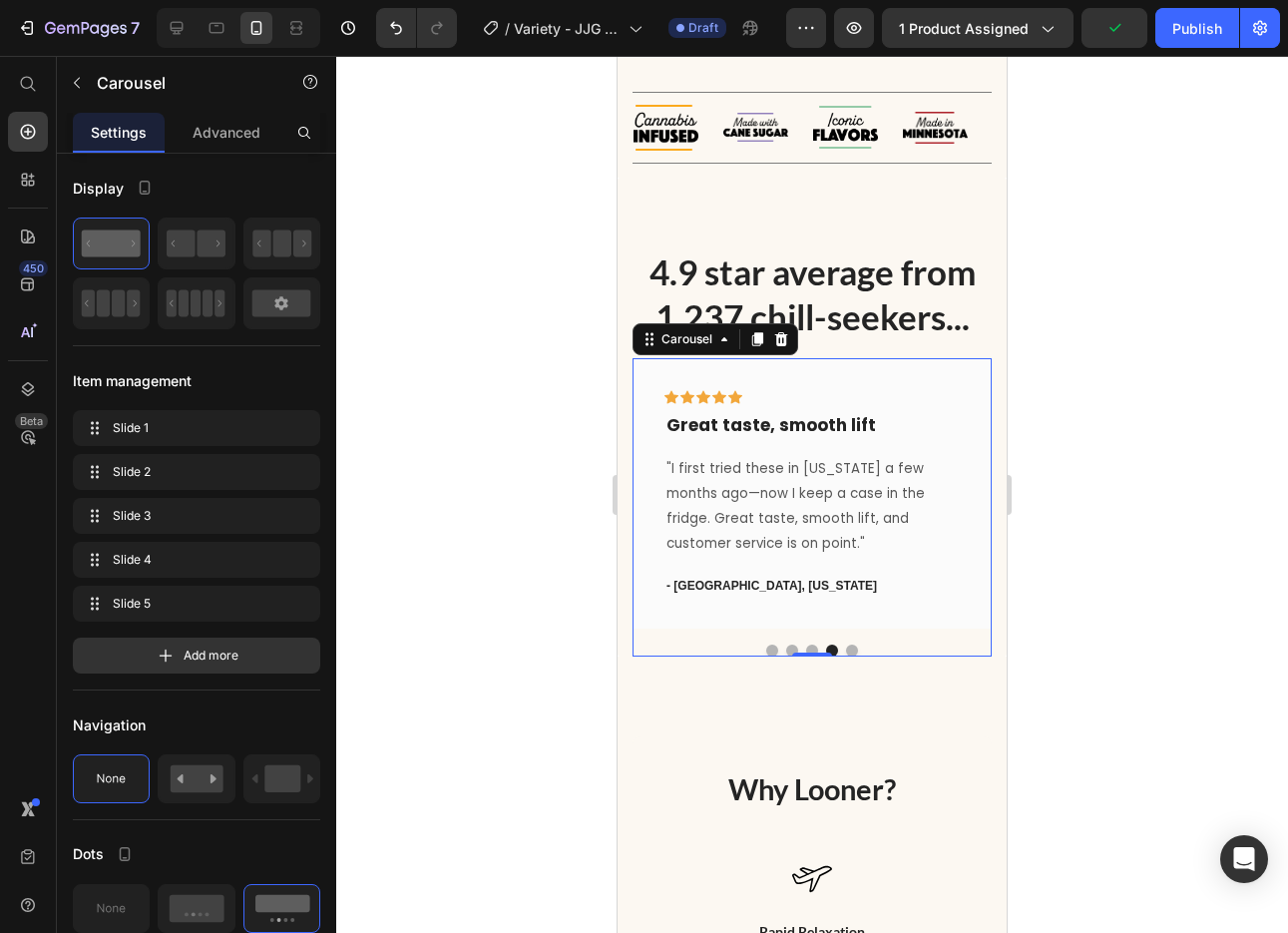 click at bounding box center (852, 651) 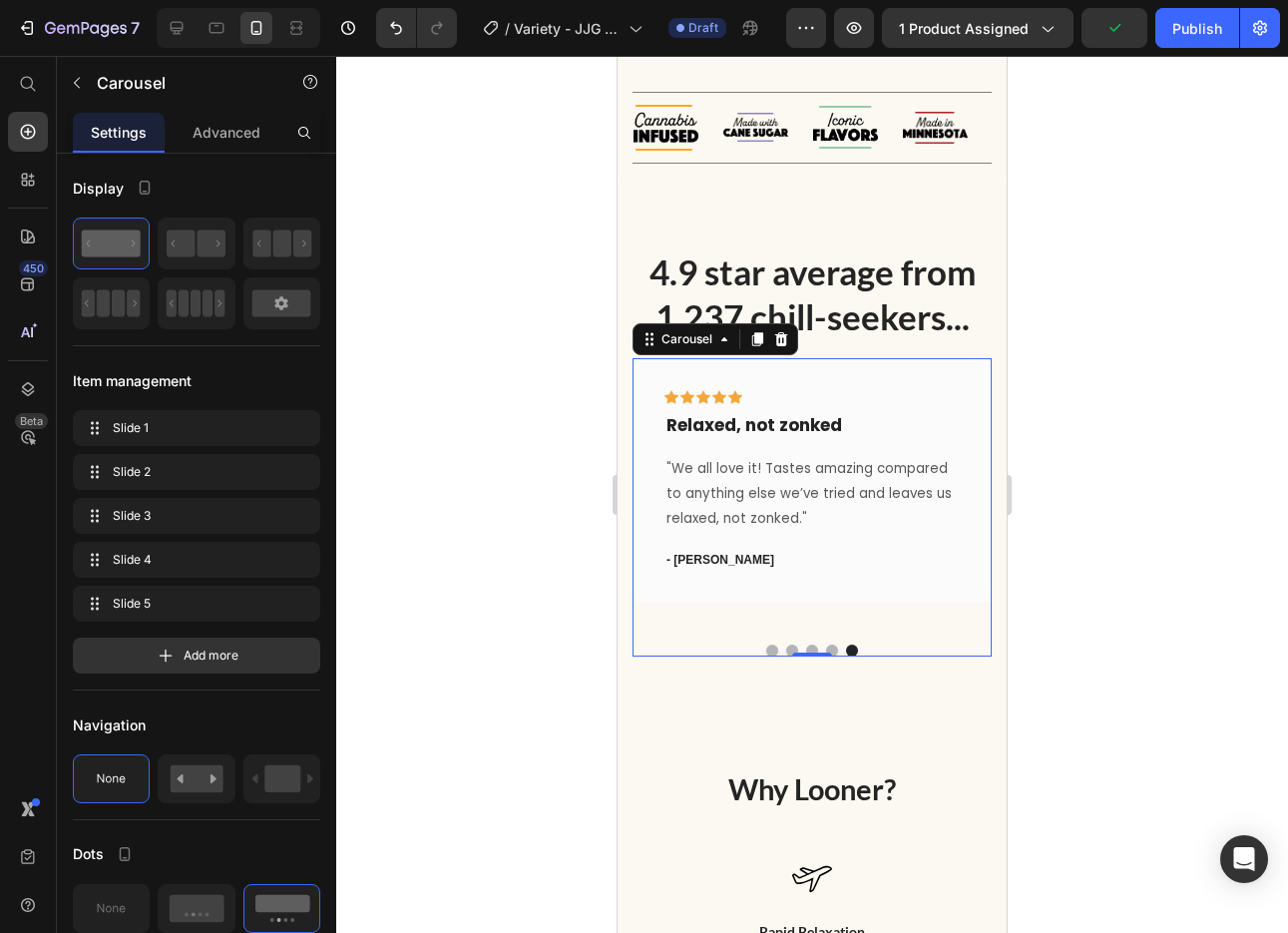 click at bounding box center (832, 651) 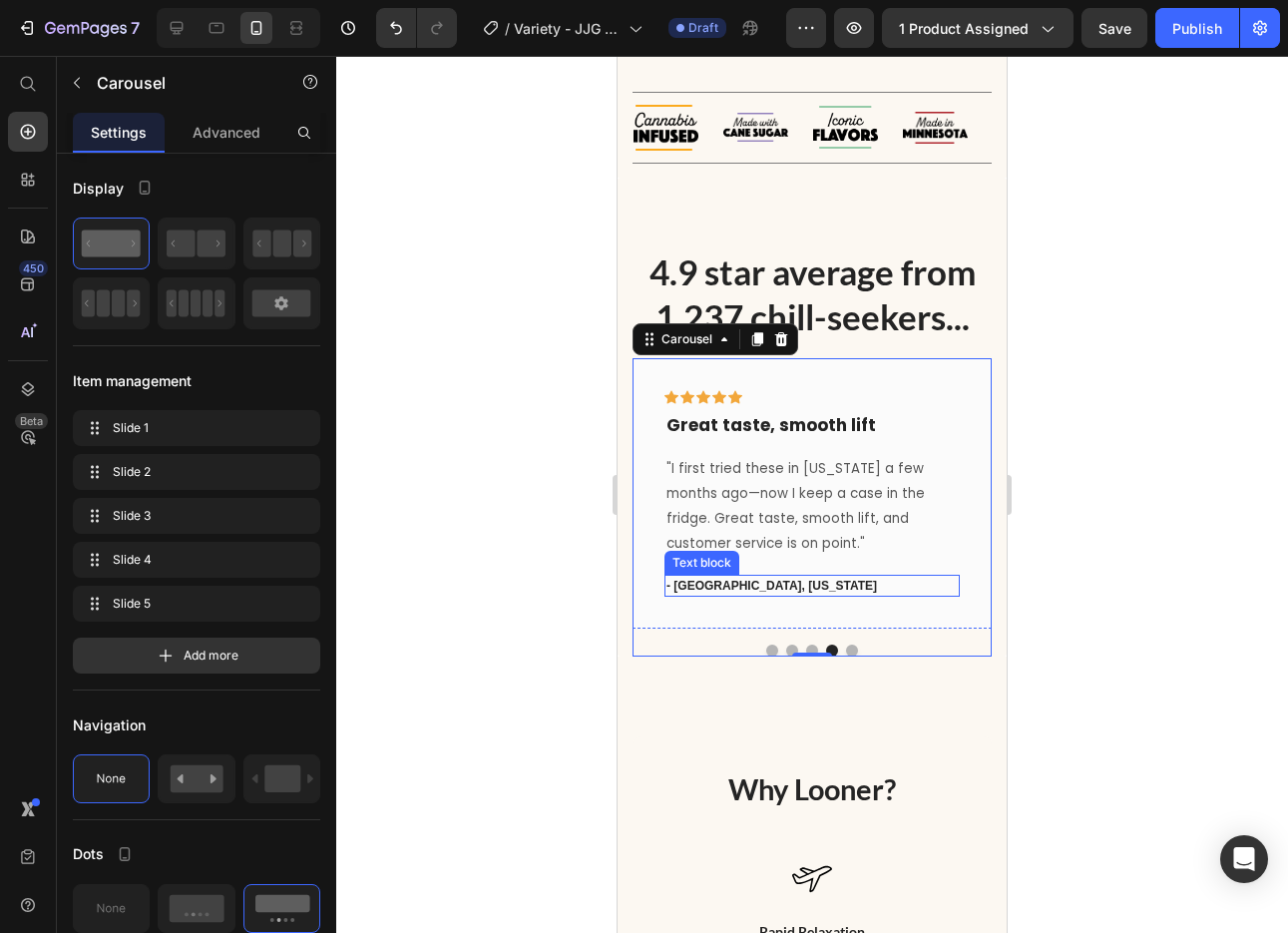 click on "- [GEOGRAPHIC_DATA], [US_STATE]" at bounding box center (812, 586) 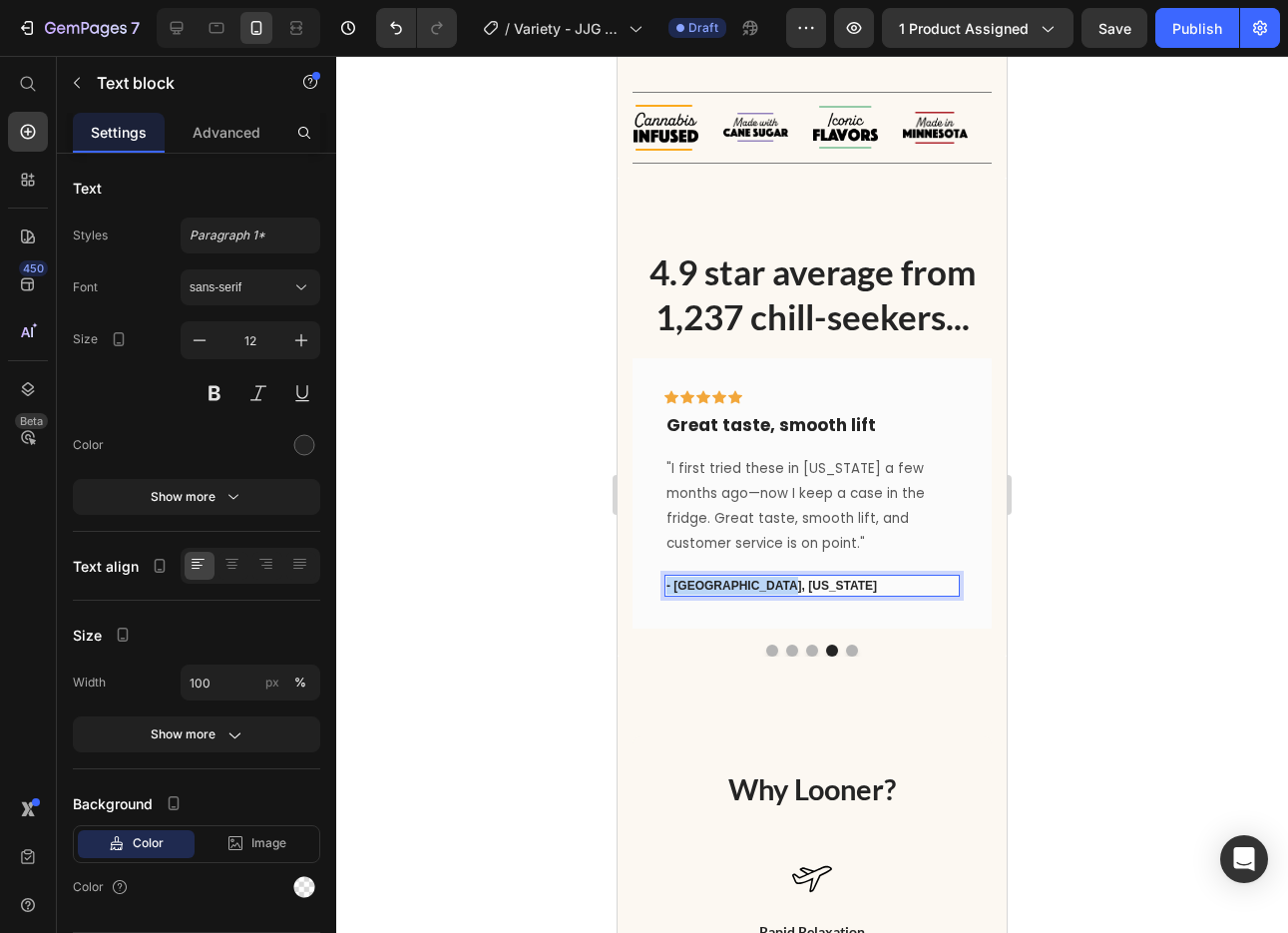 click on "- [GEOGRAPHIC_DATA], [US_STATE]" at bounding box center [812, 586] 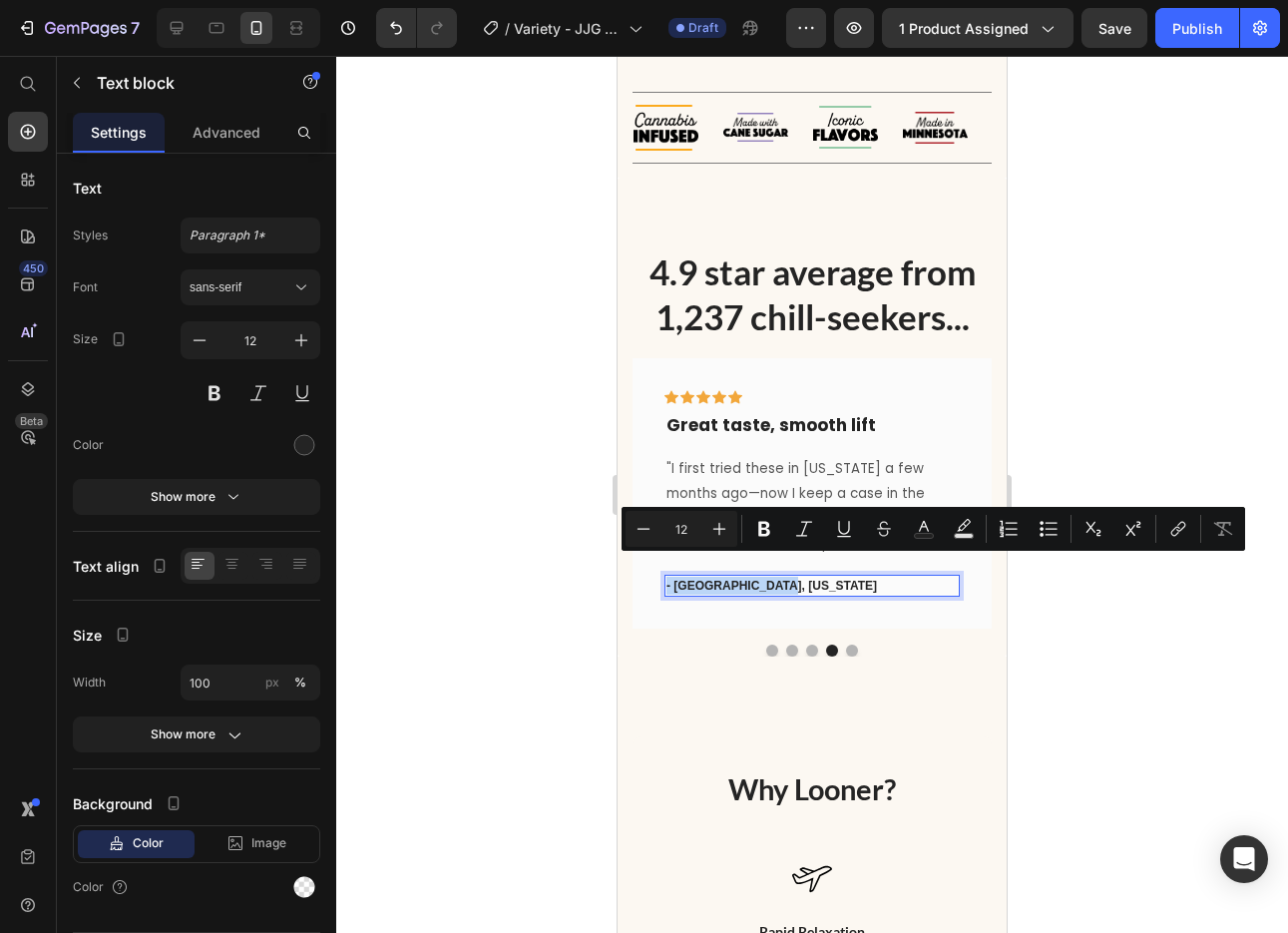 click on "- [GEOGRAPHIC_DATA], [US_STATE]" at bounding box center (812, 586) 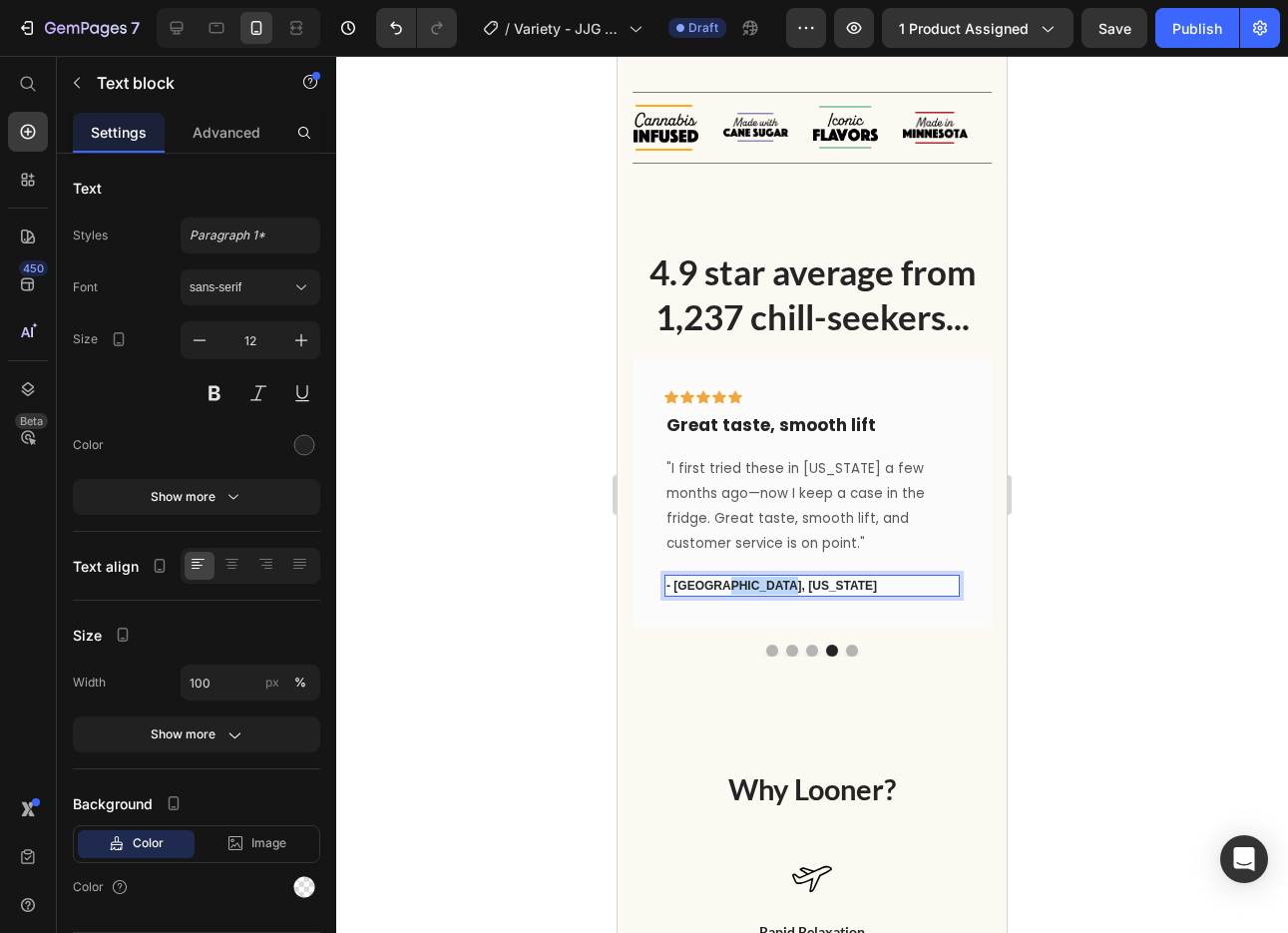 drag, startPoint x: 716, startPoint y: 561, endPoint x: 784, endPoint y: 566, distance: 68.18358 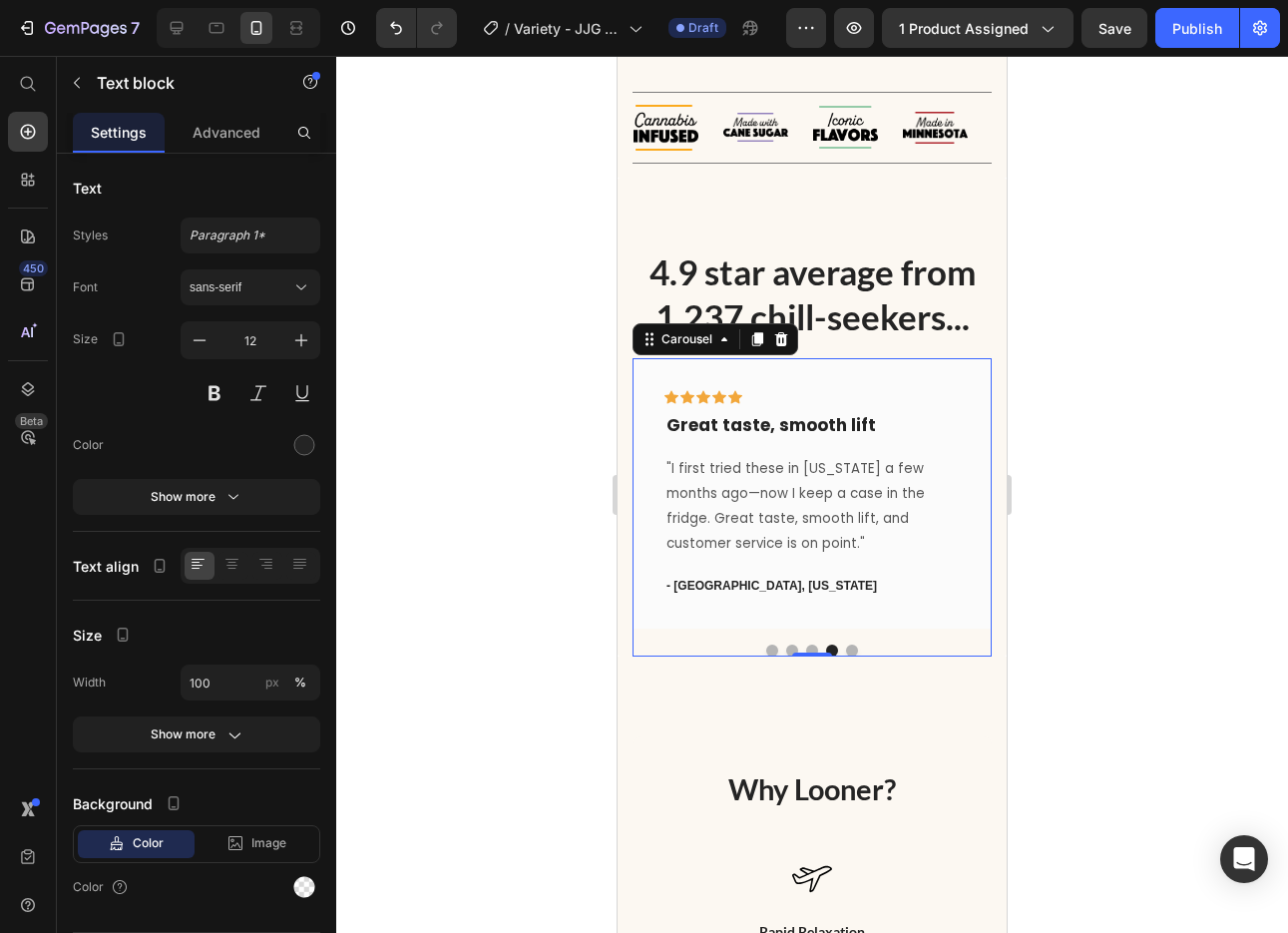 click at bounding box center (852, 651) 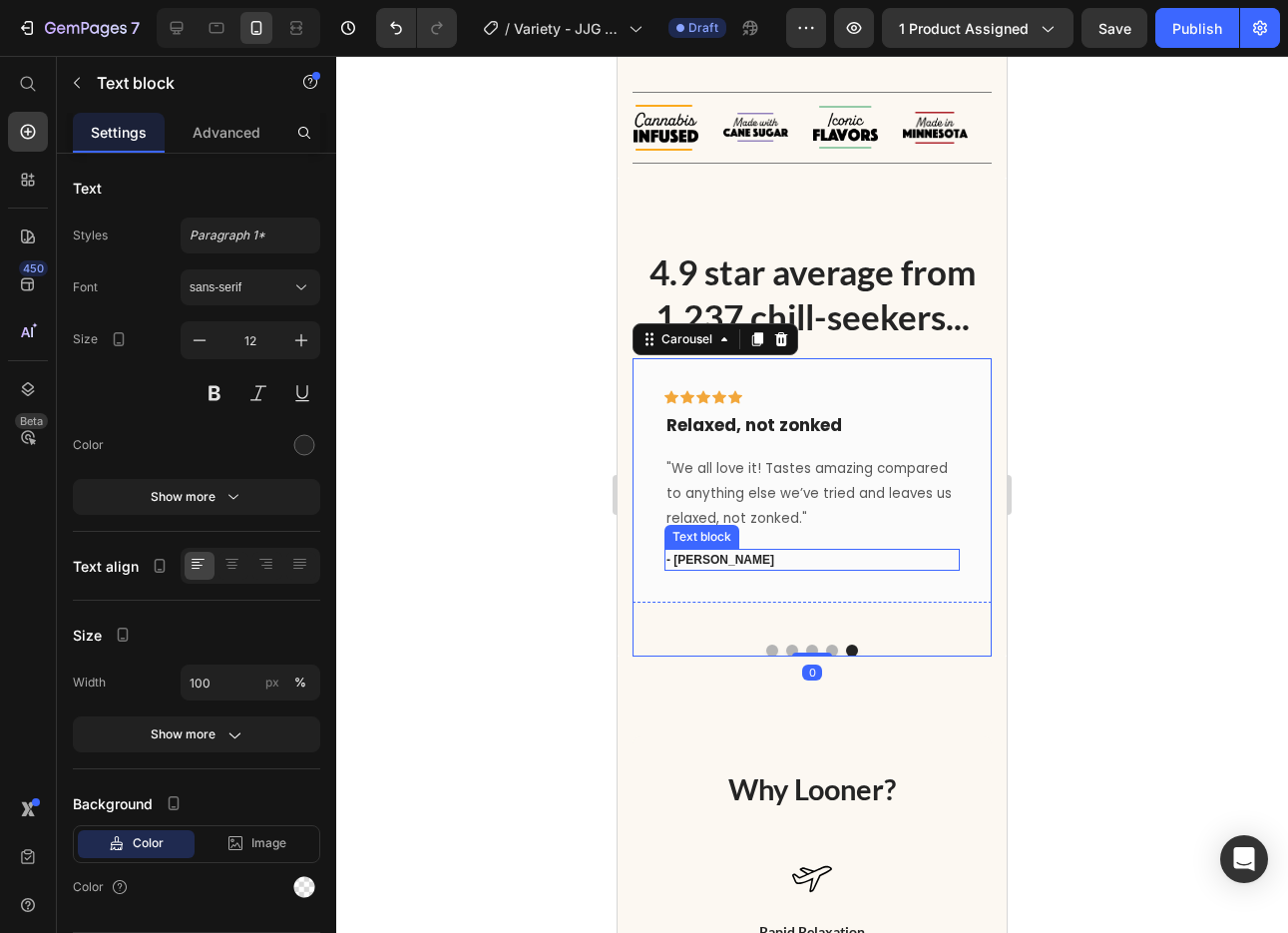 click on "- [PERSON_NAME]" at bounding box center [812, 560] 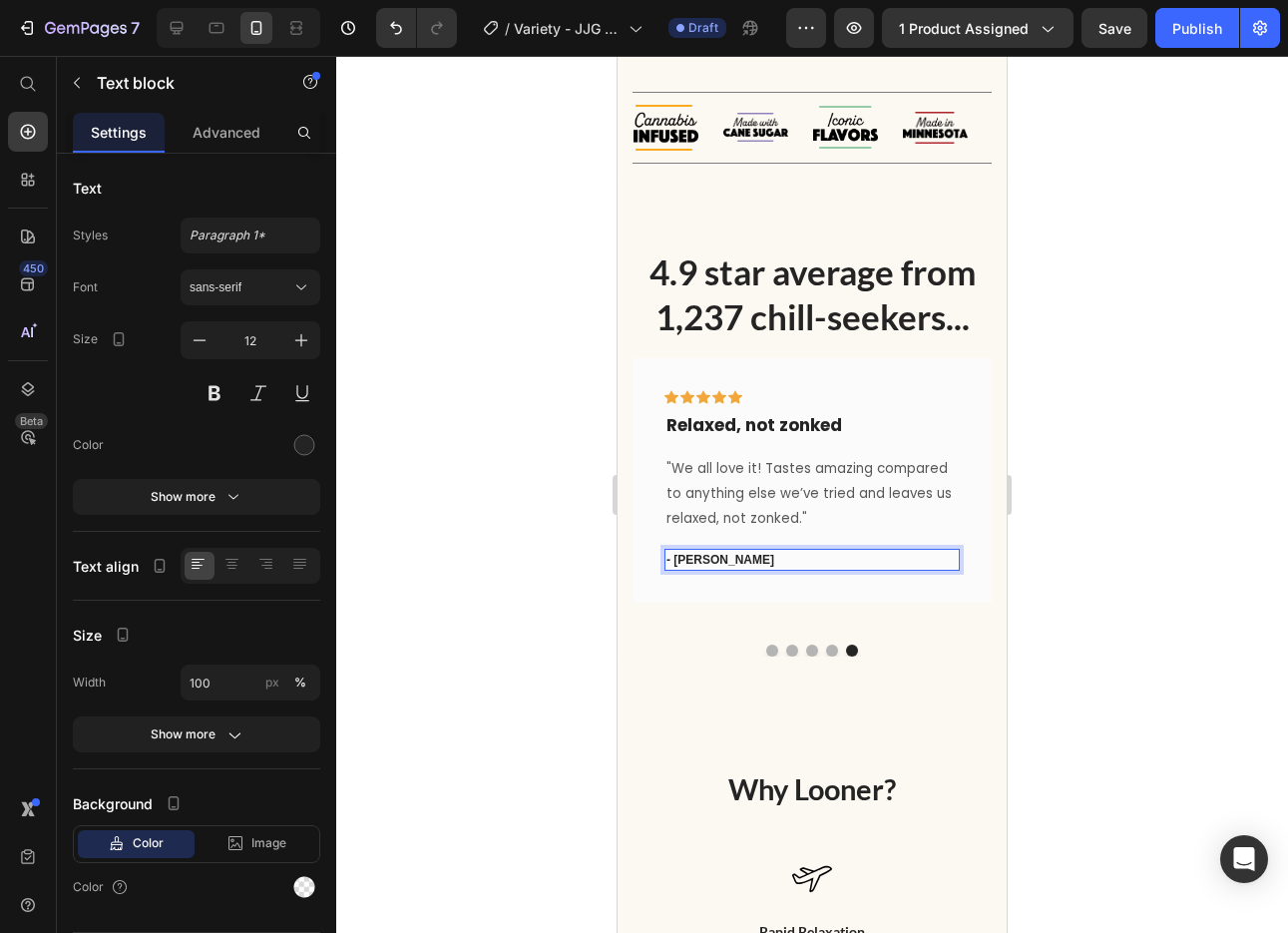 click on "- [PERSON_NAME]" at bounding box center [812, 560] 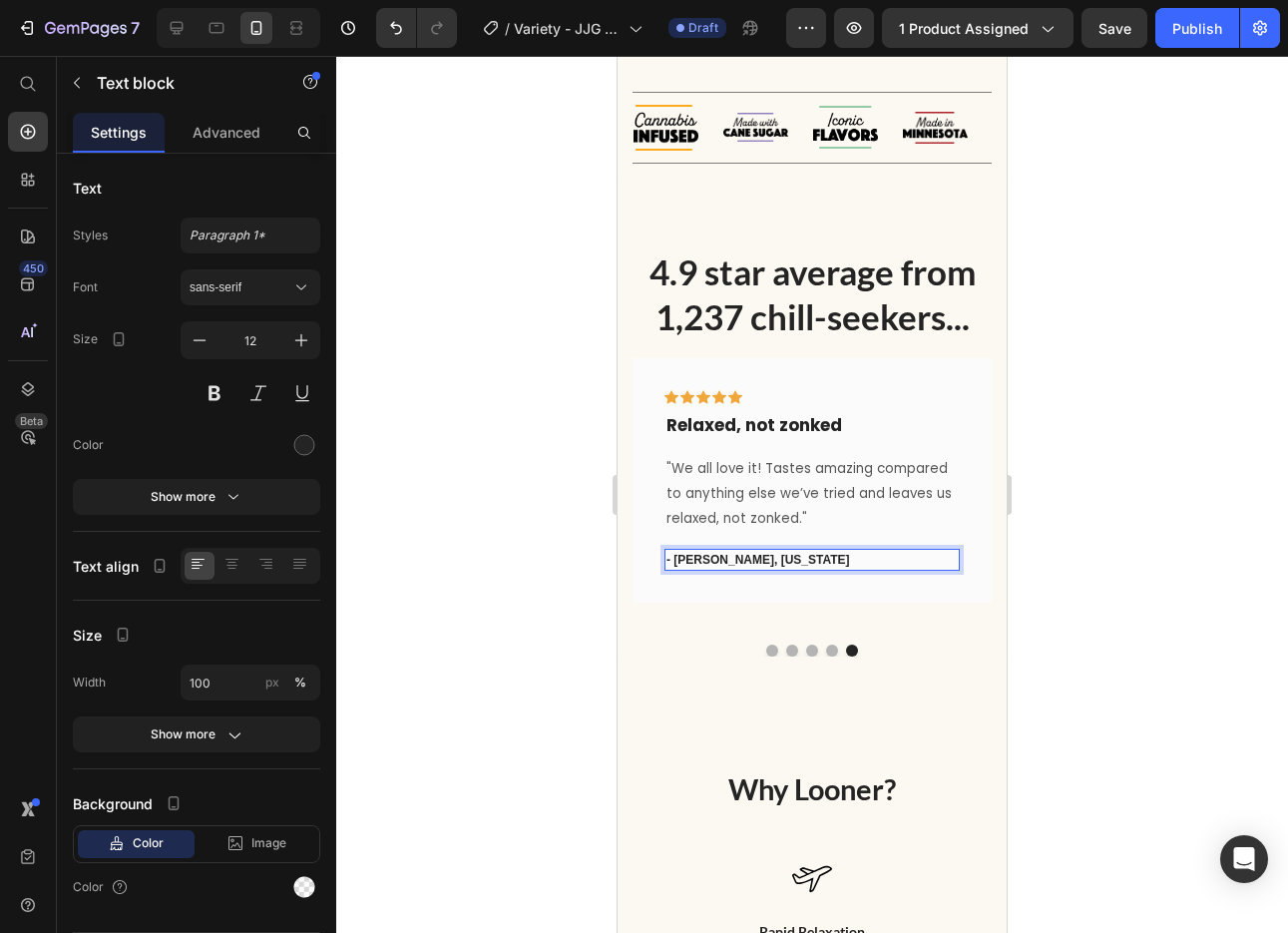 click 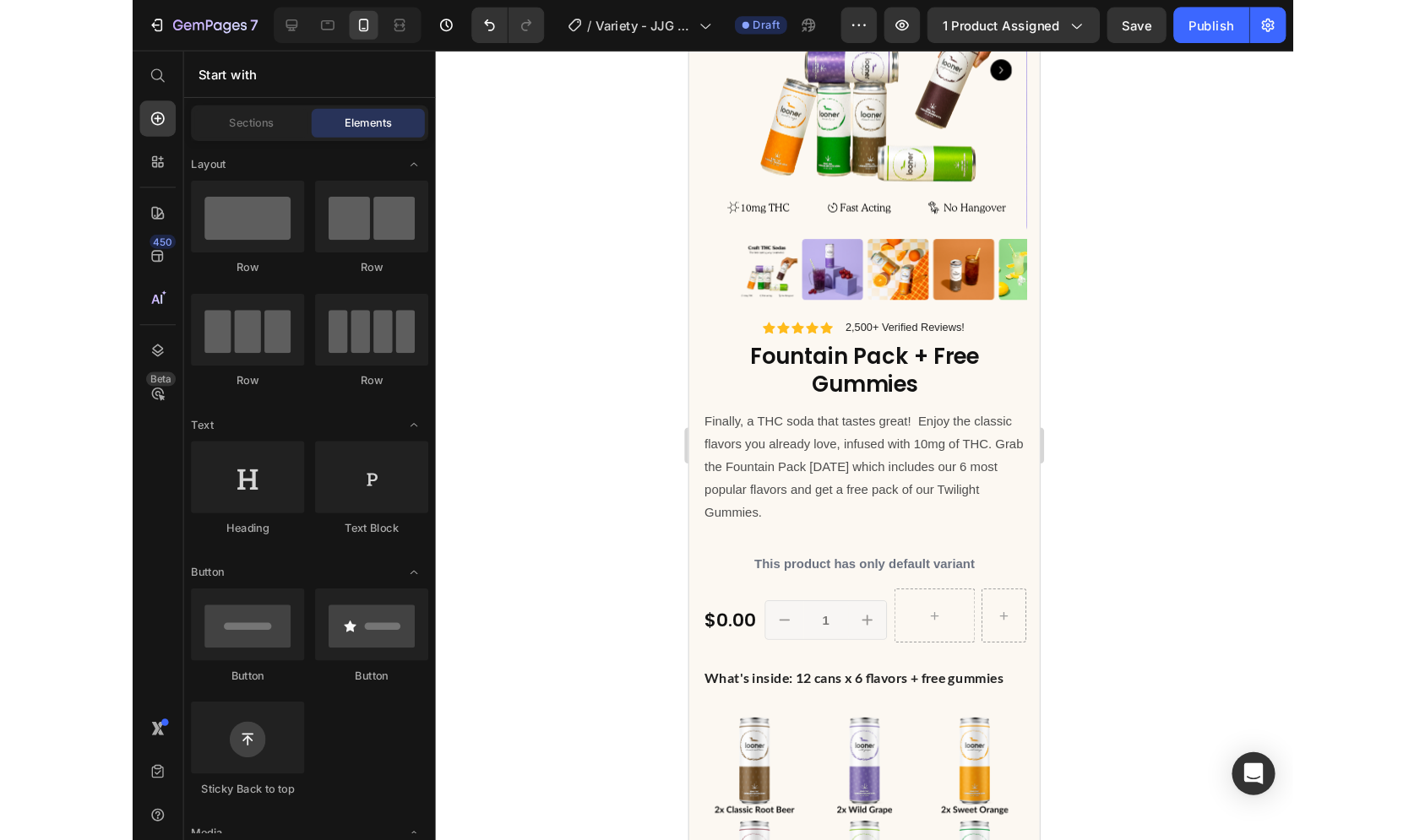 scroll, scrollTop: 0, scrollLeft: 0, axis: both 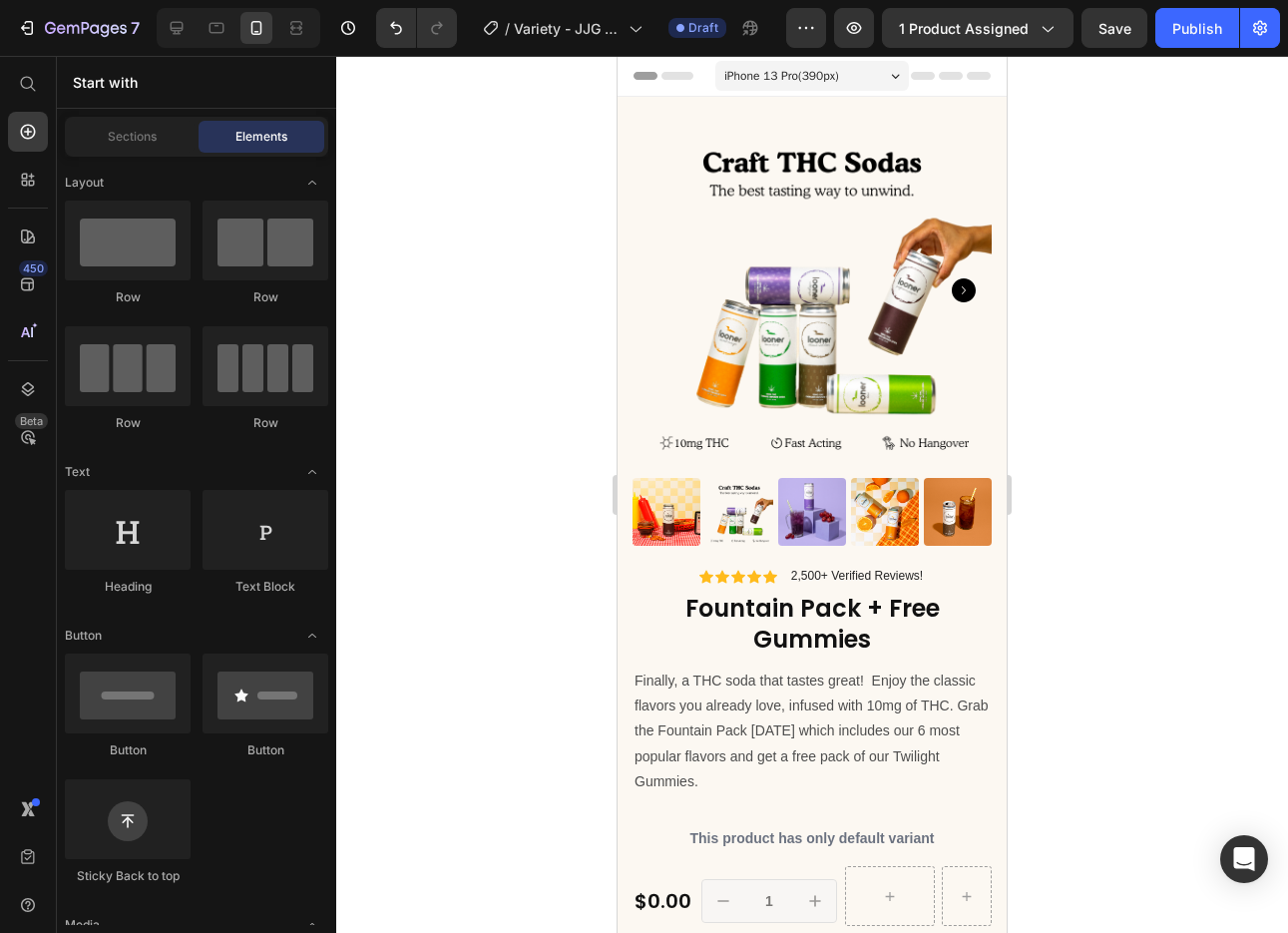 click 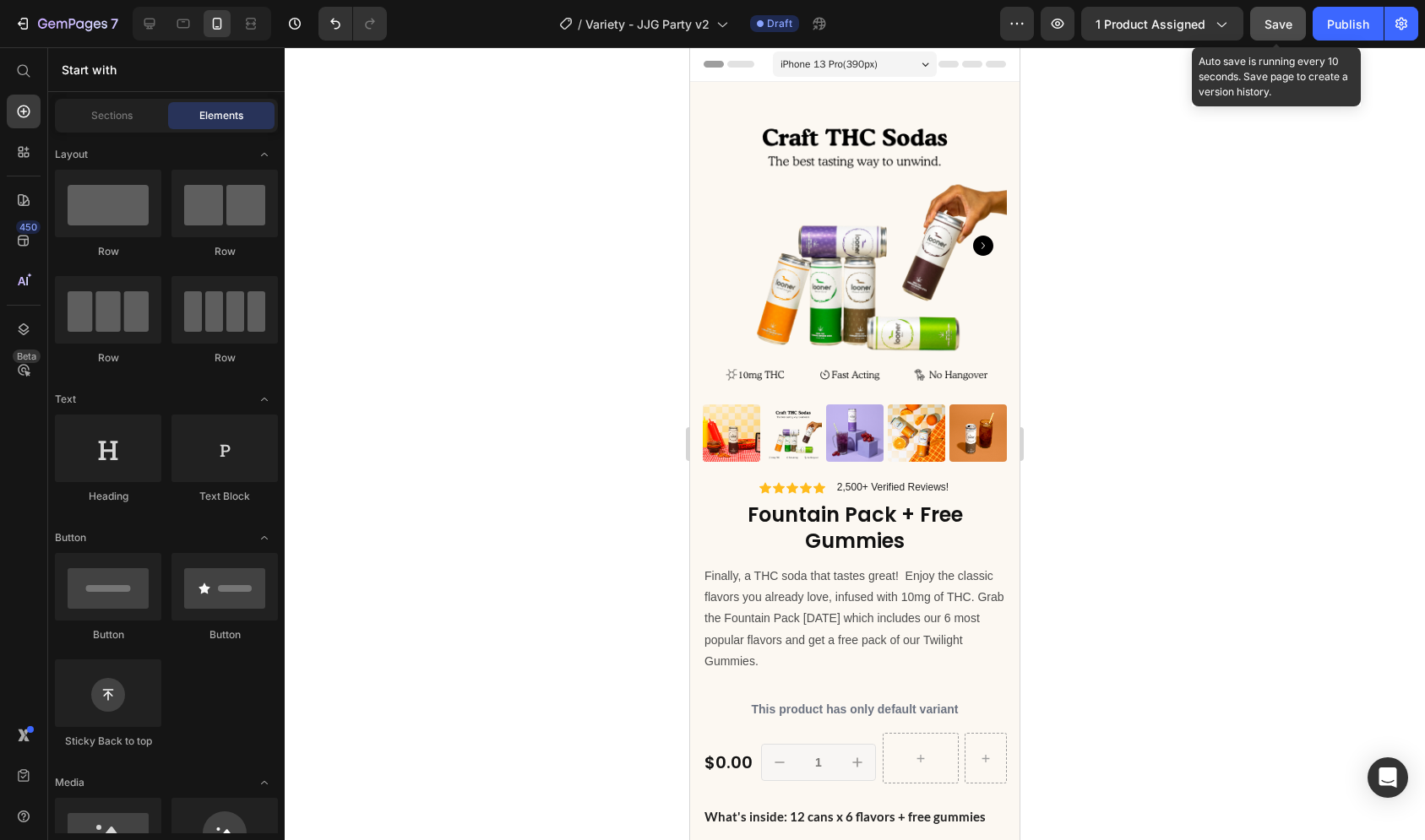 click on "Save" at bounding box center (1278, 24) 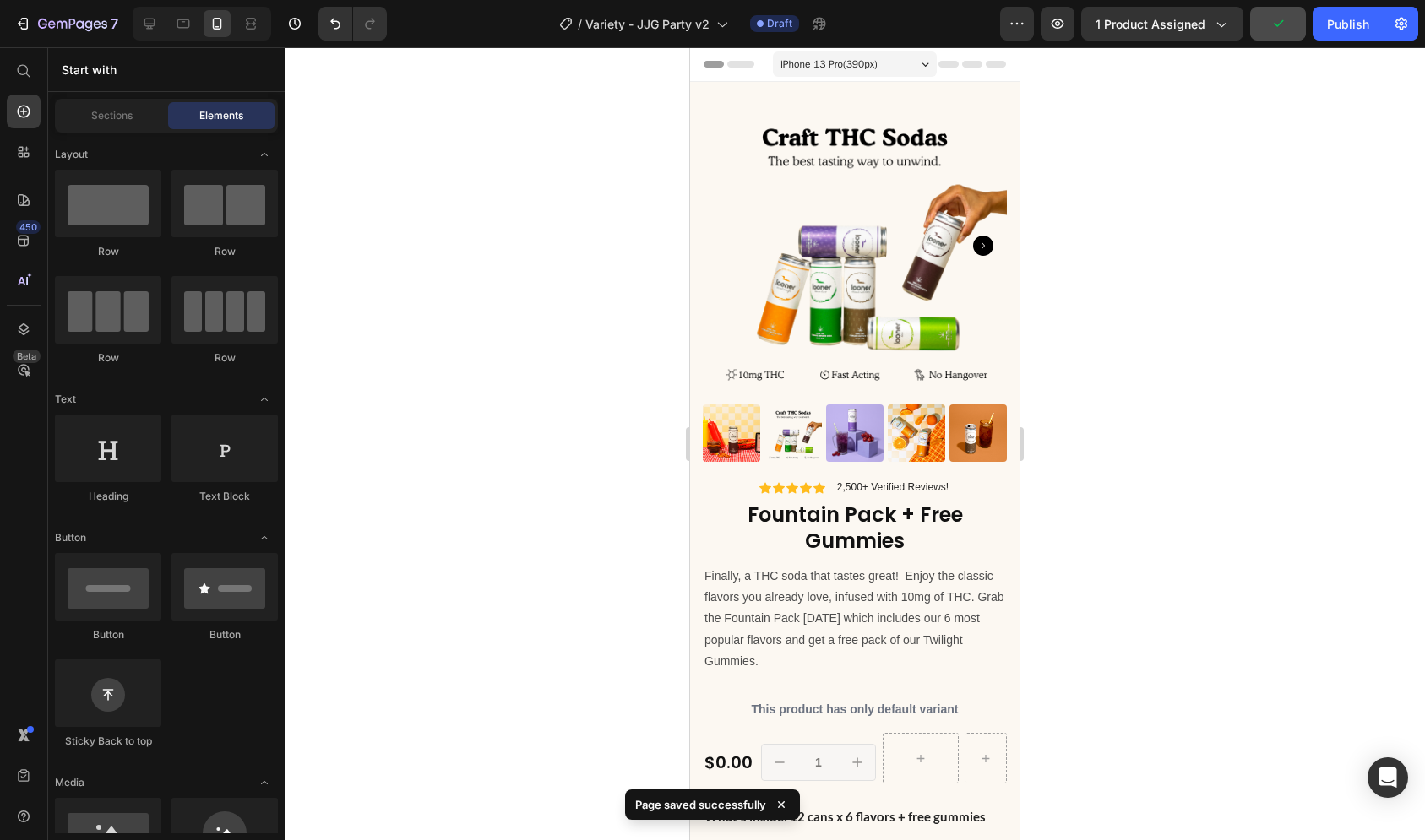 click 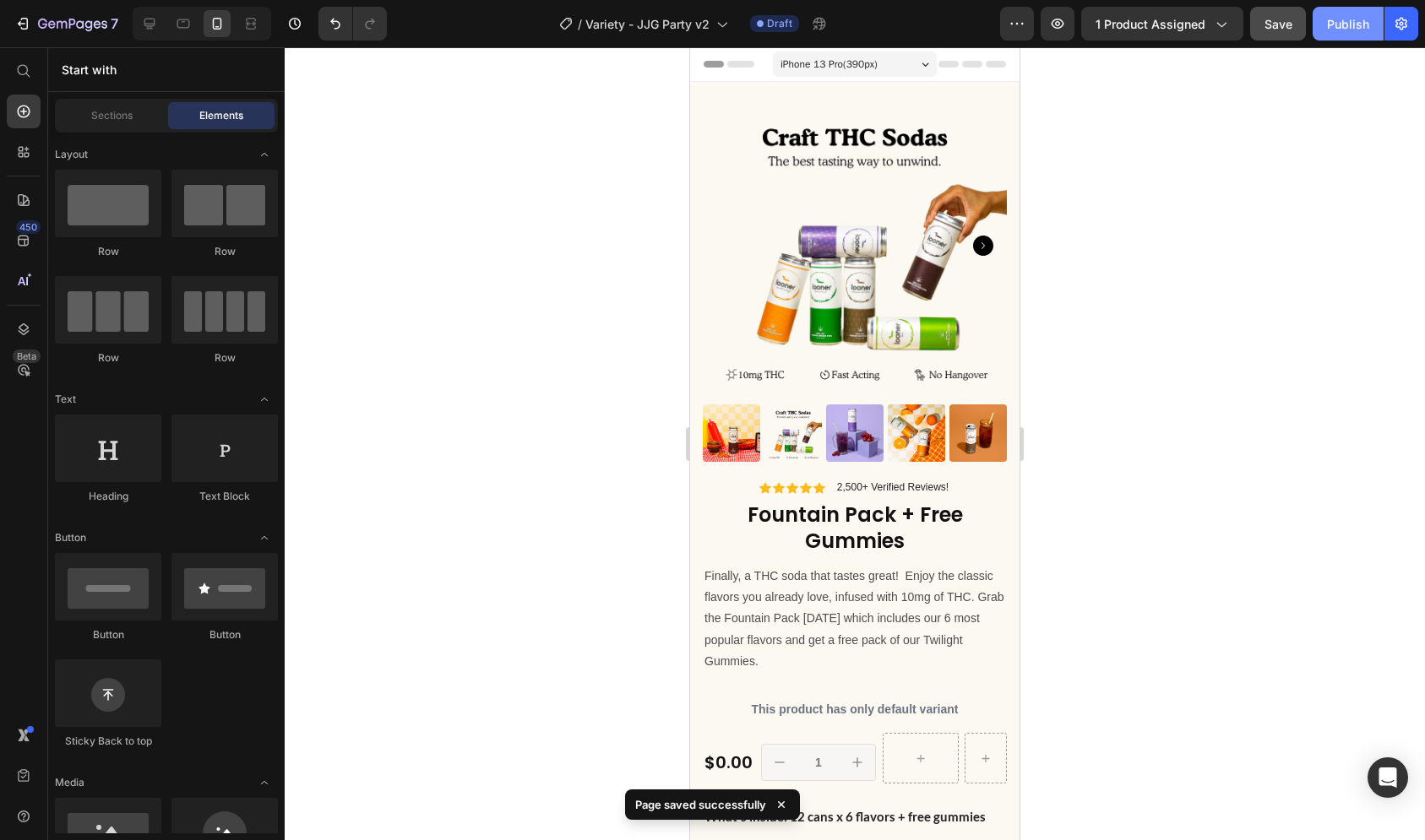 click on "Publish" at bounding box center (1348, 24) 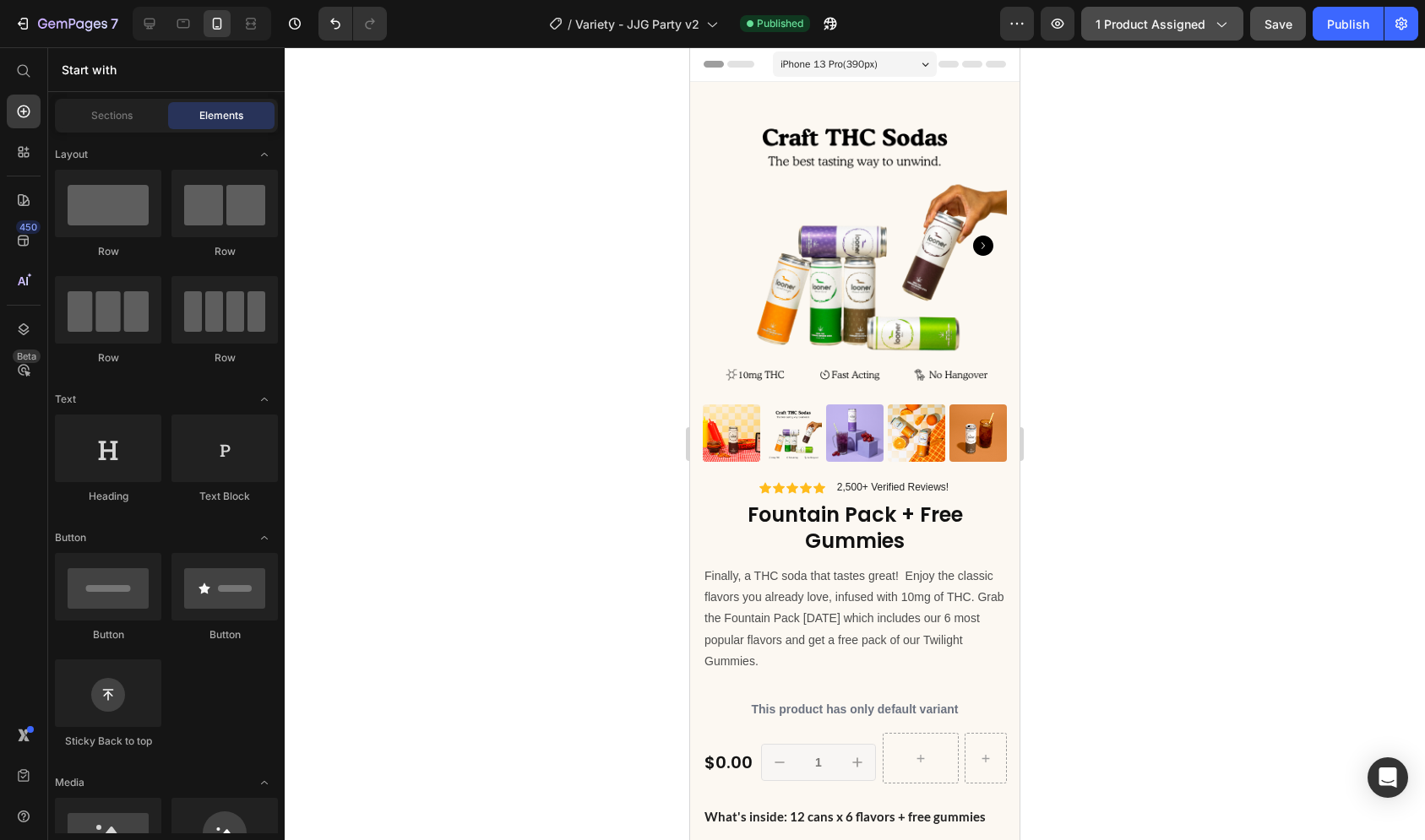 click on "1 product assigned" 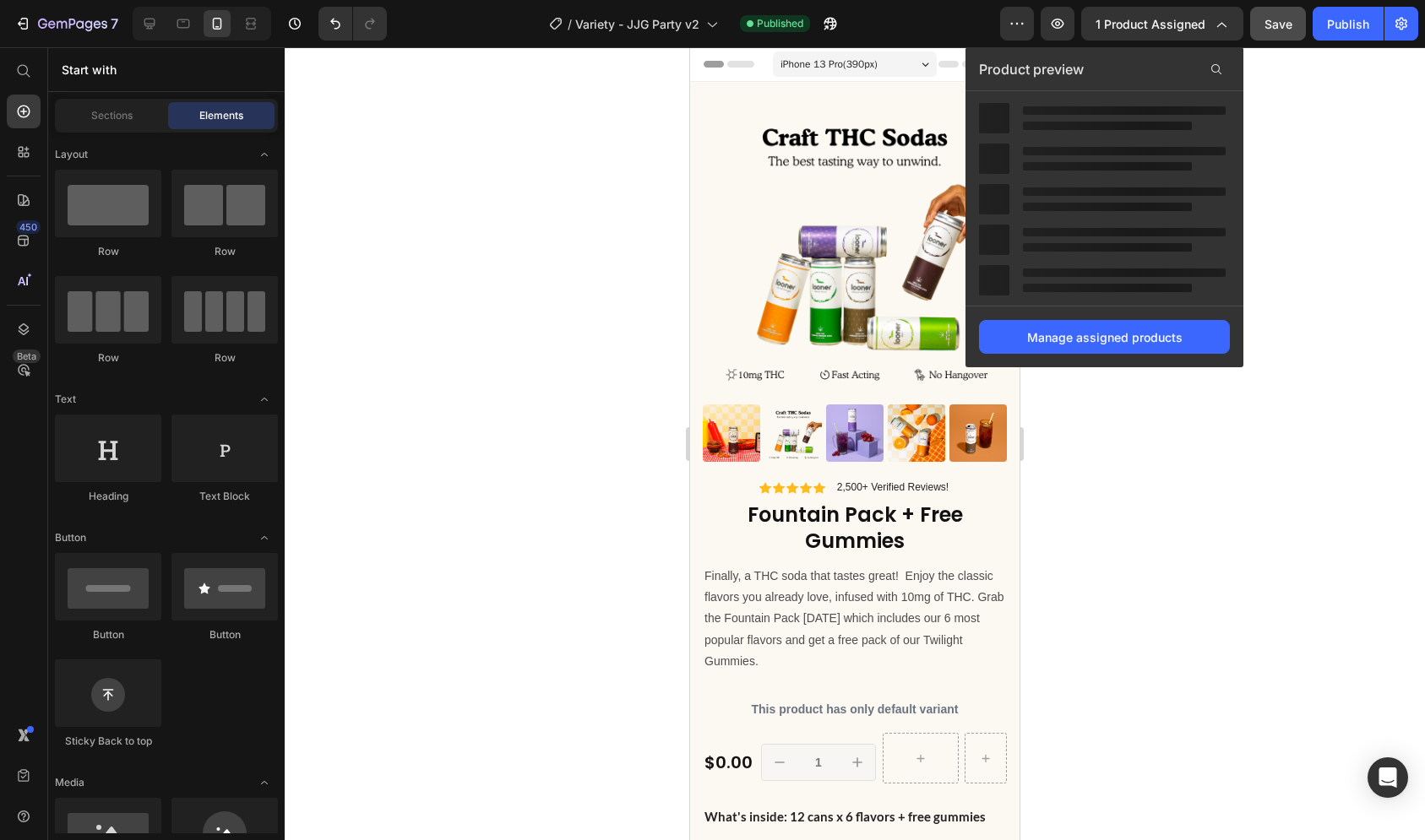 click 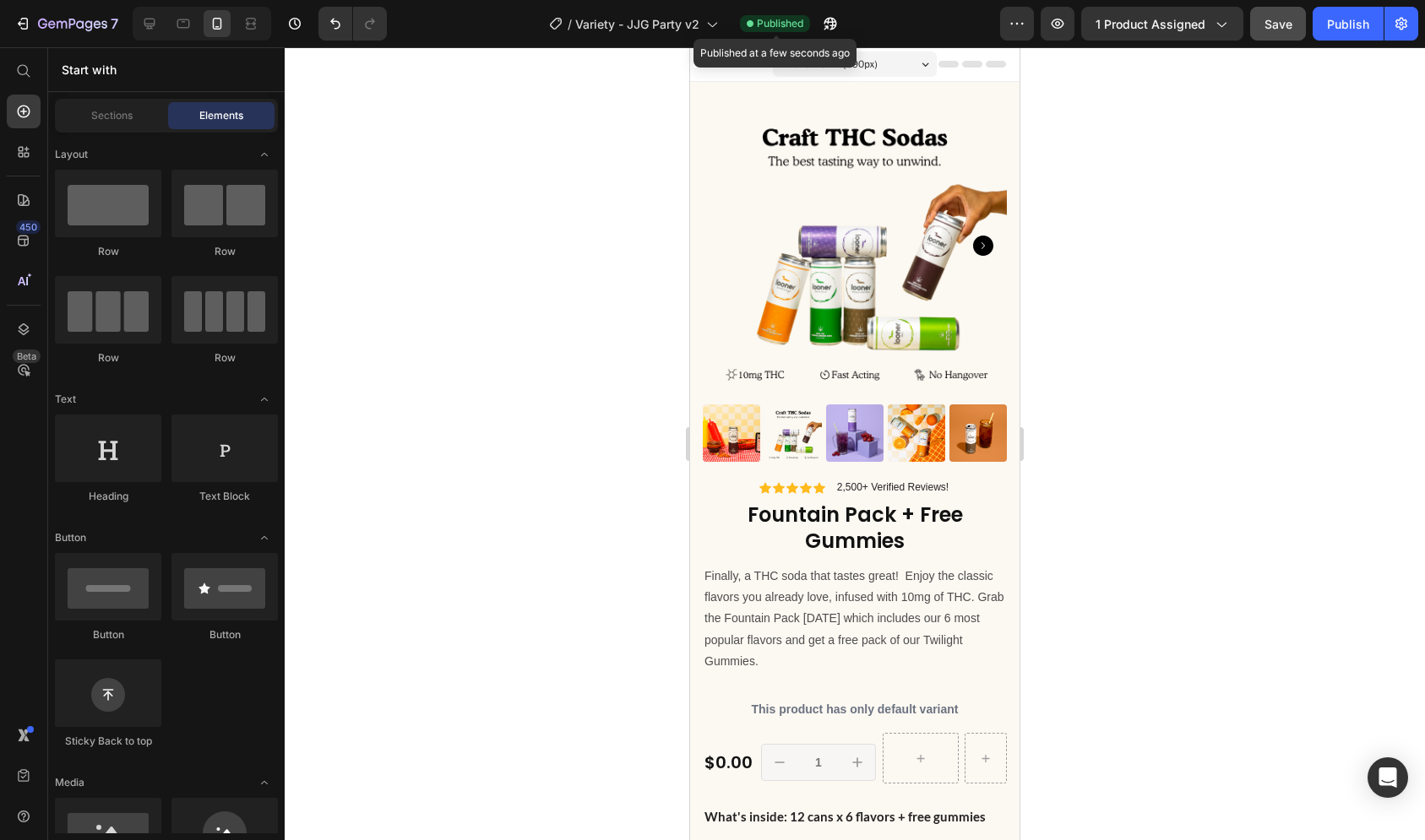 click on "Published" at bounding box center (780, 24) 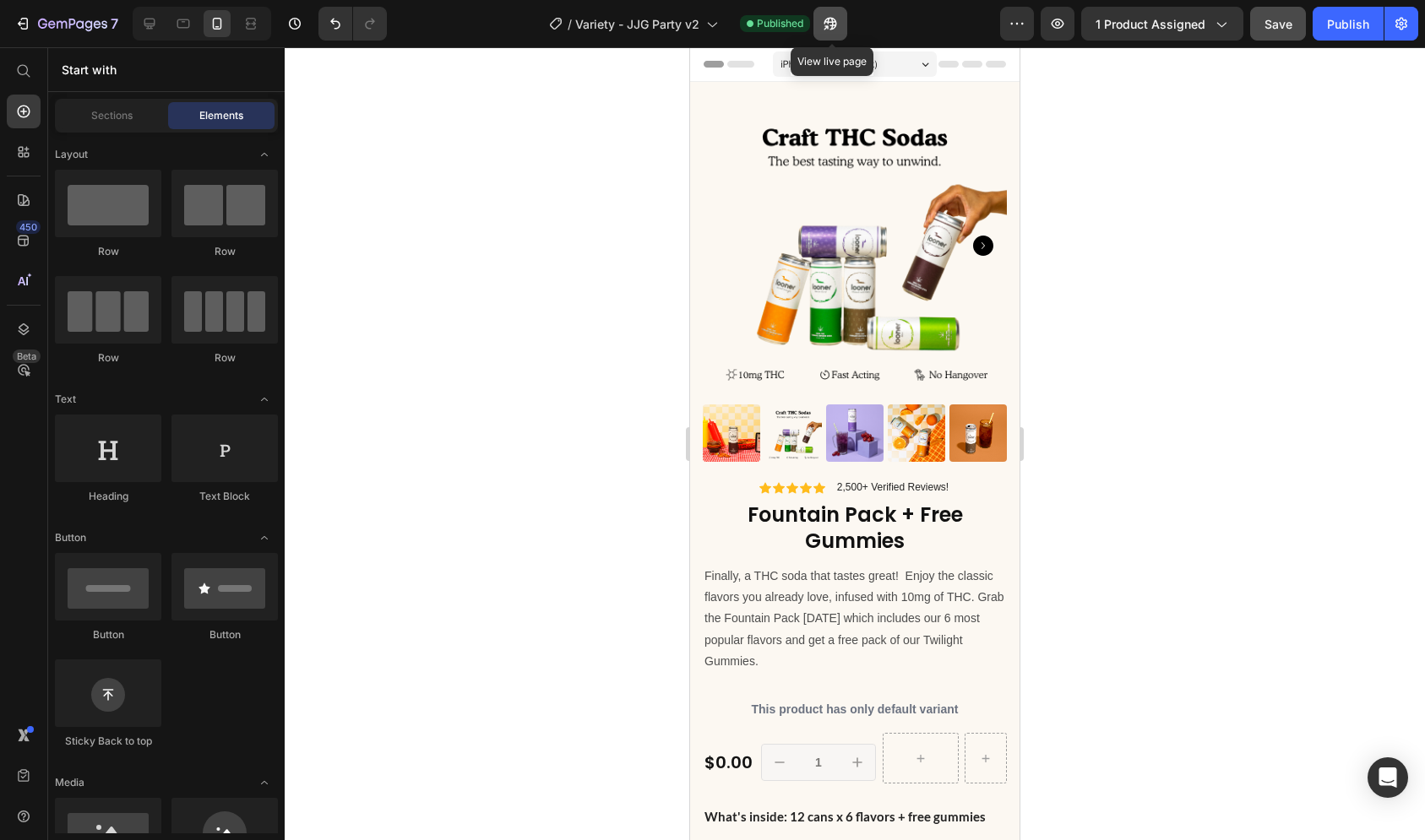 click 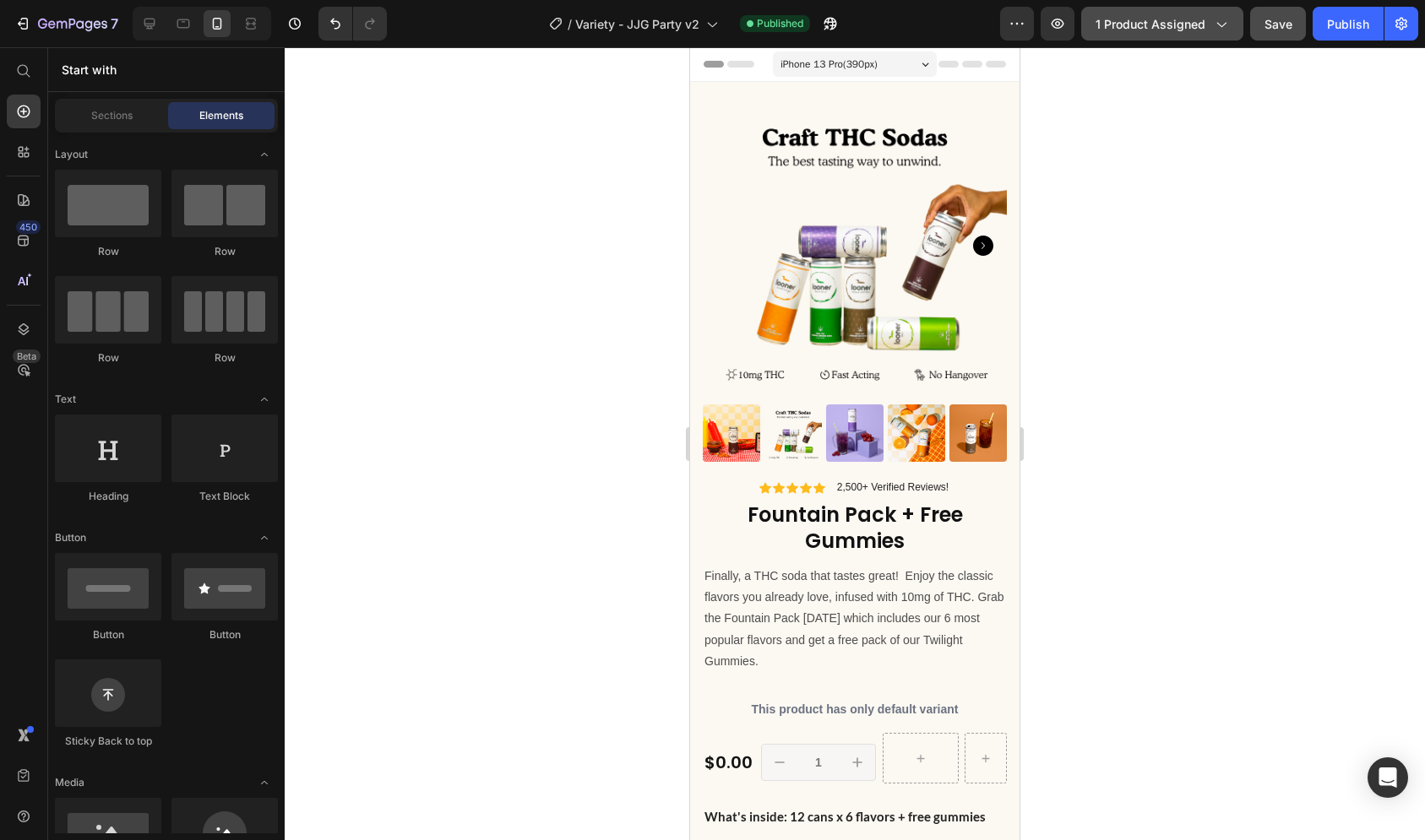 click on "1 product assigned" 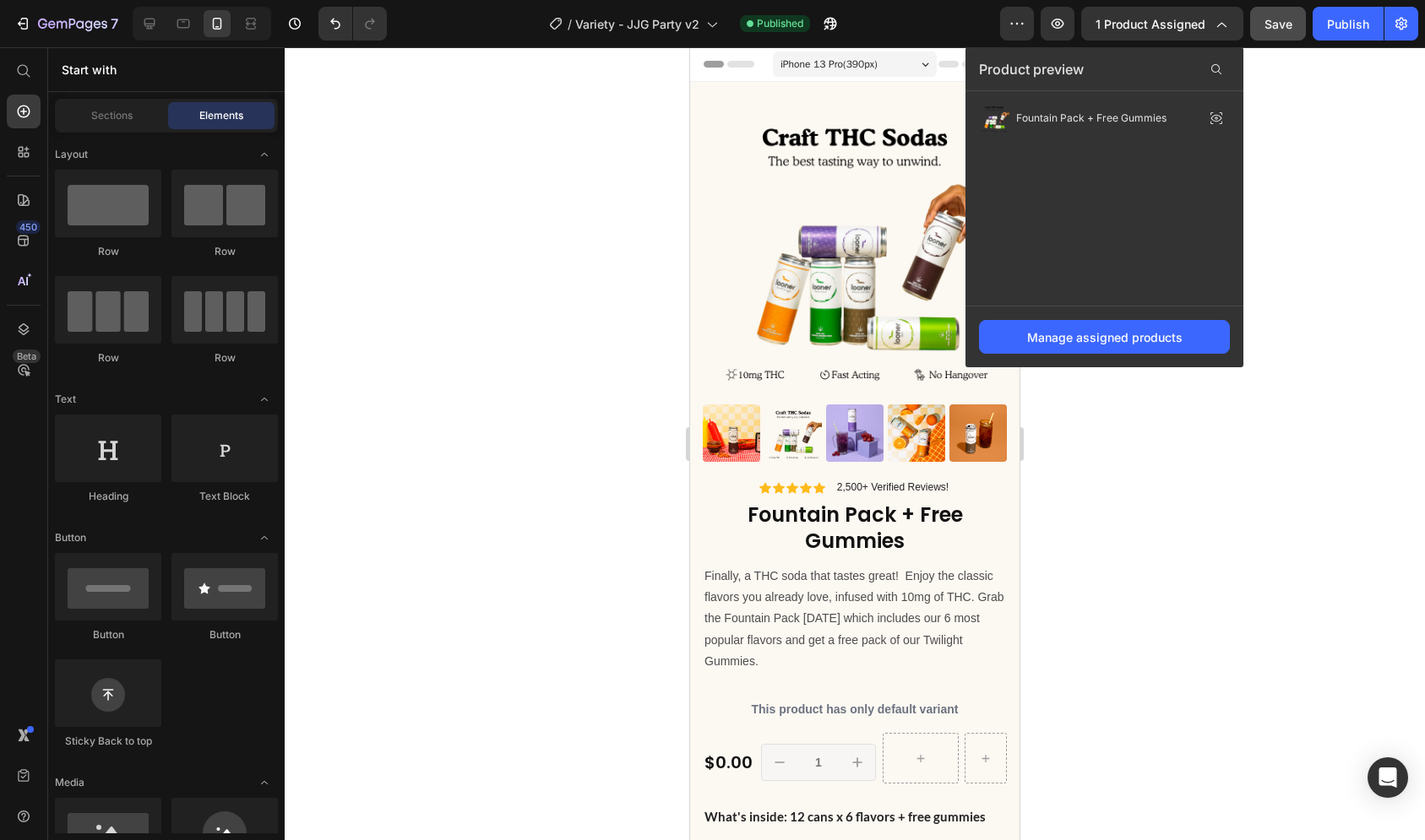 type 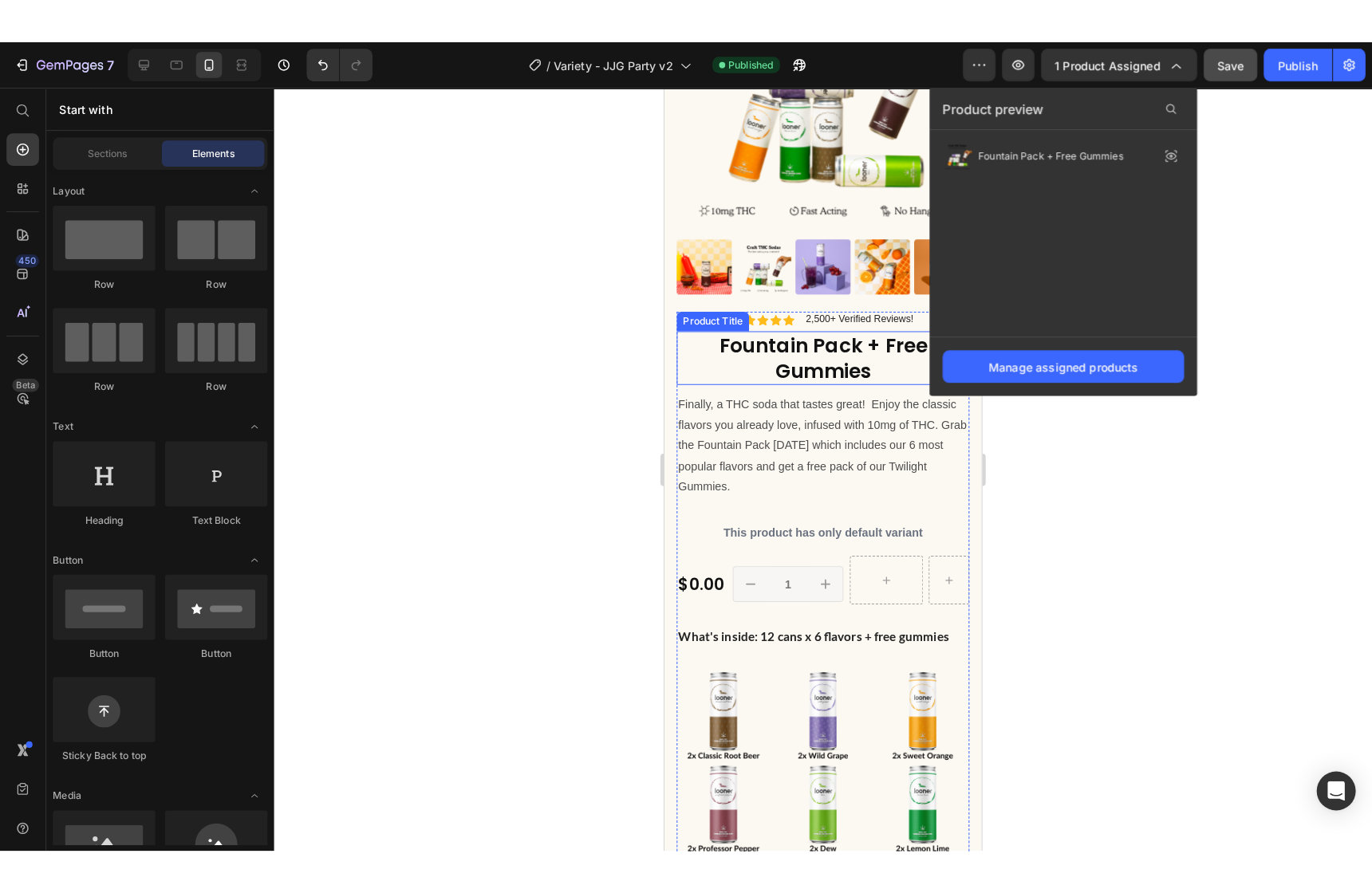 scroll, scrollTop: 0, scrollLeft: 0, axis: both 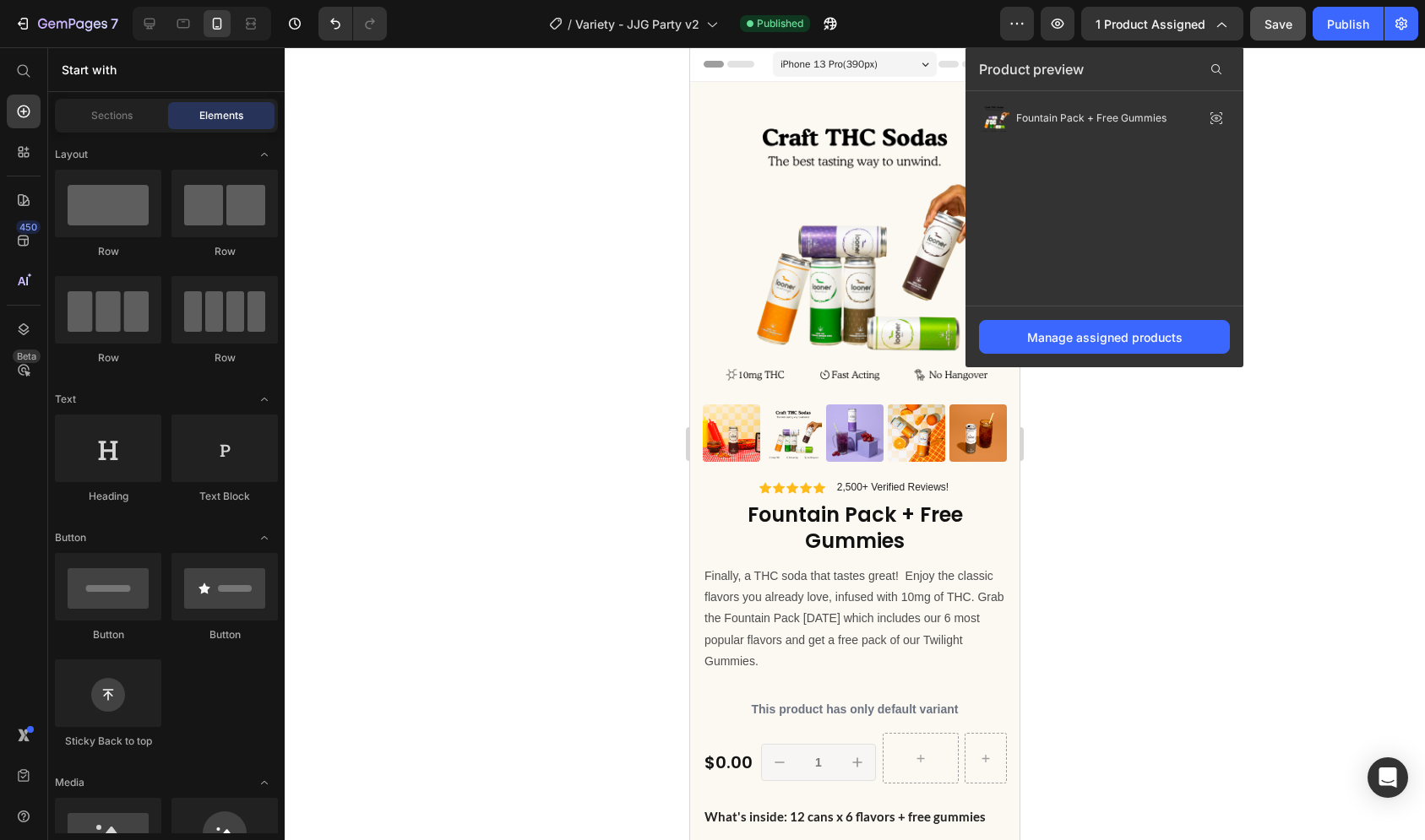click 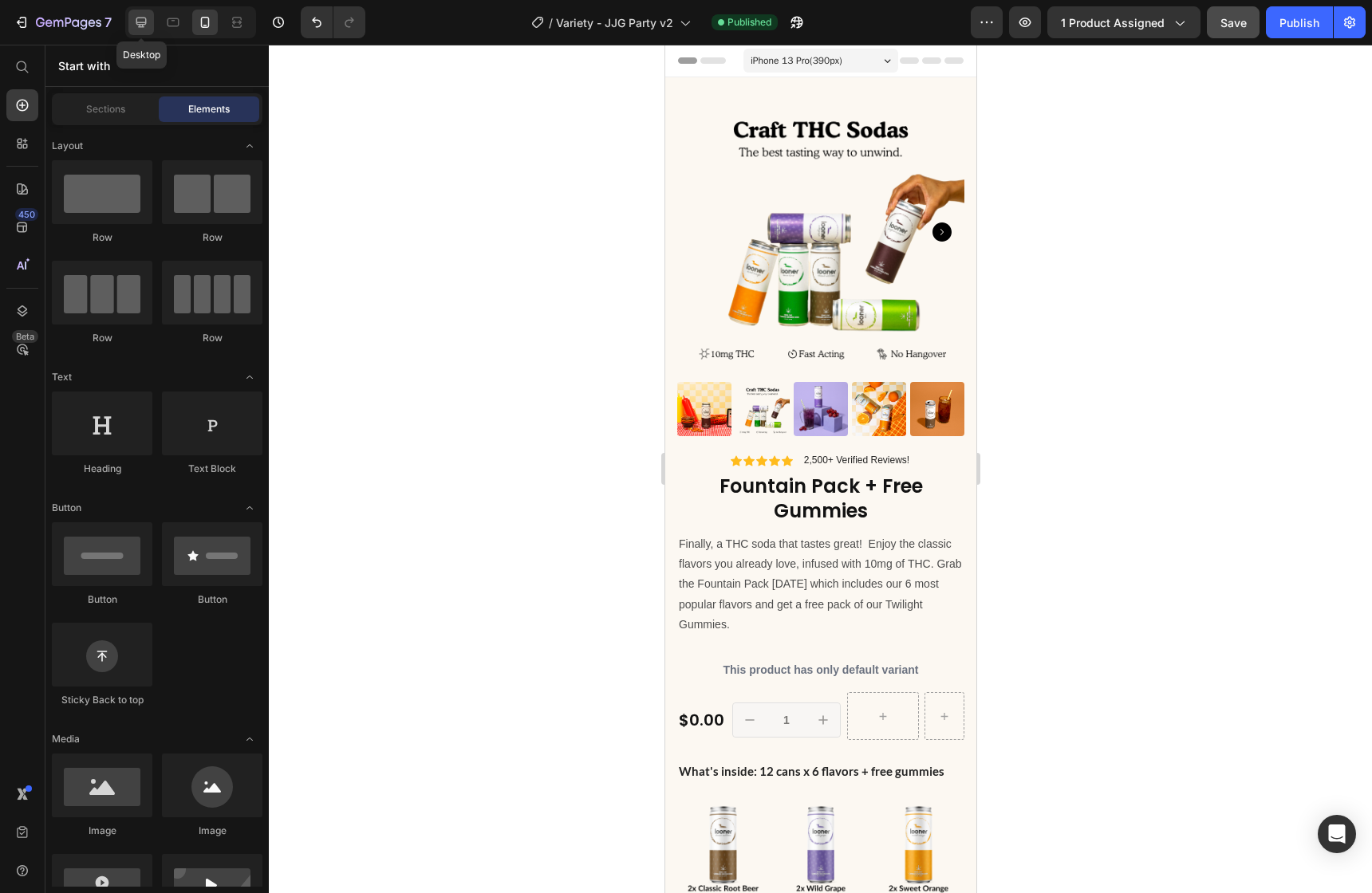 click 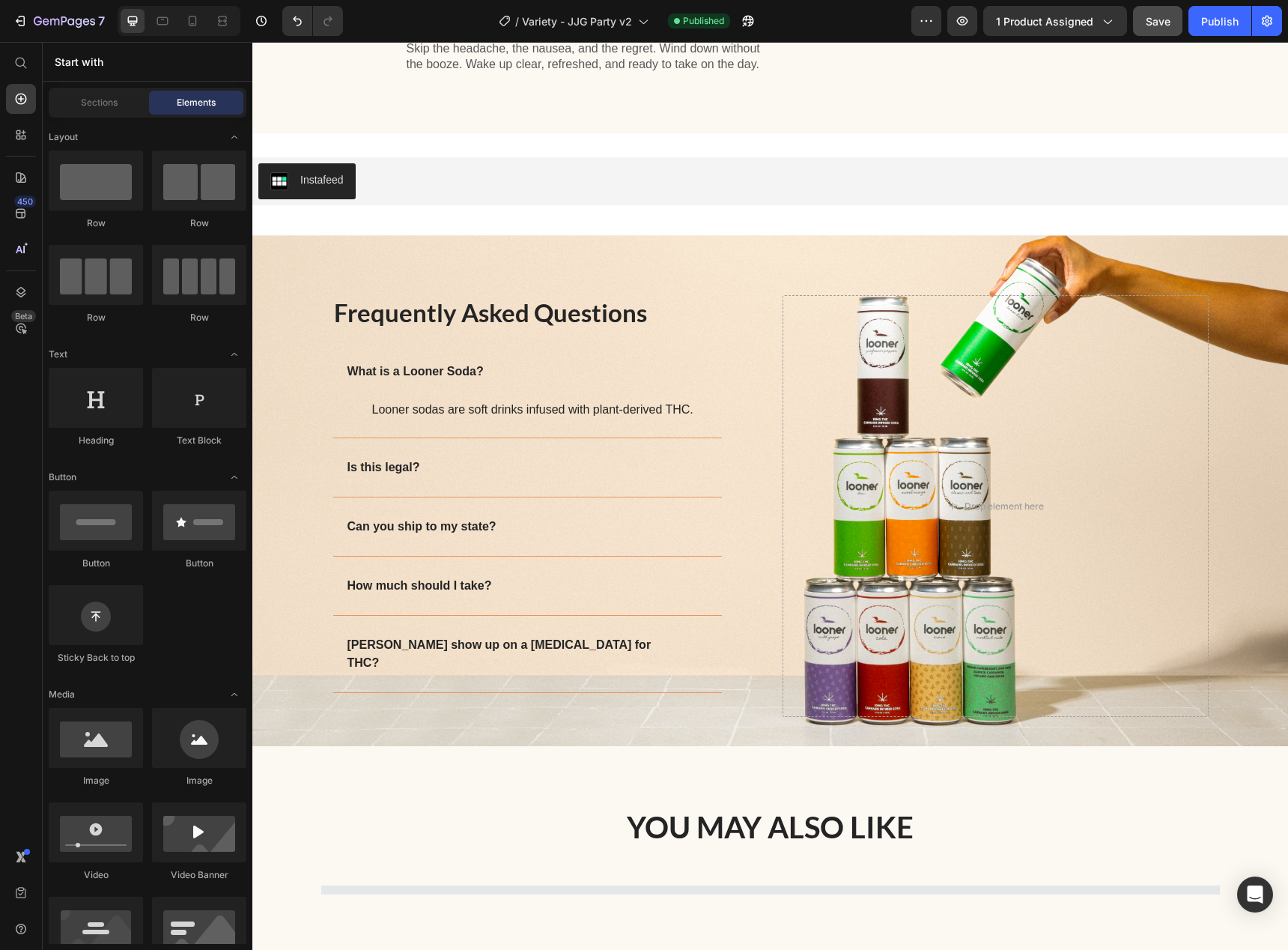 scroll, scrollTop: 1759, scrollLeft: 0, axis: vertical 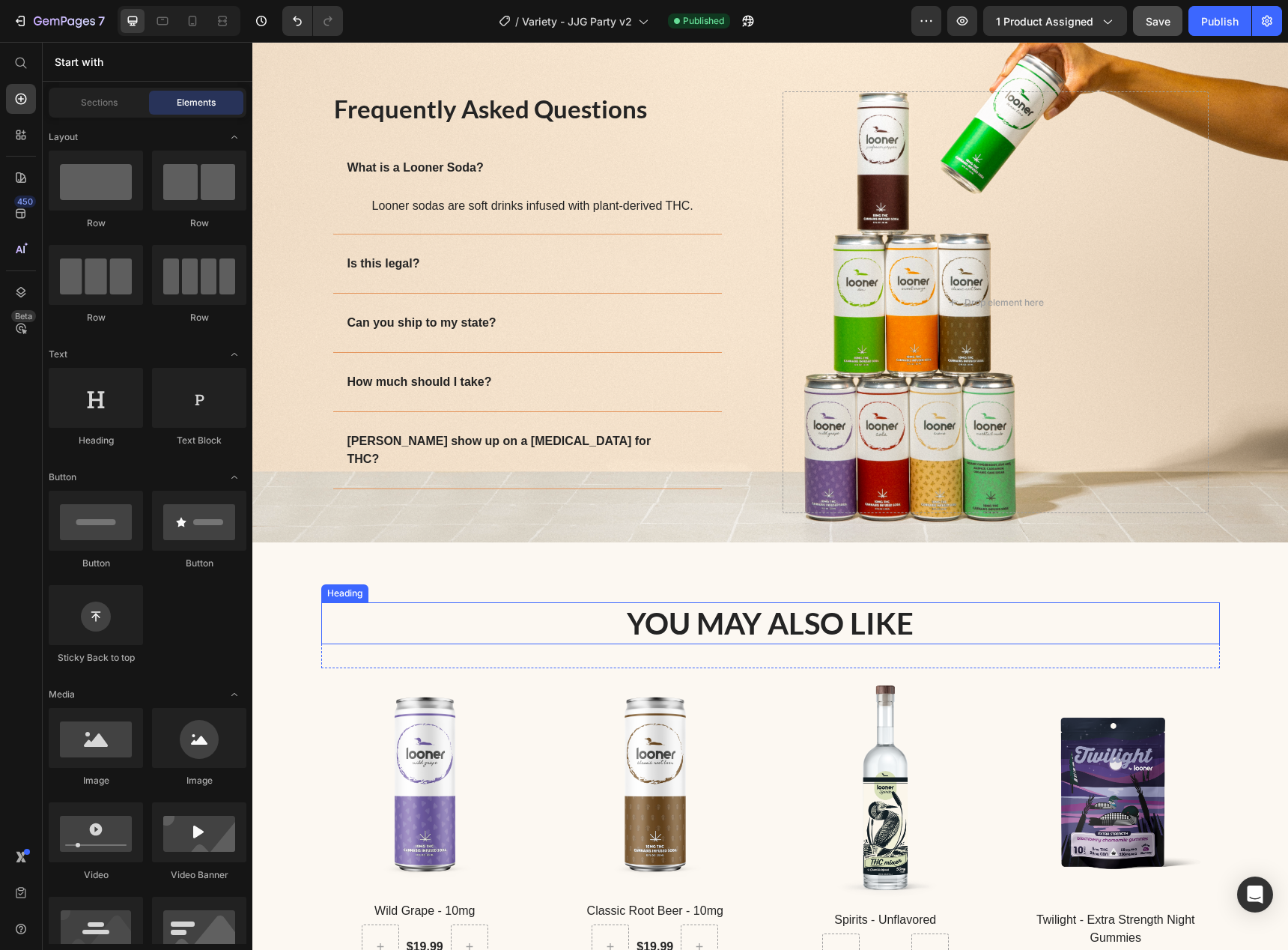 click on "You may also like" at bounding box center (771, 623) 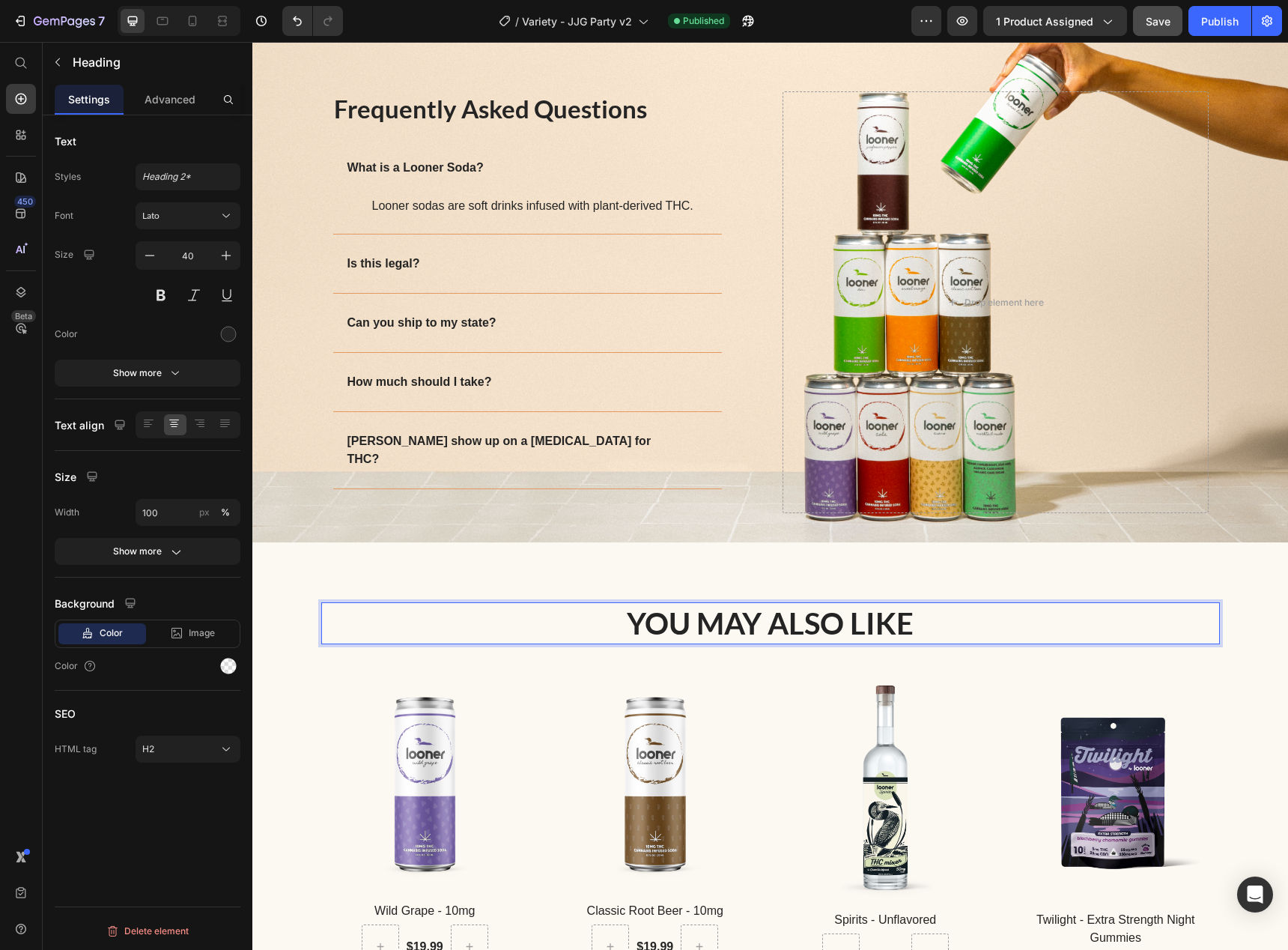 click on "You may also like" at bounding box center [771, 623] 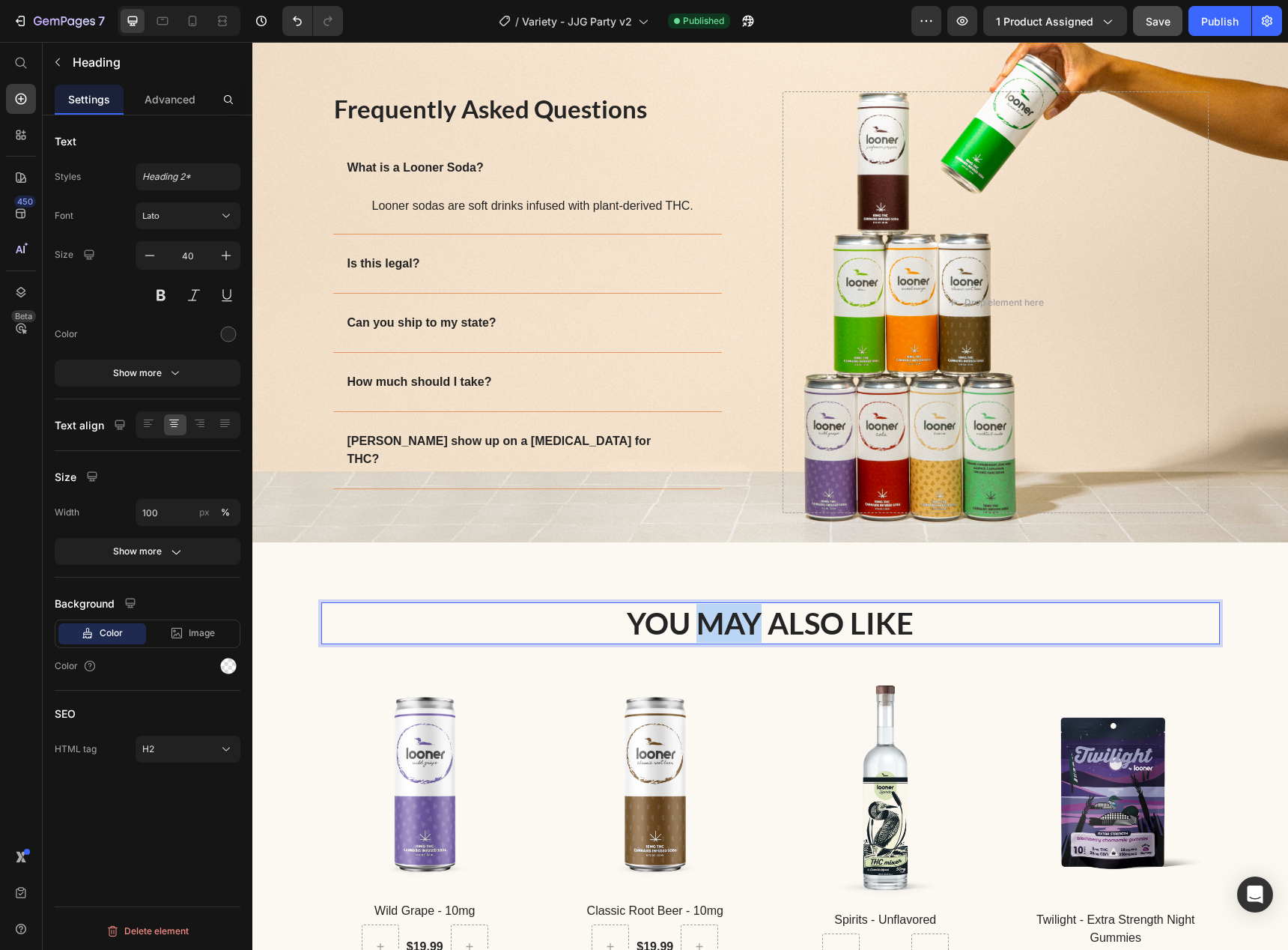 click on "You may also like" at bounding box center (771, 623) 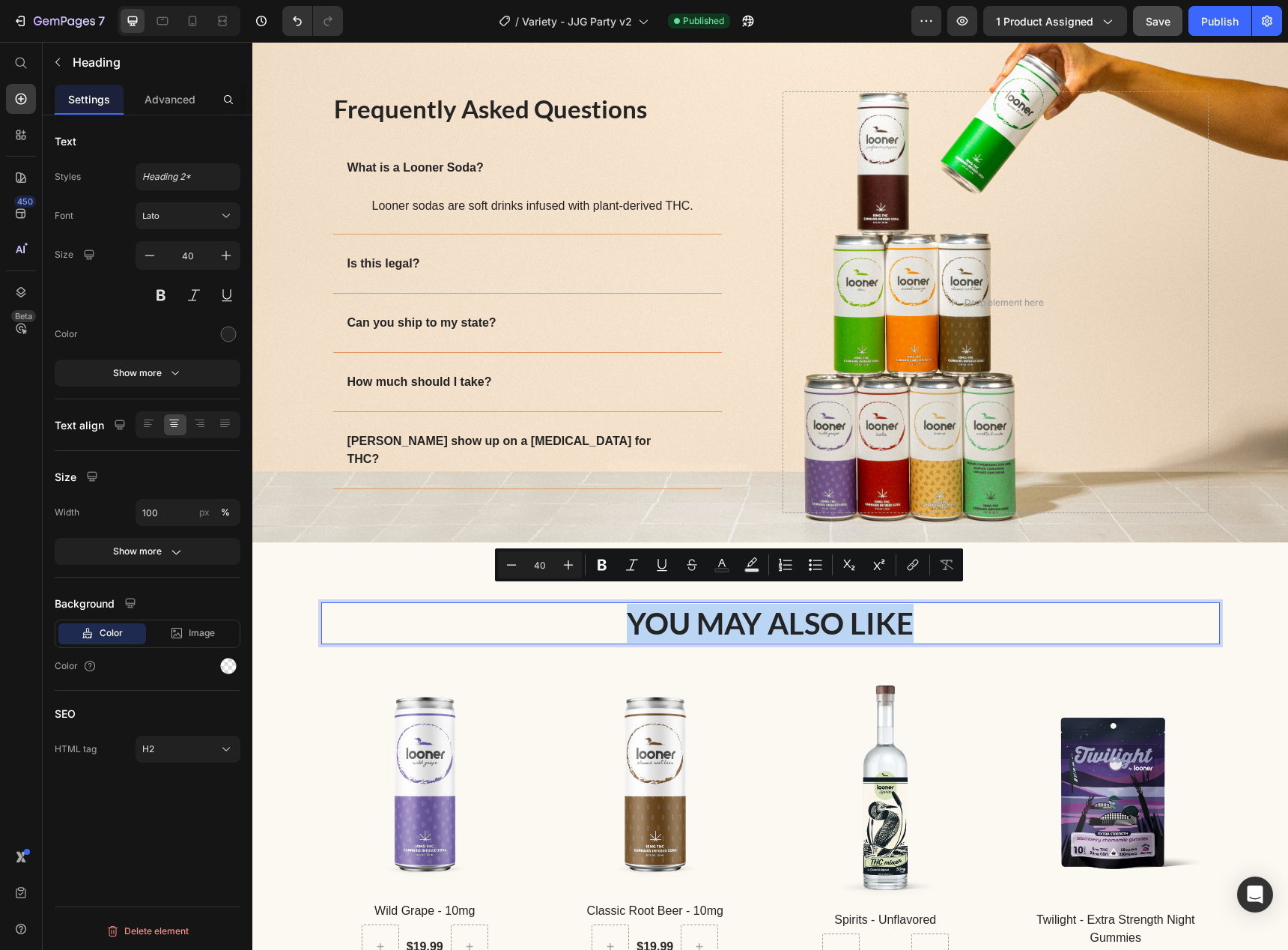 click on "You may also like" at bounding box center [771, 623] 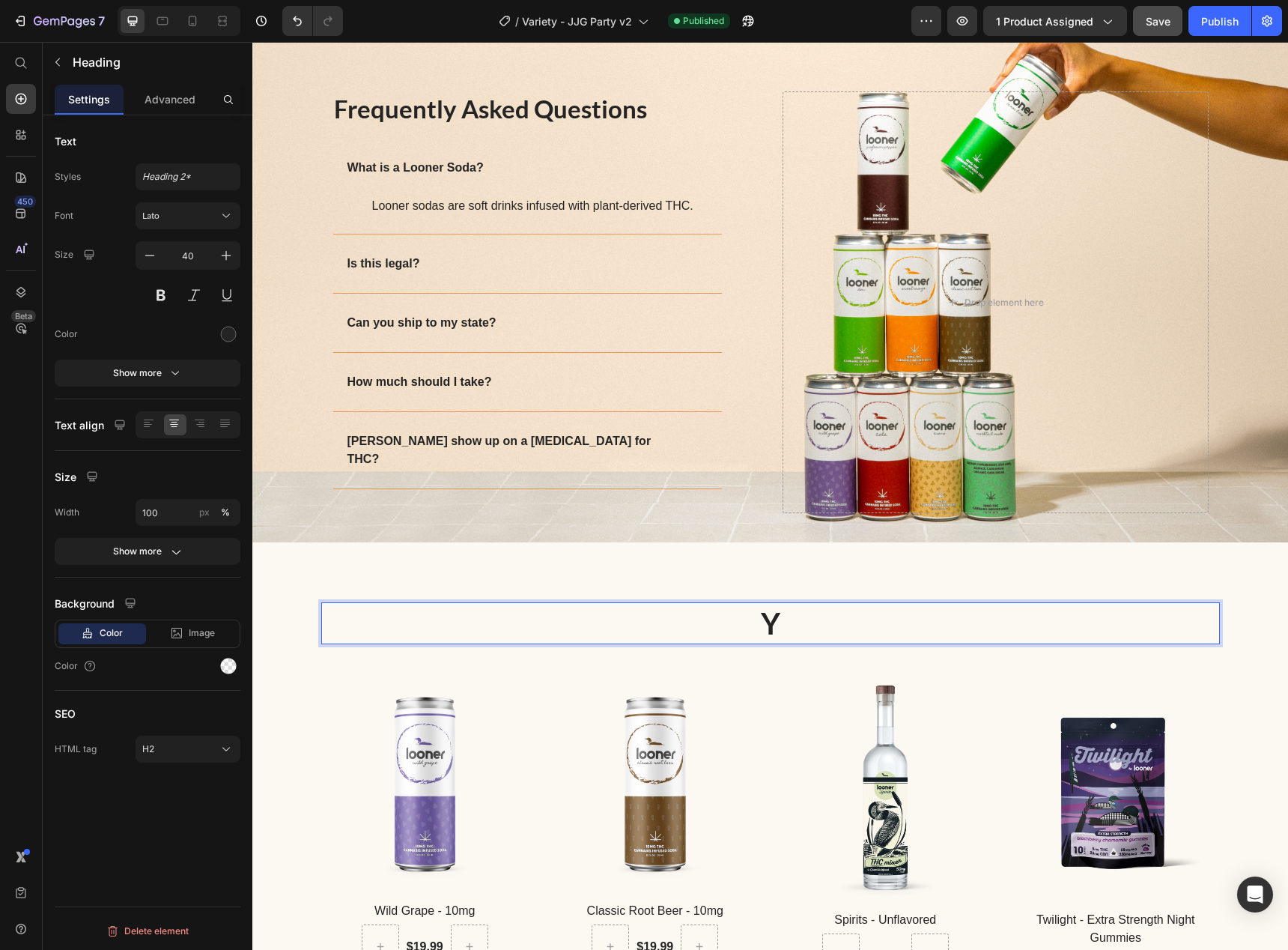 click on "Y" at bounding box center [771, 623] 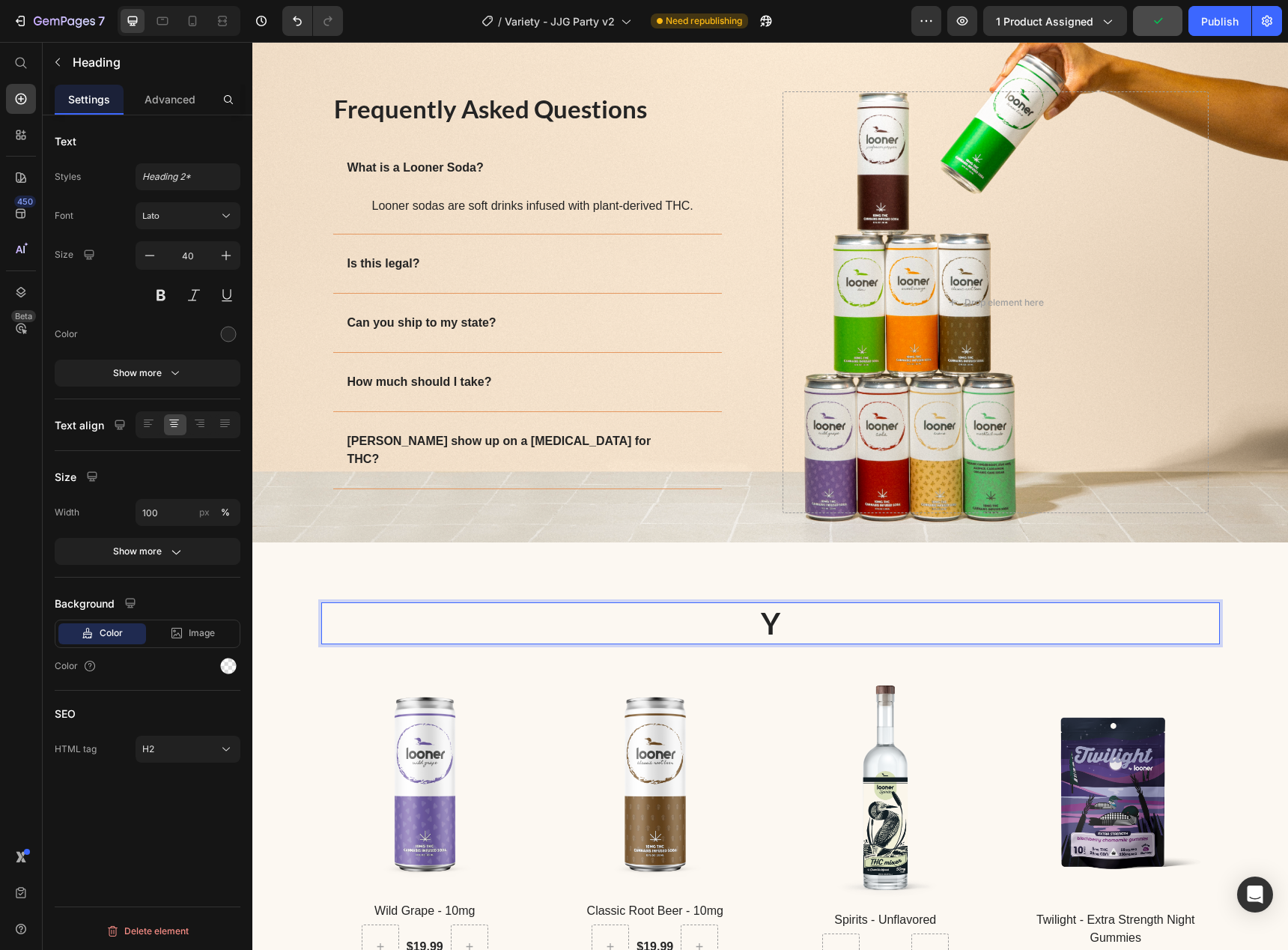 click on "Y" at bounding box center (771, 623) 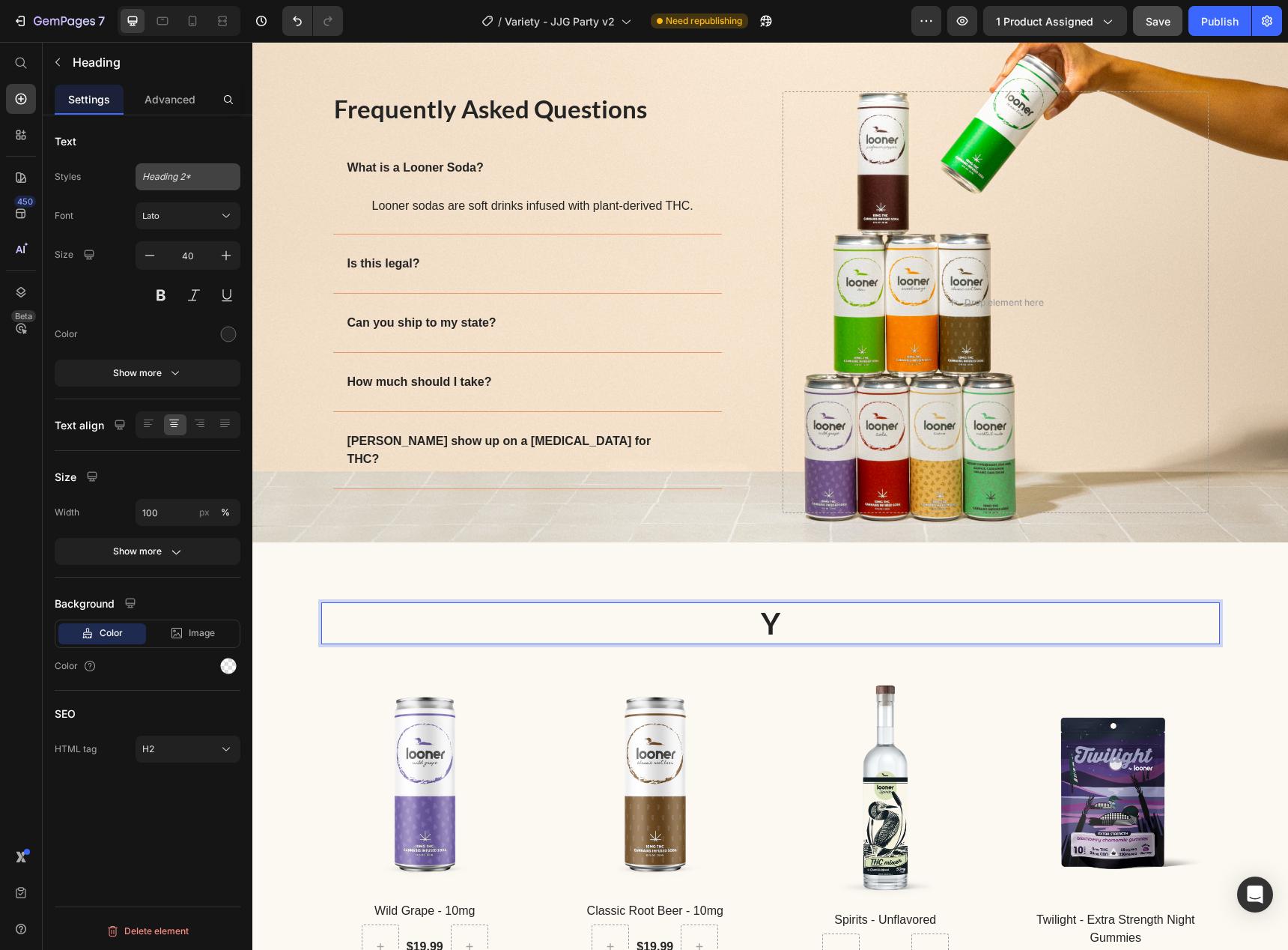 click on "Heading 2*" at bounding box center [188, 177] 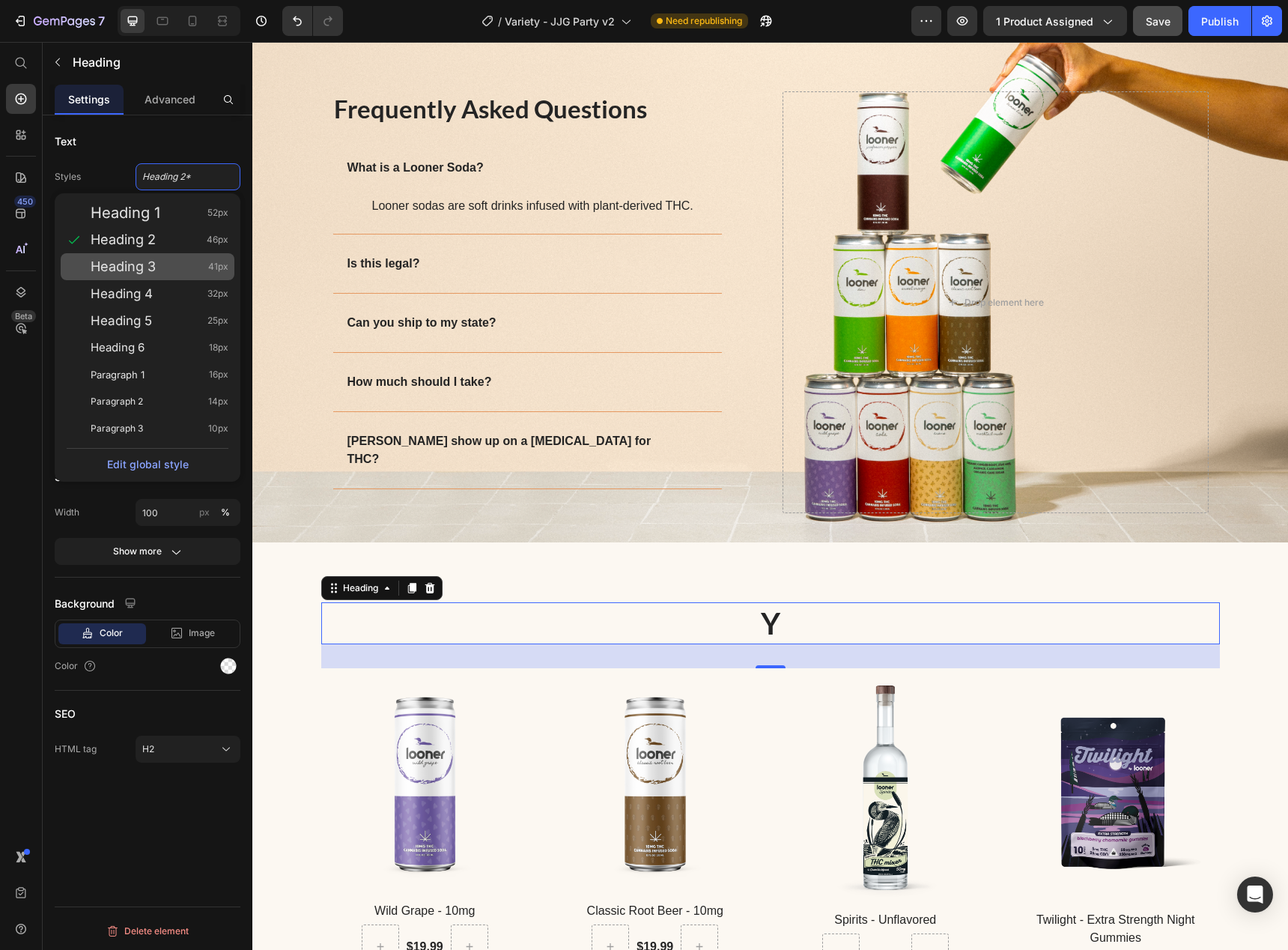 click on "Heading 3 41px" at bounding box center (160, 267) 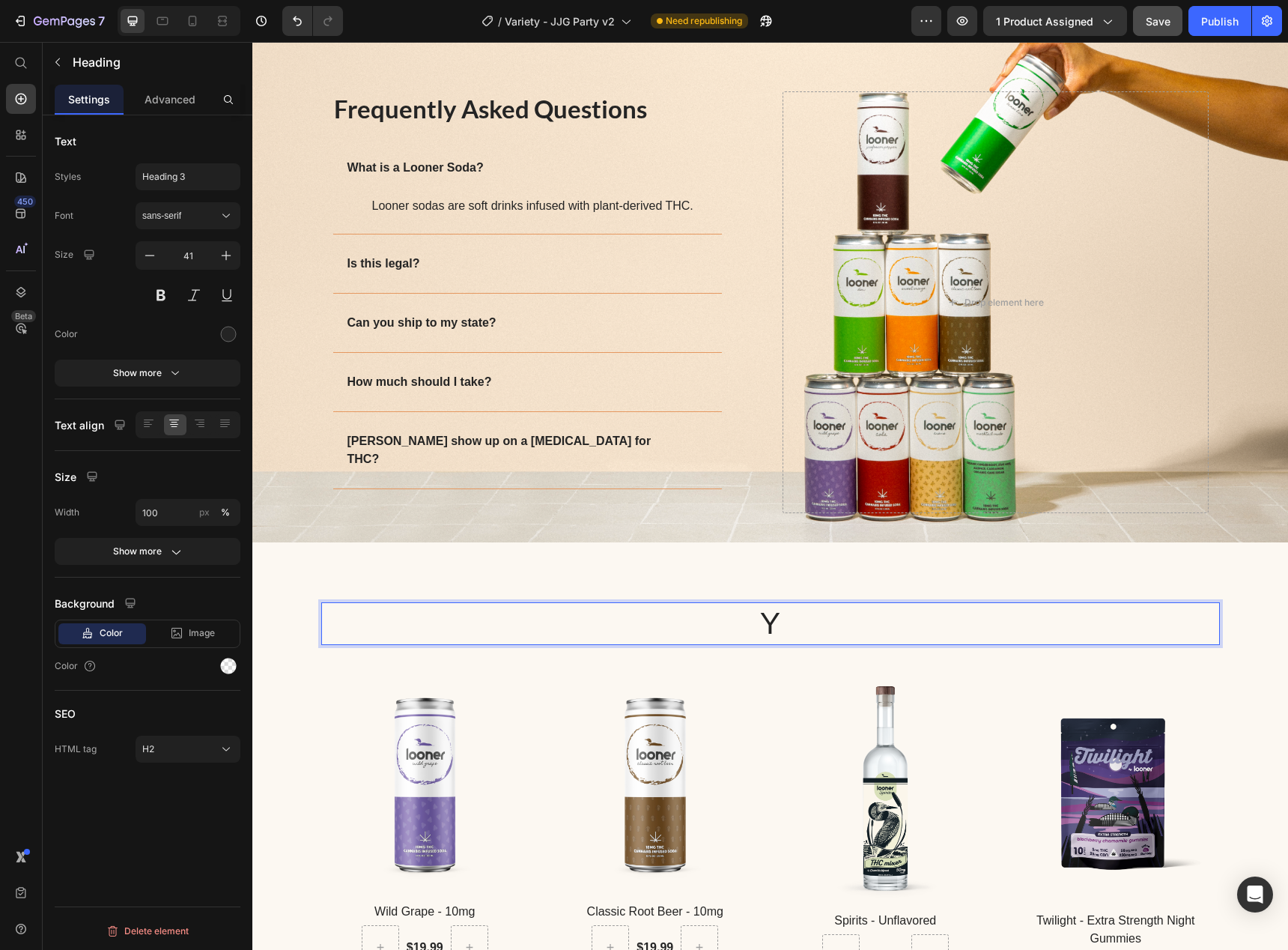 click on "Y" at bounding box center (771, 623) 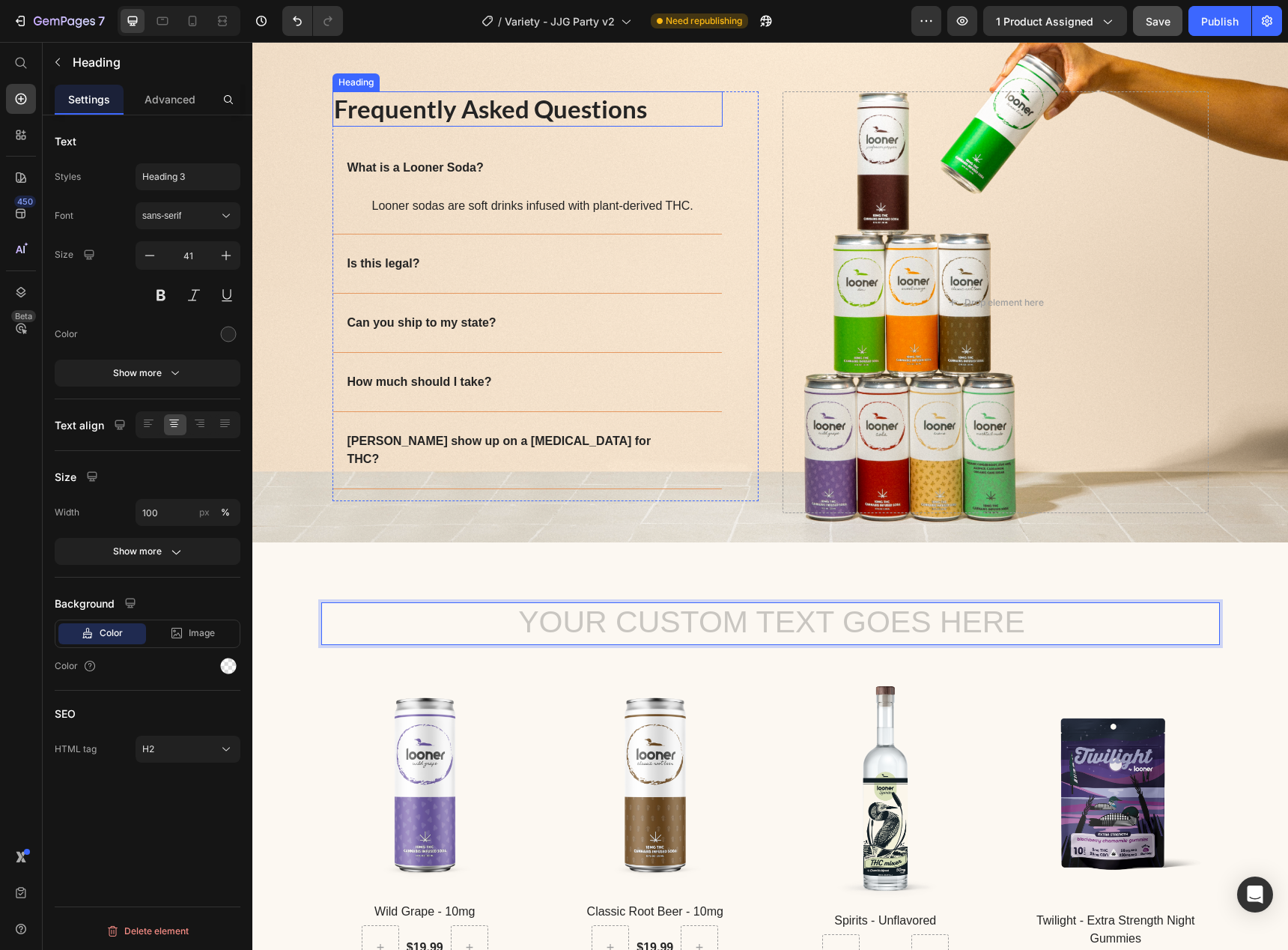click on "Frequently Asked Questions" at bounding box center [527, 109] 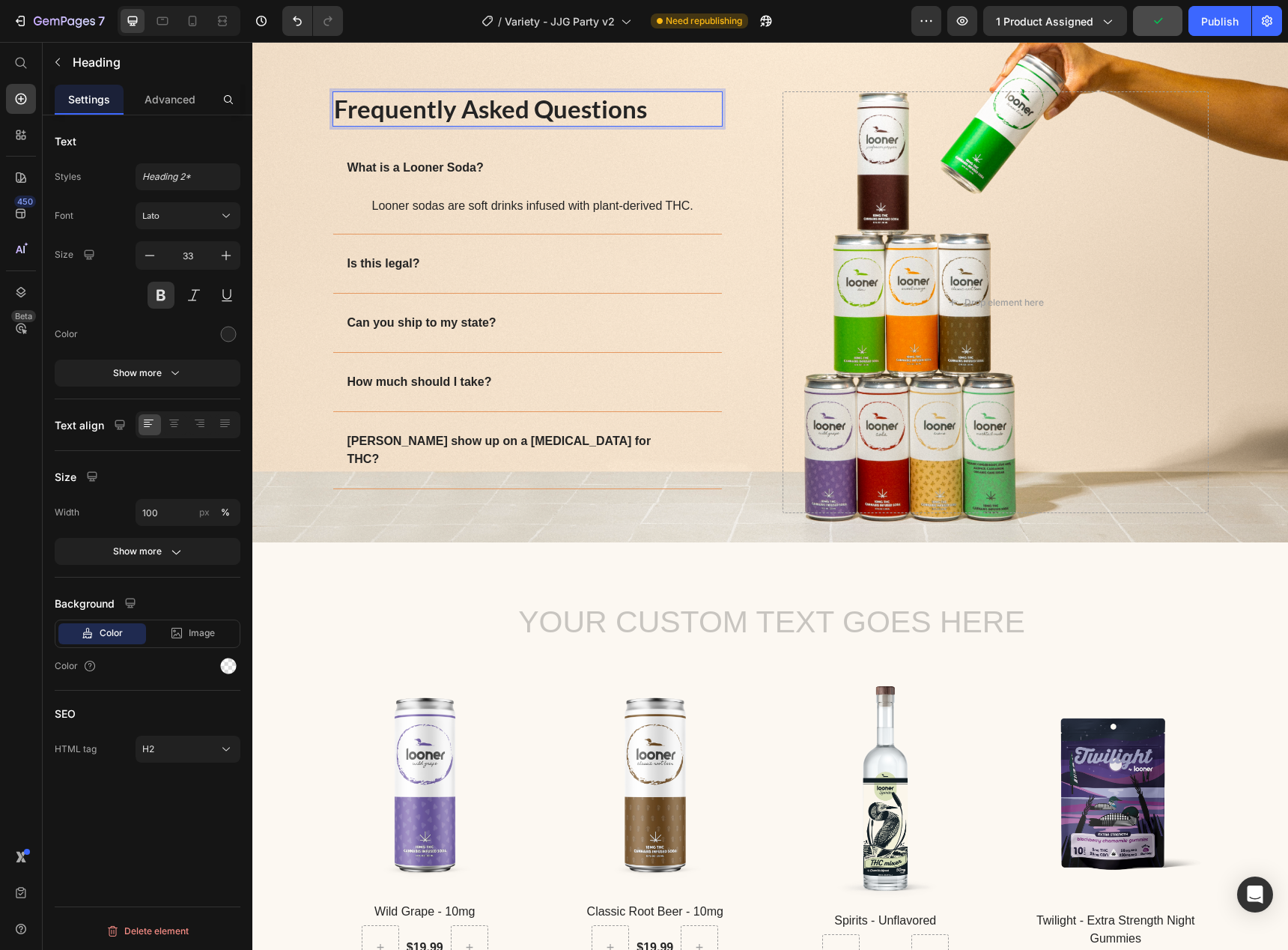 click on "Frequently Asked Questions" at bounding box center [527, 109] 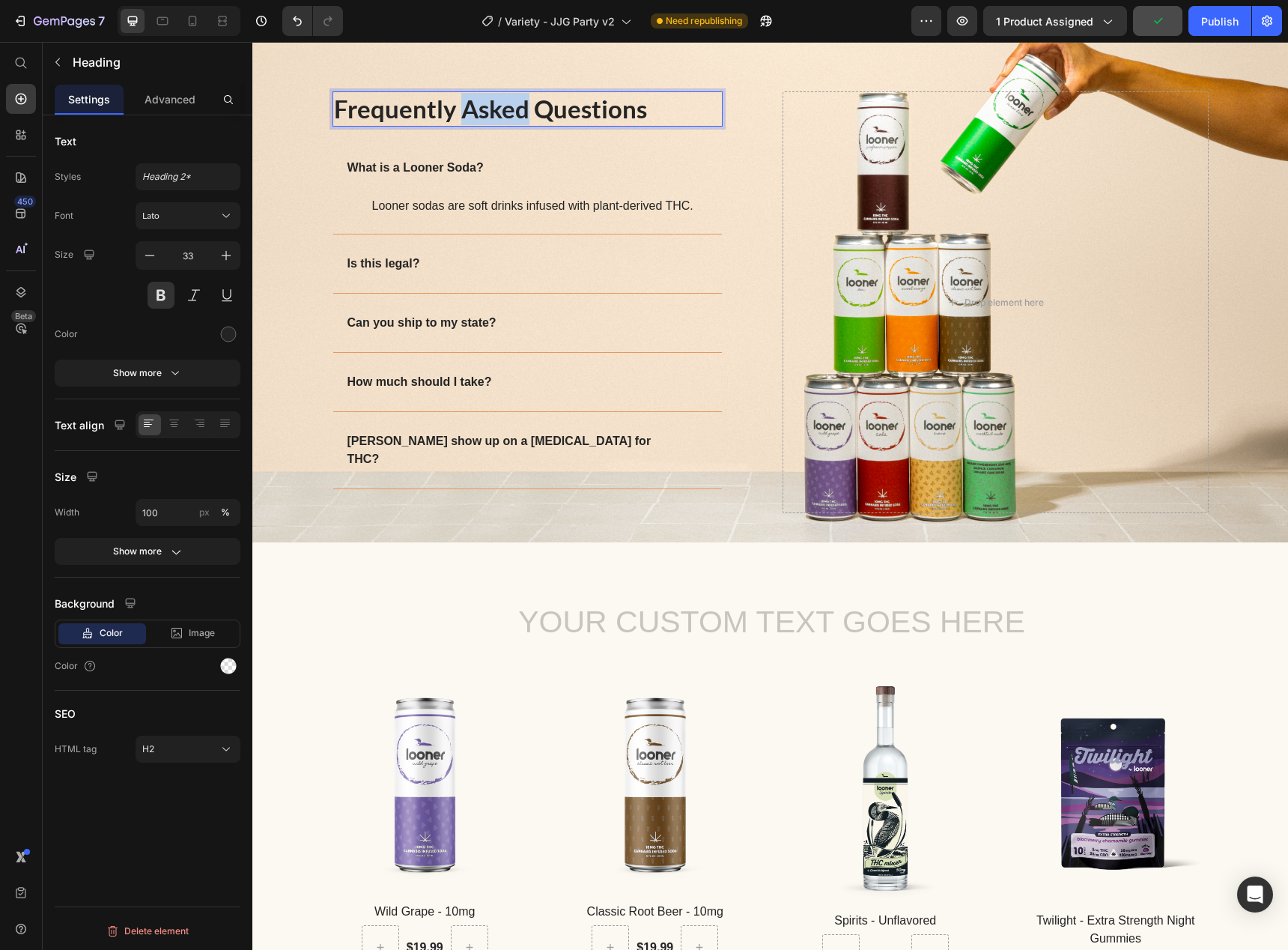 click on "Frequently Asked Questions" at bounding box center [527, 109] 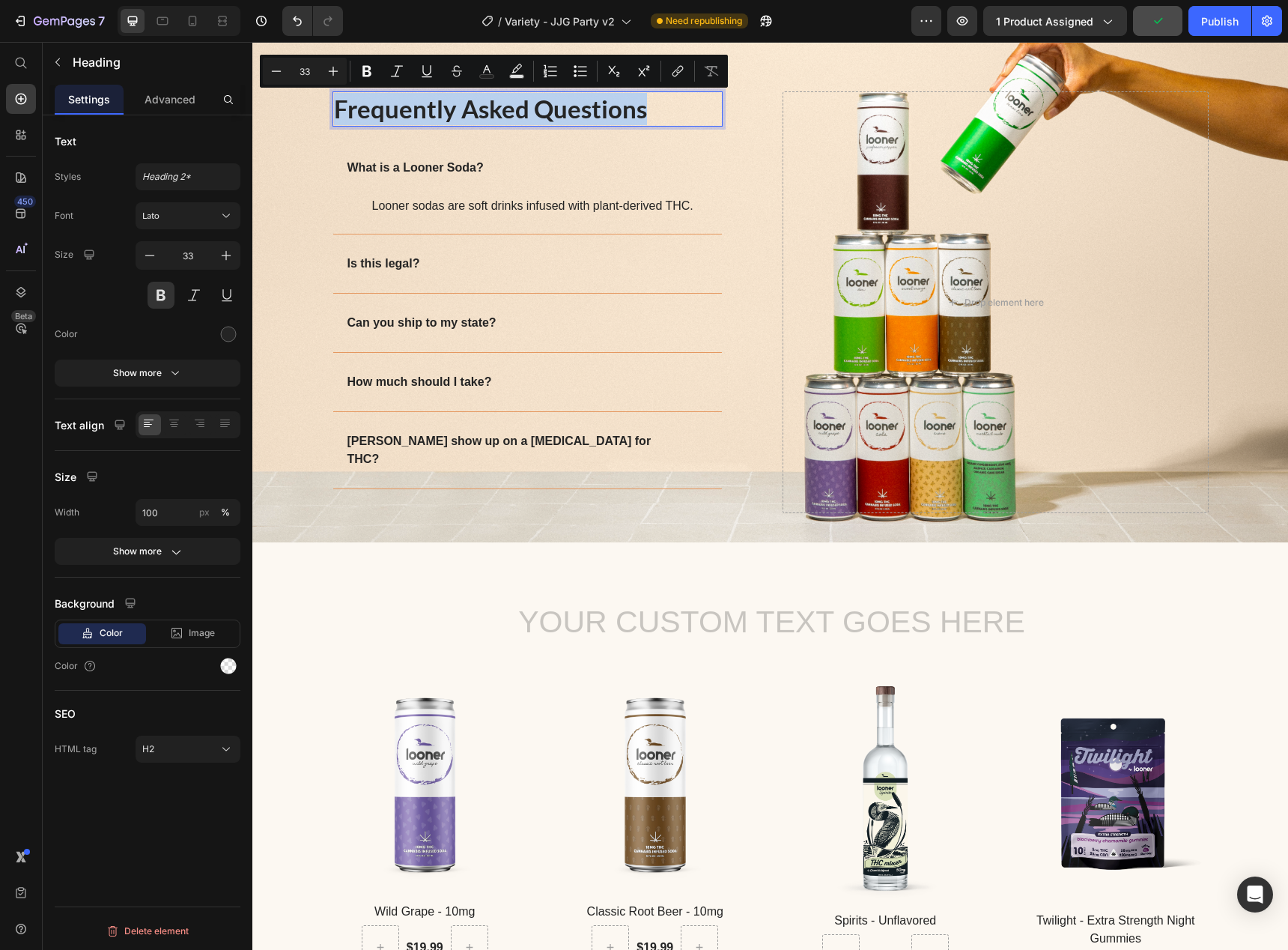 click on "Frequently Asked Questions" at bounding box center (527, 109) 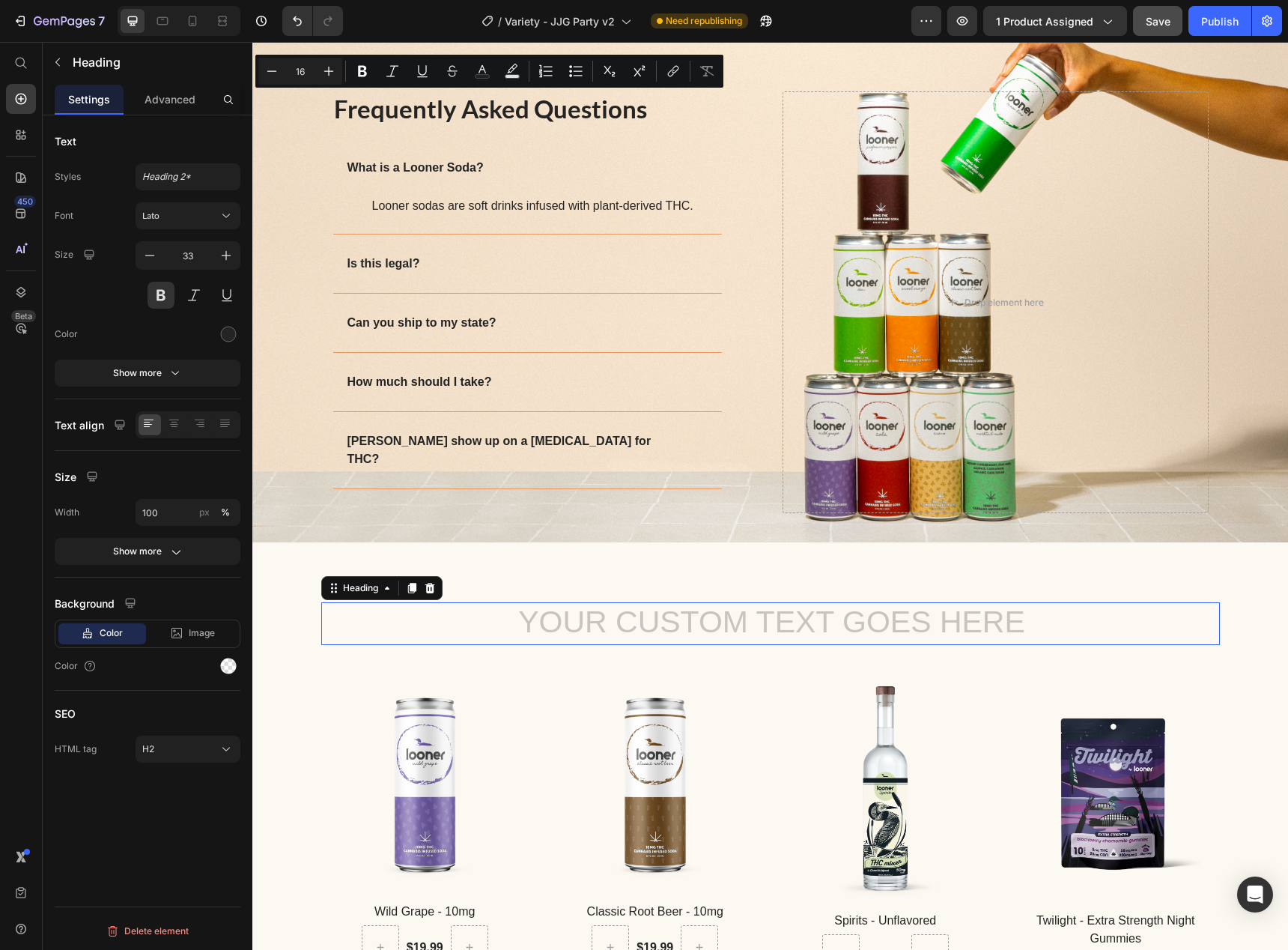 click at bounding box center (771, 623) 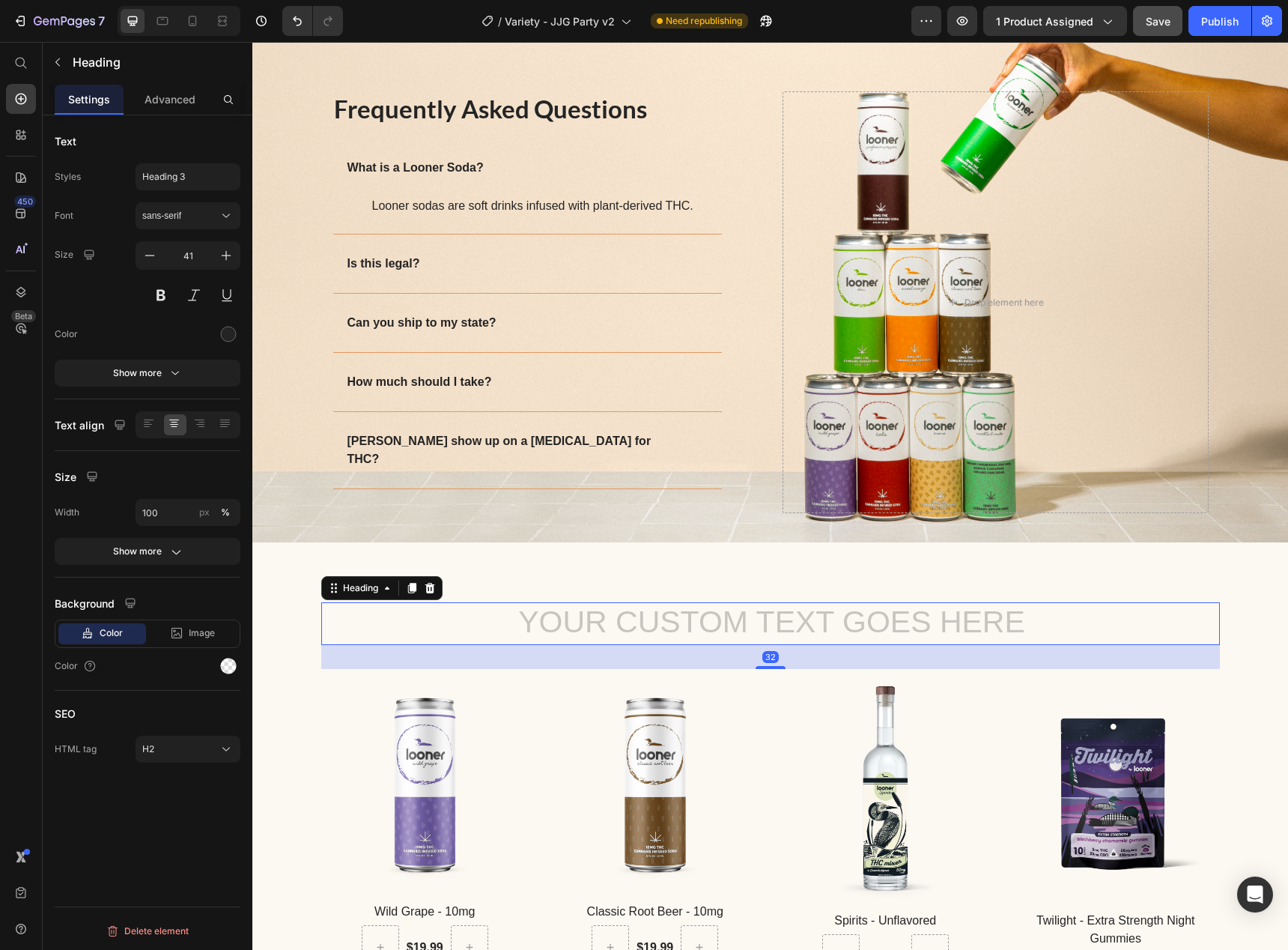 click at bounding box center [771, 623] 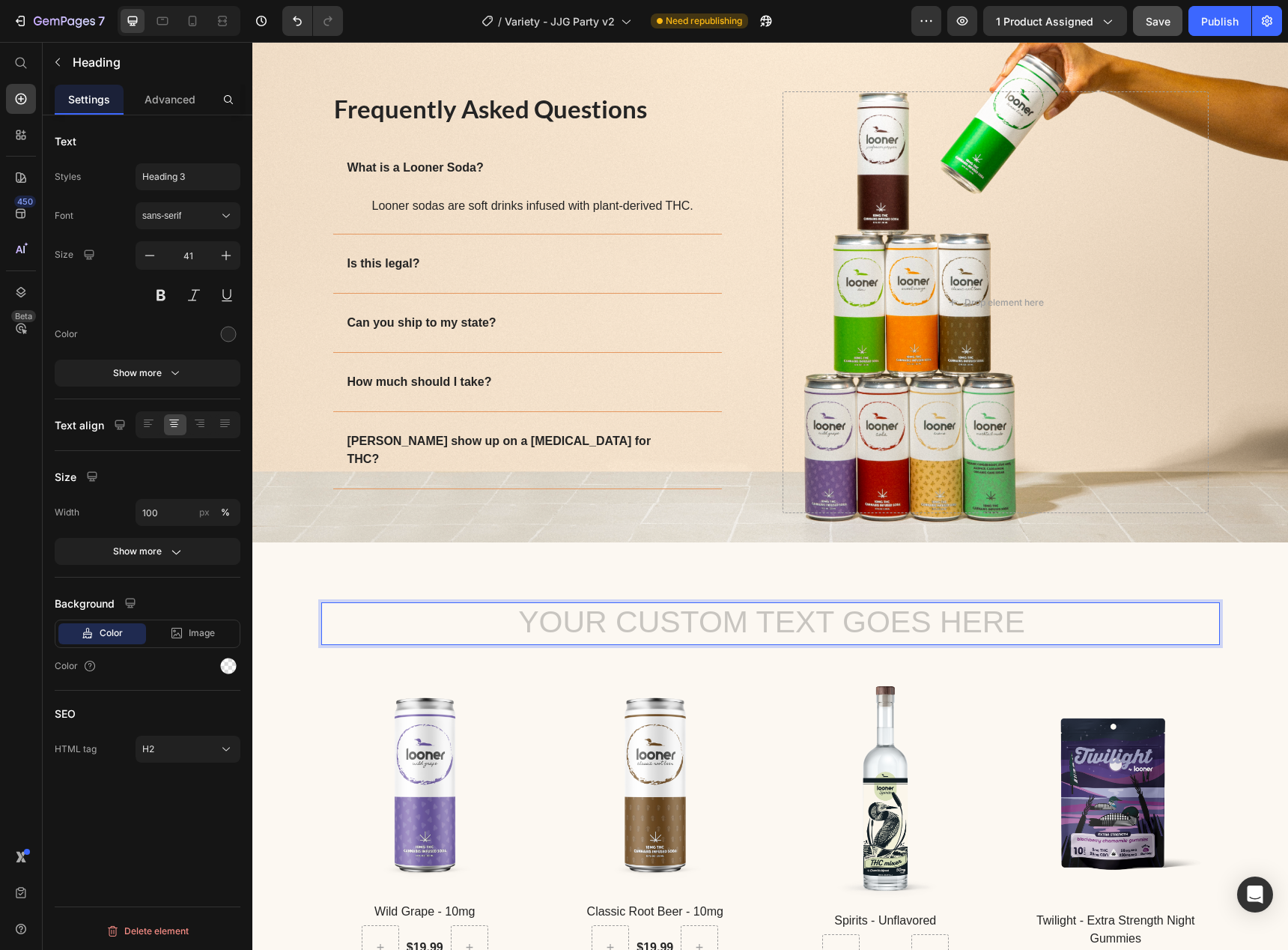 click at bounding box center [771, 623] 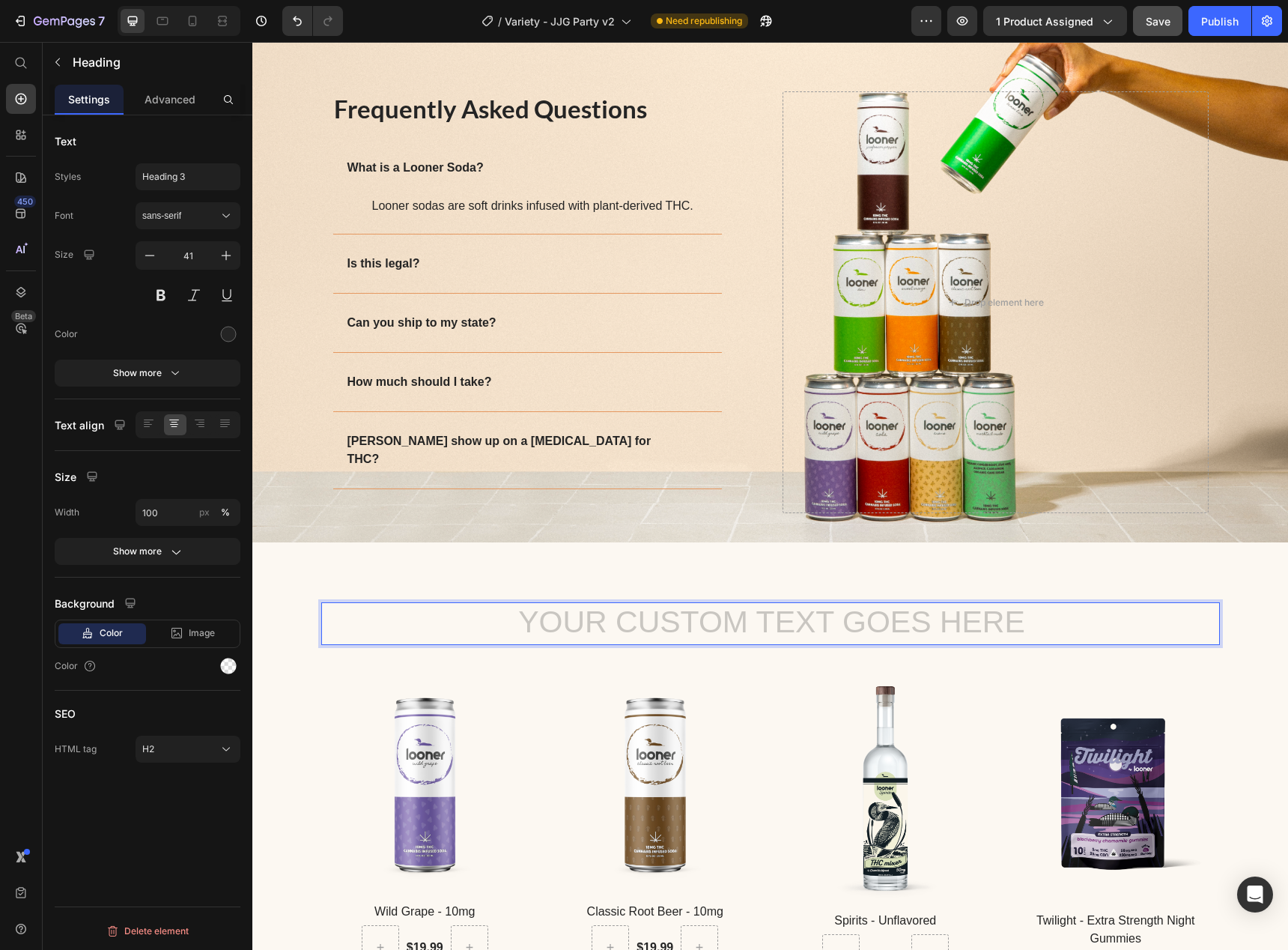 click at bounding box center [771, 623] 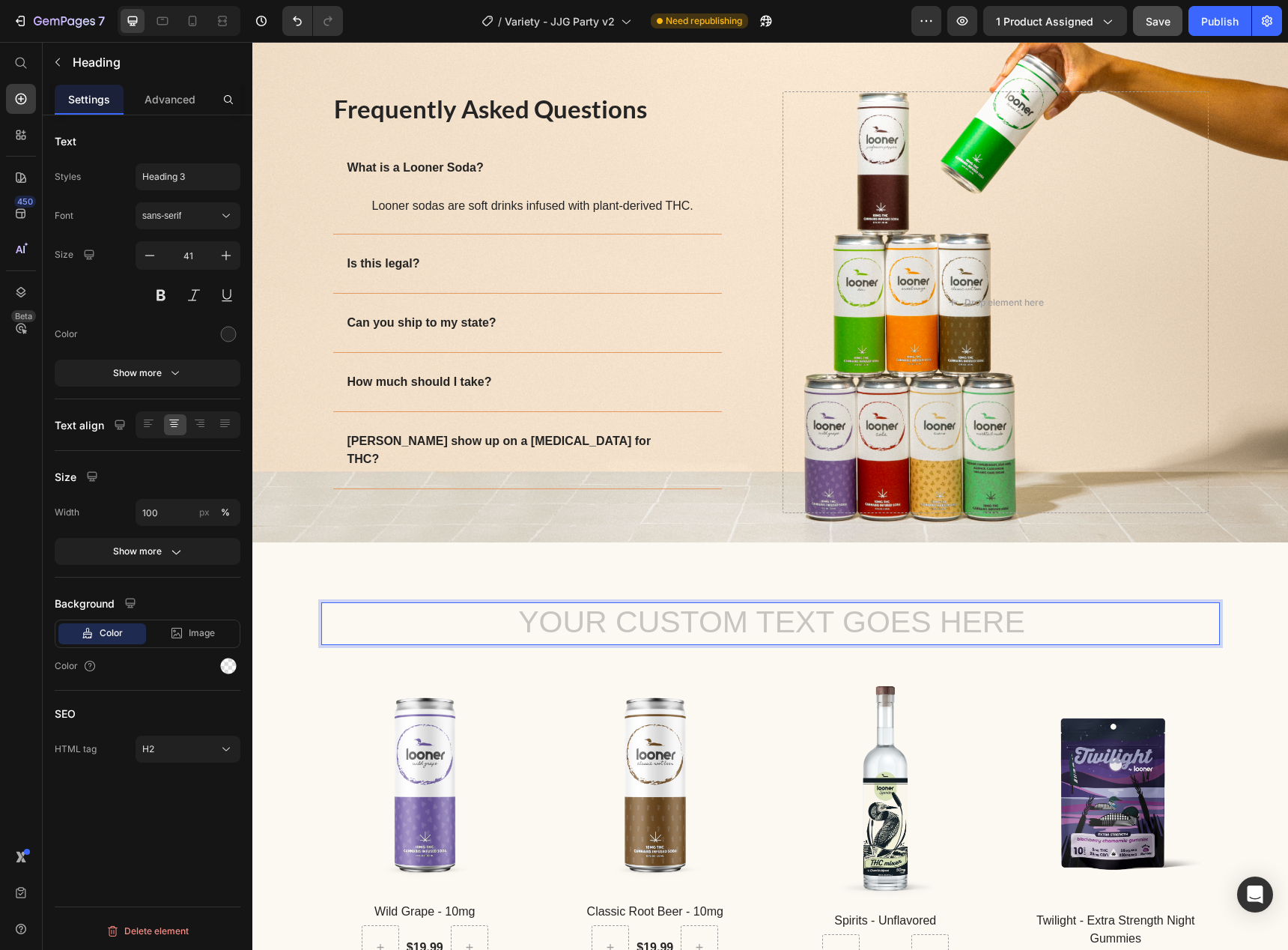 click at bounding box center [771, 623] 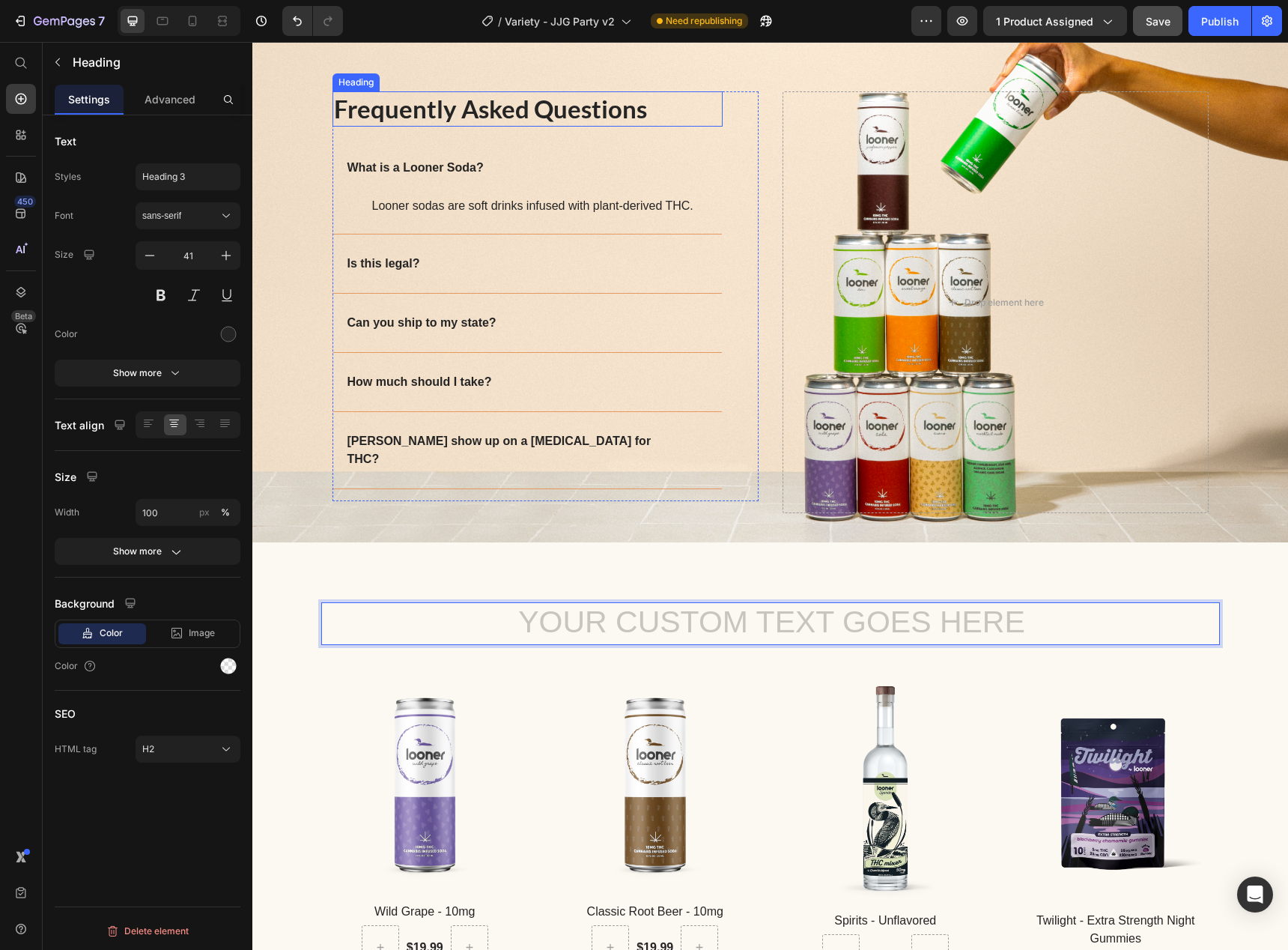click on "Frequently Asked Questions" at bounding box center [527, 109] 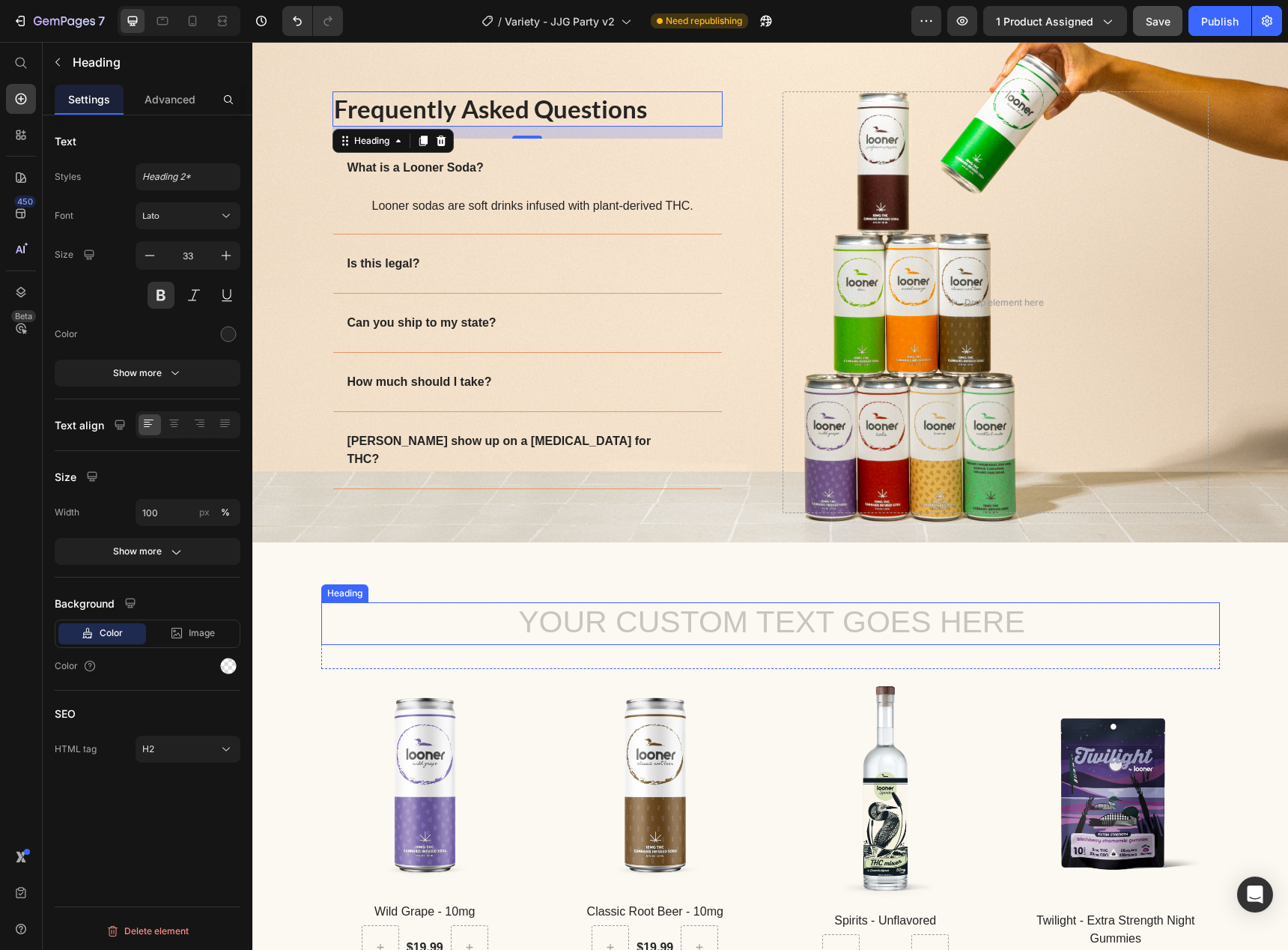 click at bounding box center (771, 623) 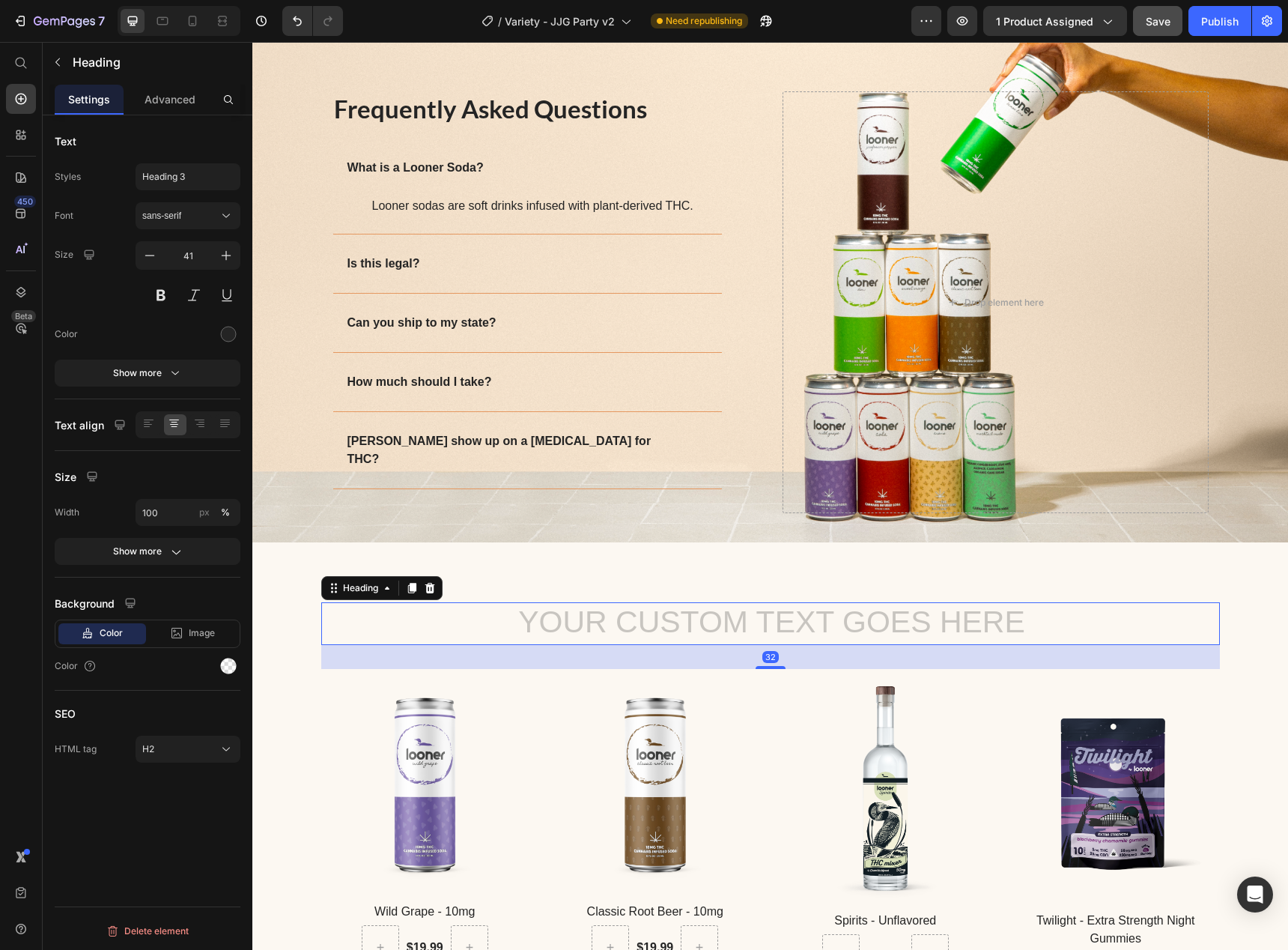 click at bounding box center (771, 623) 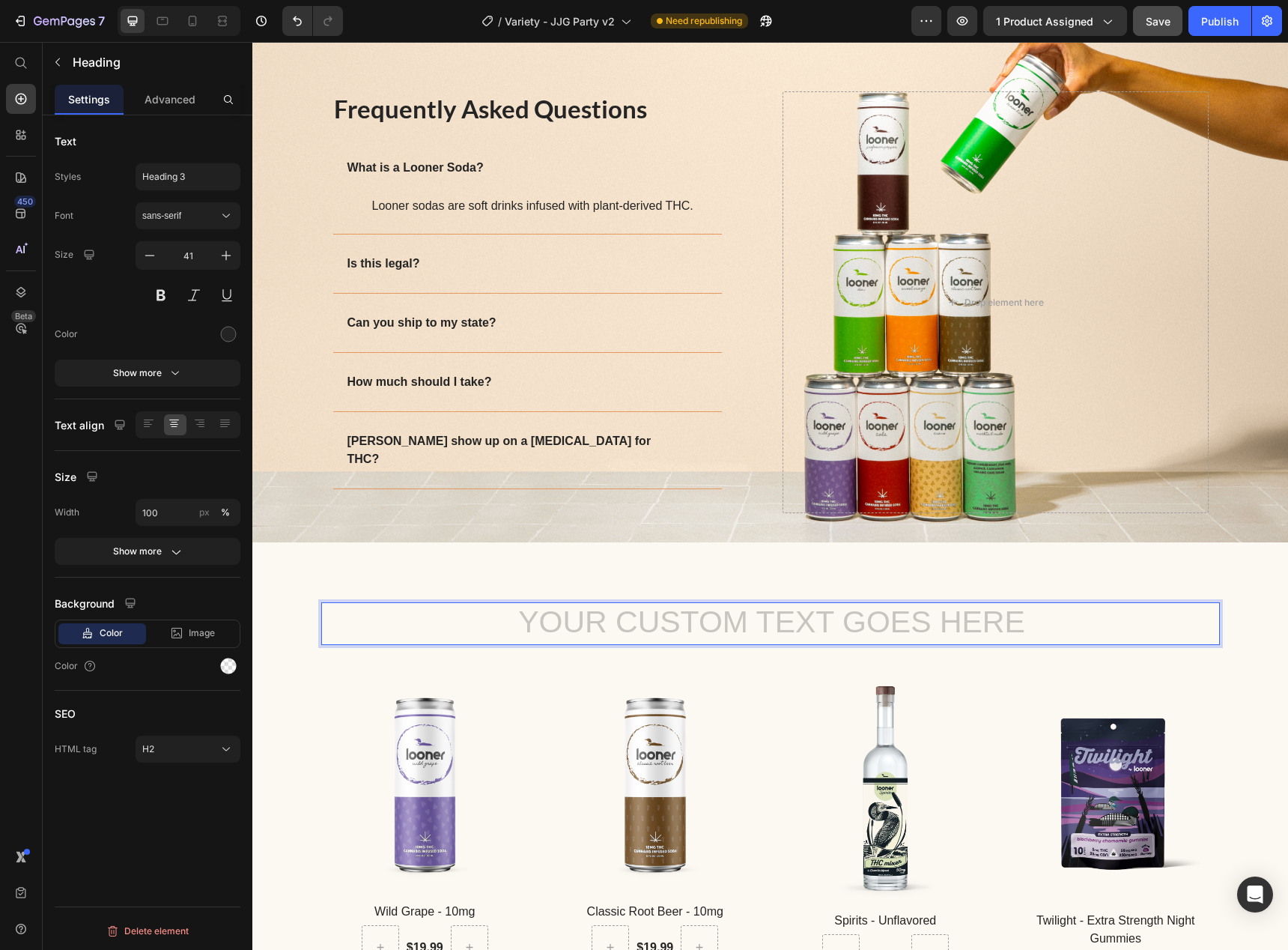 click at bounding box center (771, 623) 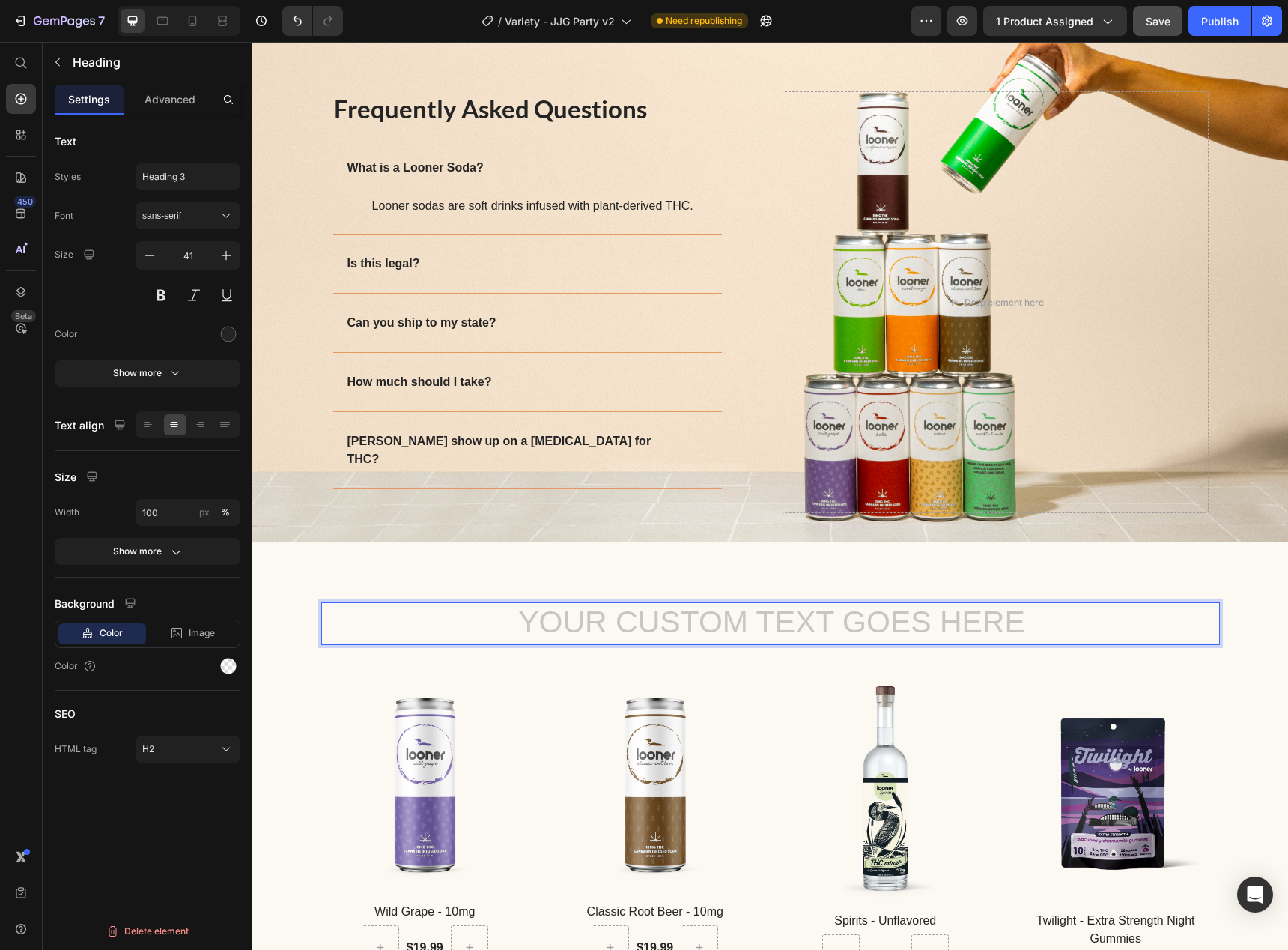 click at bounding box center (771, 623) 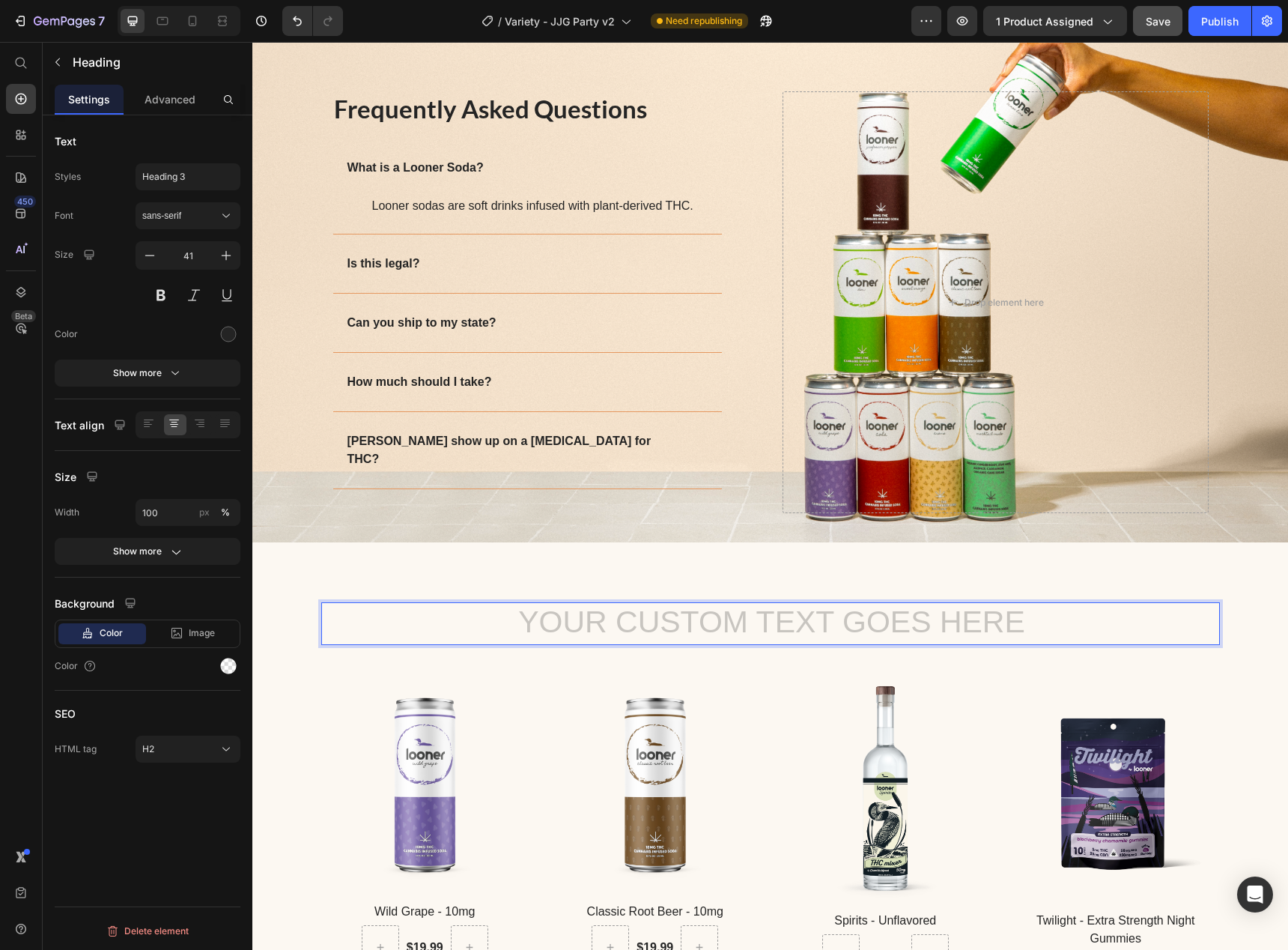 scroll, scrollTop: 1928, scrollLeft: 0, axis: vertical 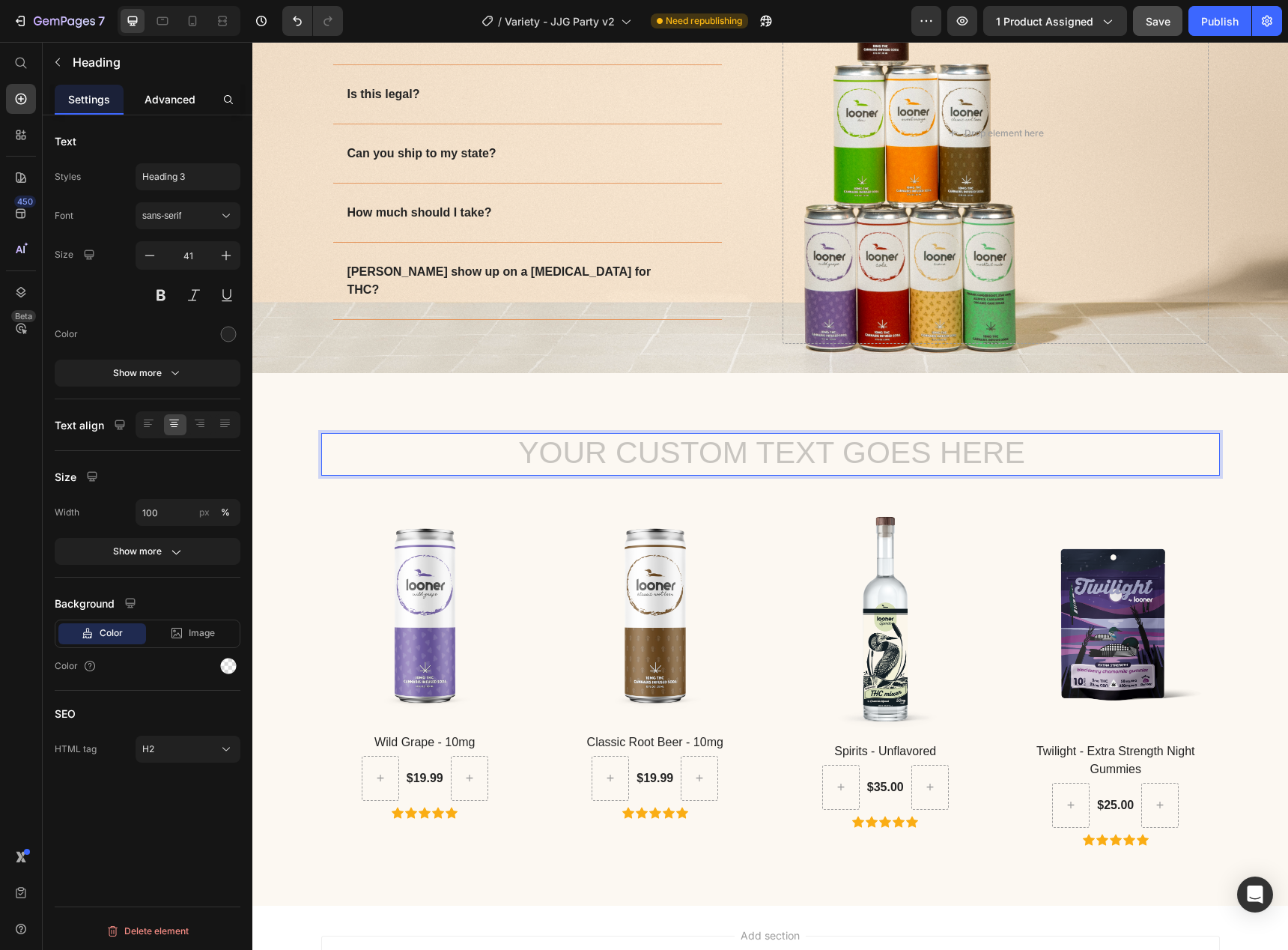 click on "Advanced" at bounding box center (170, 99) 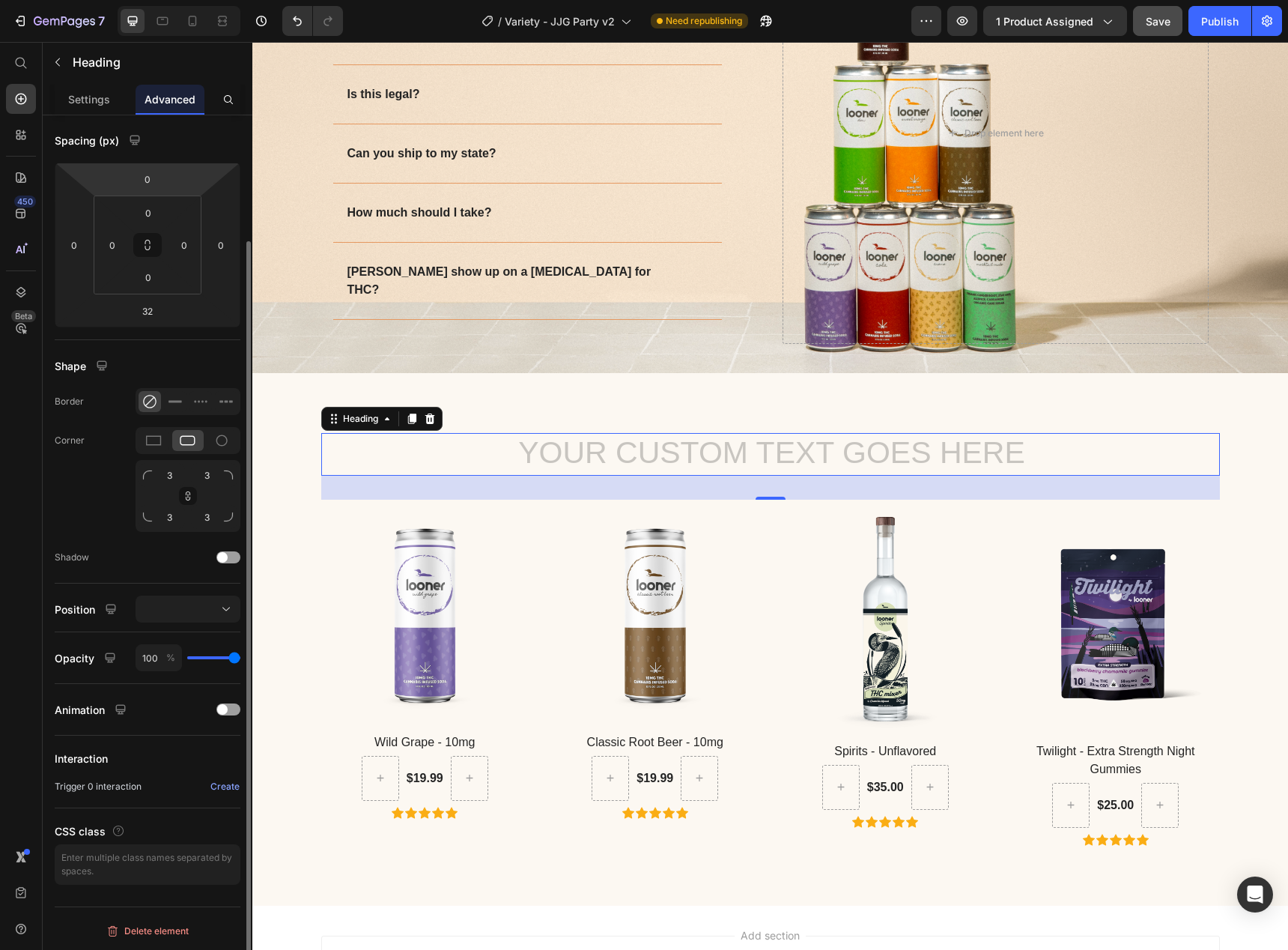 scroll, scrollTop: 0, scrollLeft: 0, axis: both 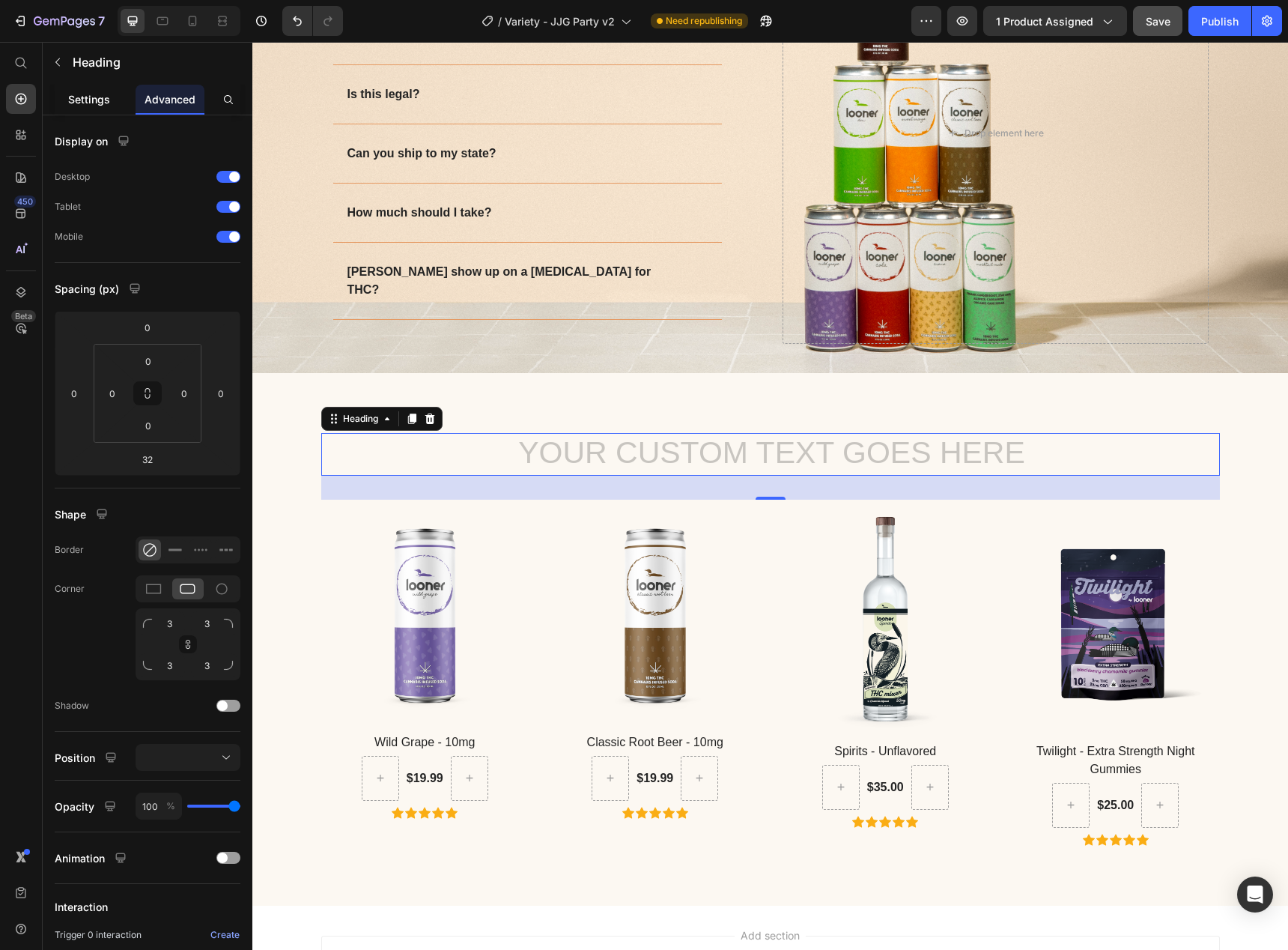 click on "Settings" at bounding box center (89, 99) 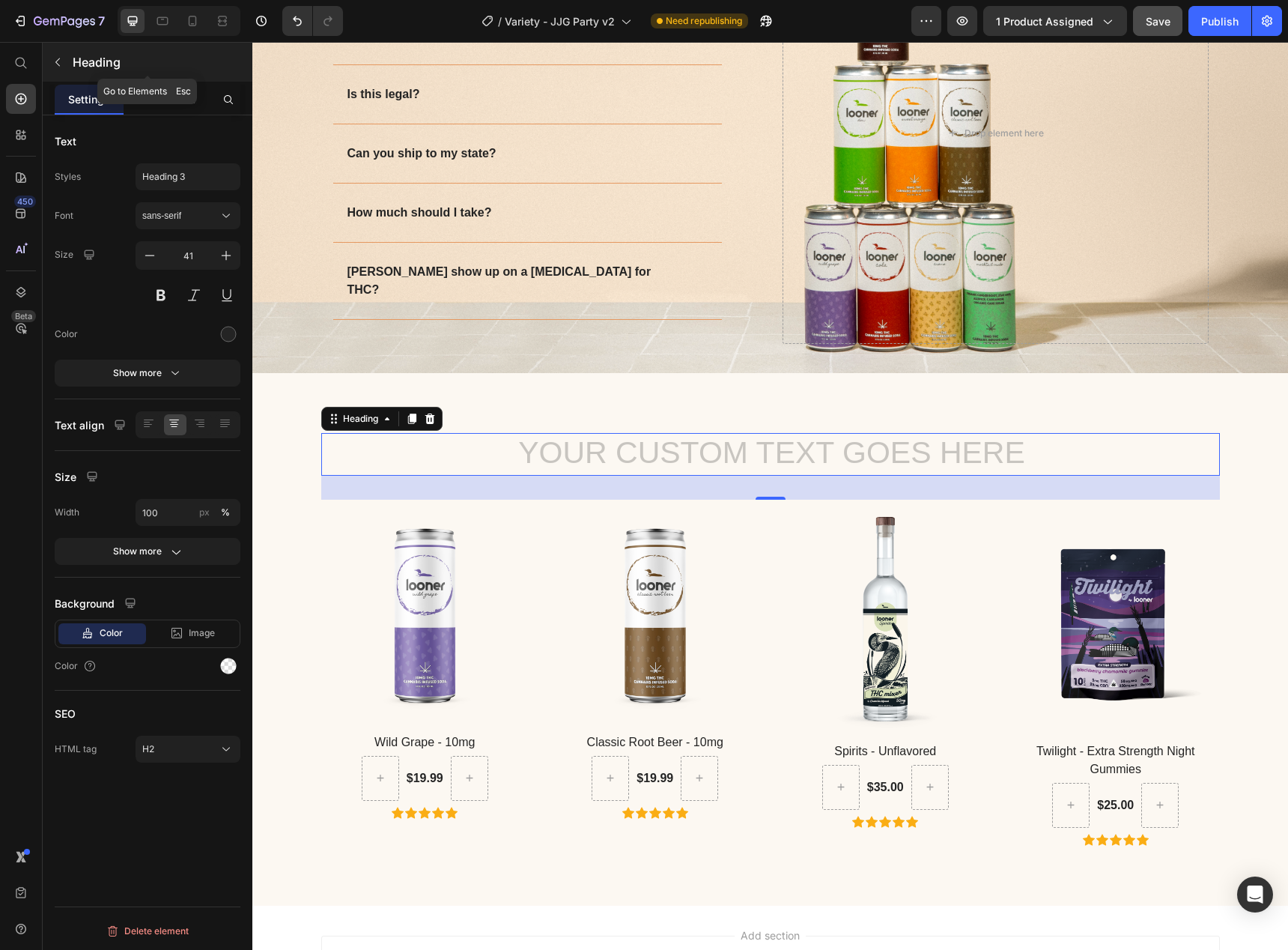 click on "Heading" at bounding box center [161, 62] 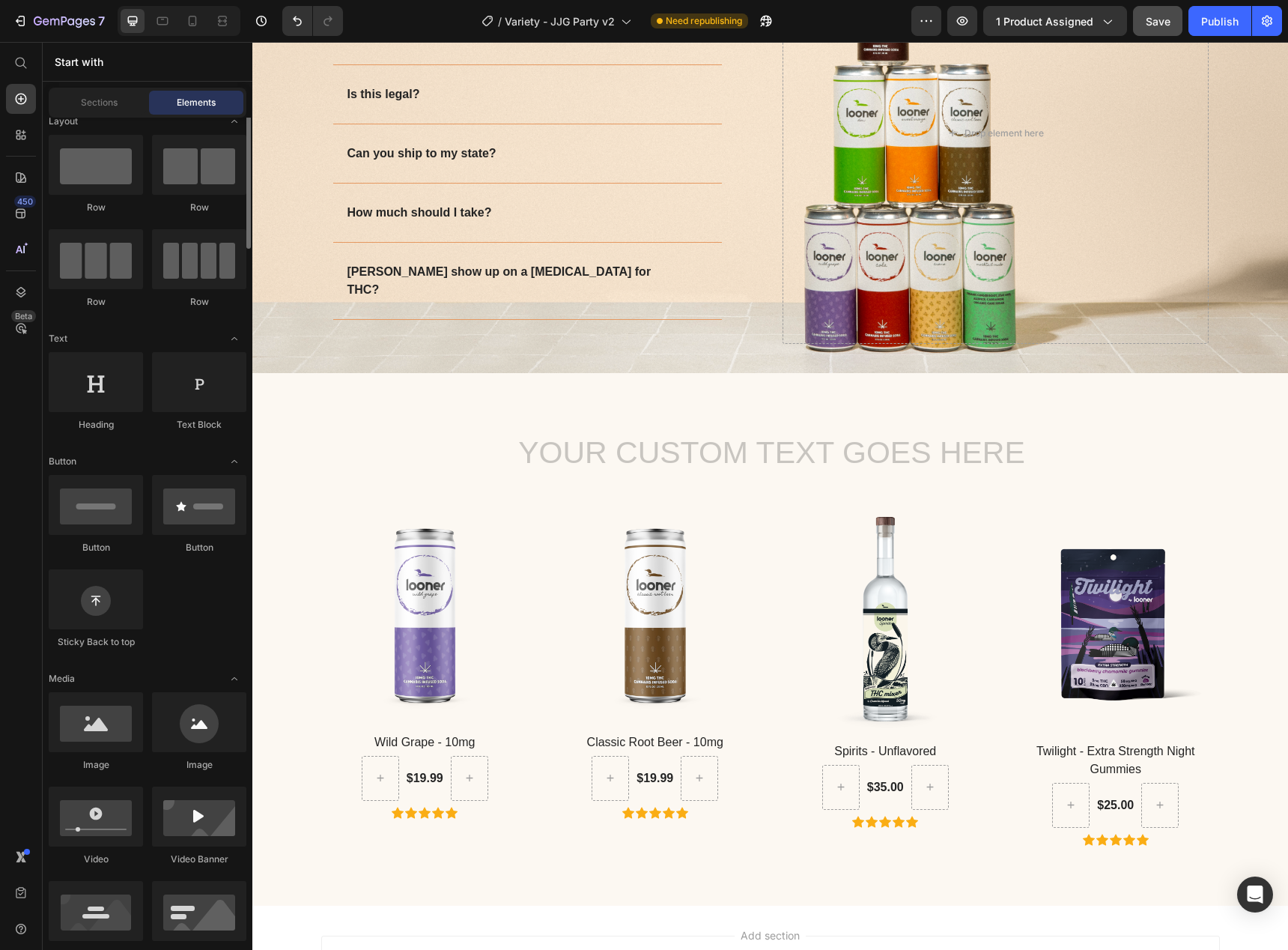 scroll, scrollTop: 0, scrollLeft: 0, axis: both 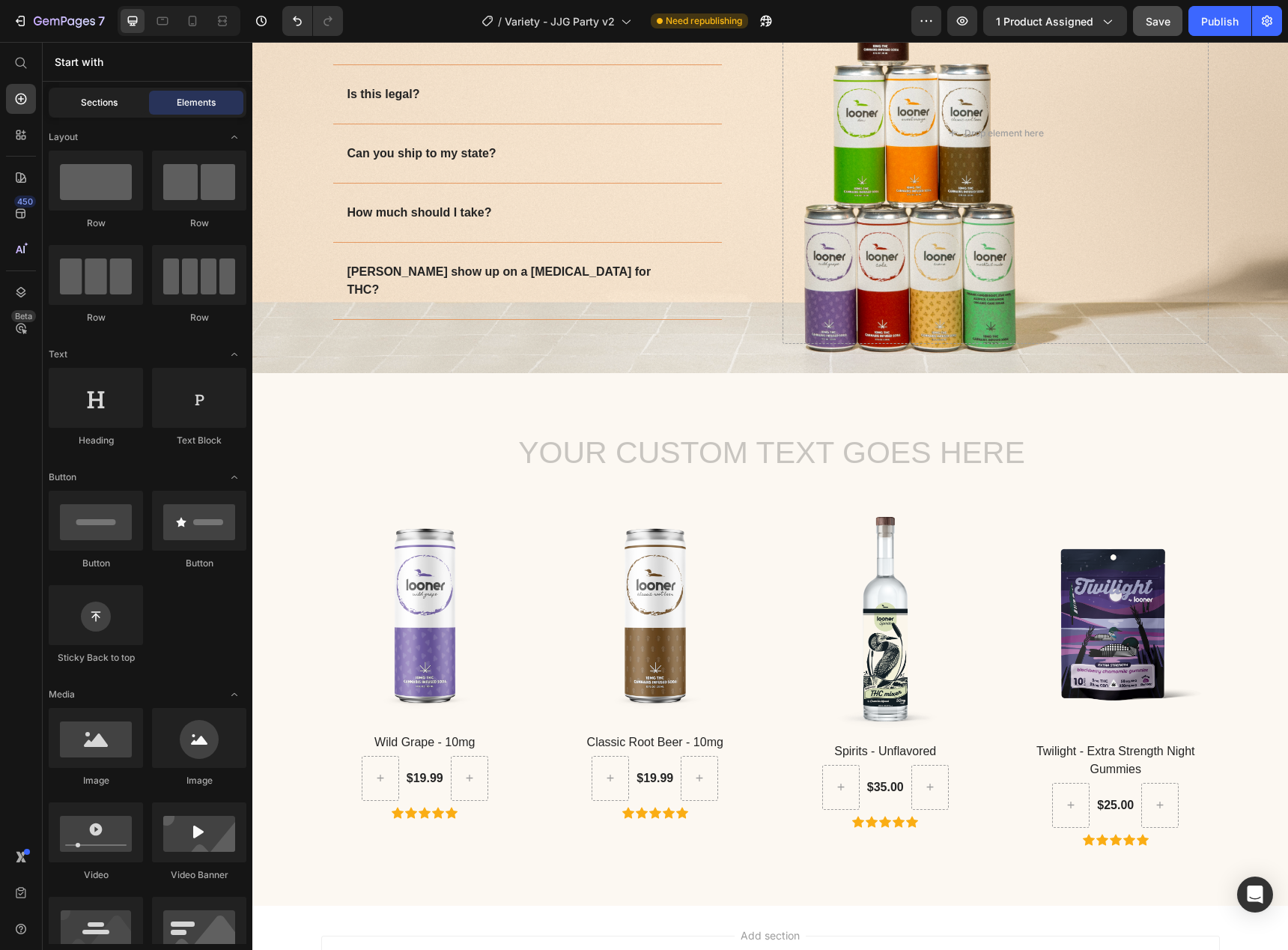click on "Sections" at bounding box center (99, 103) 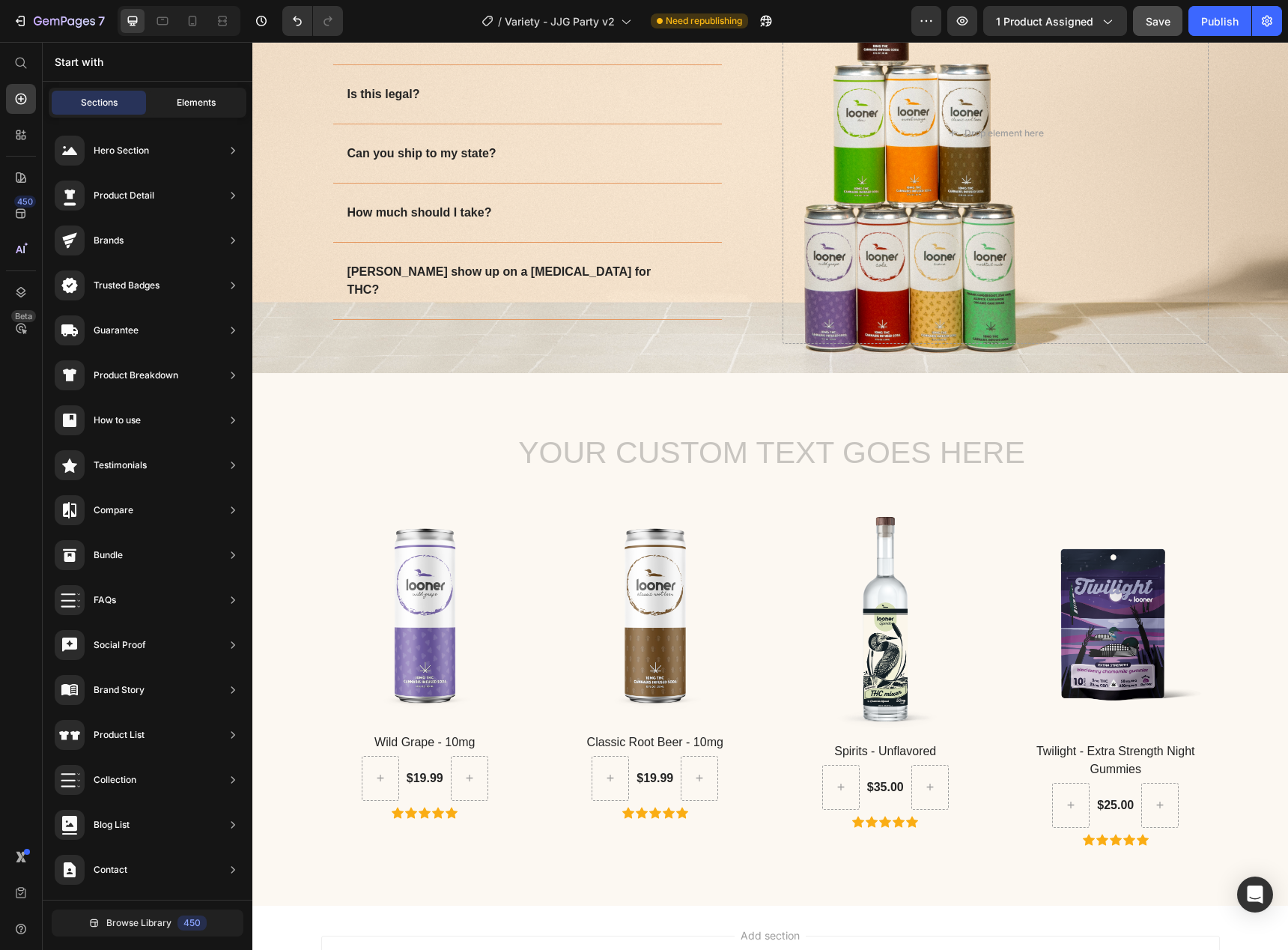 click on "Elements" 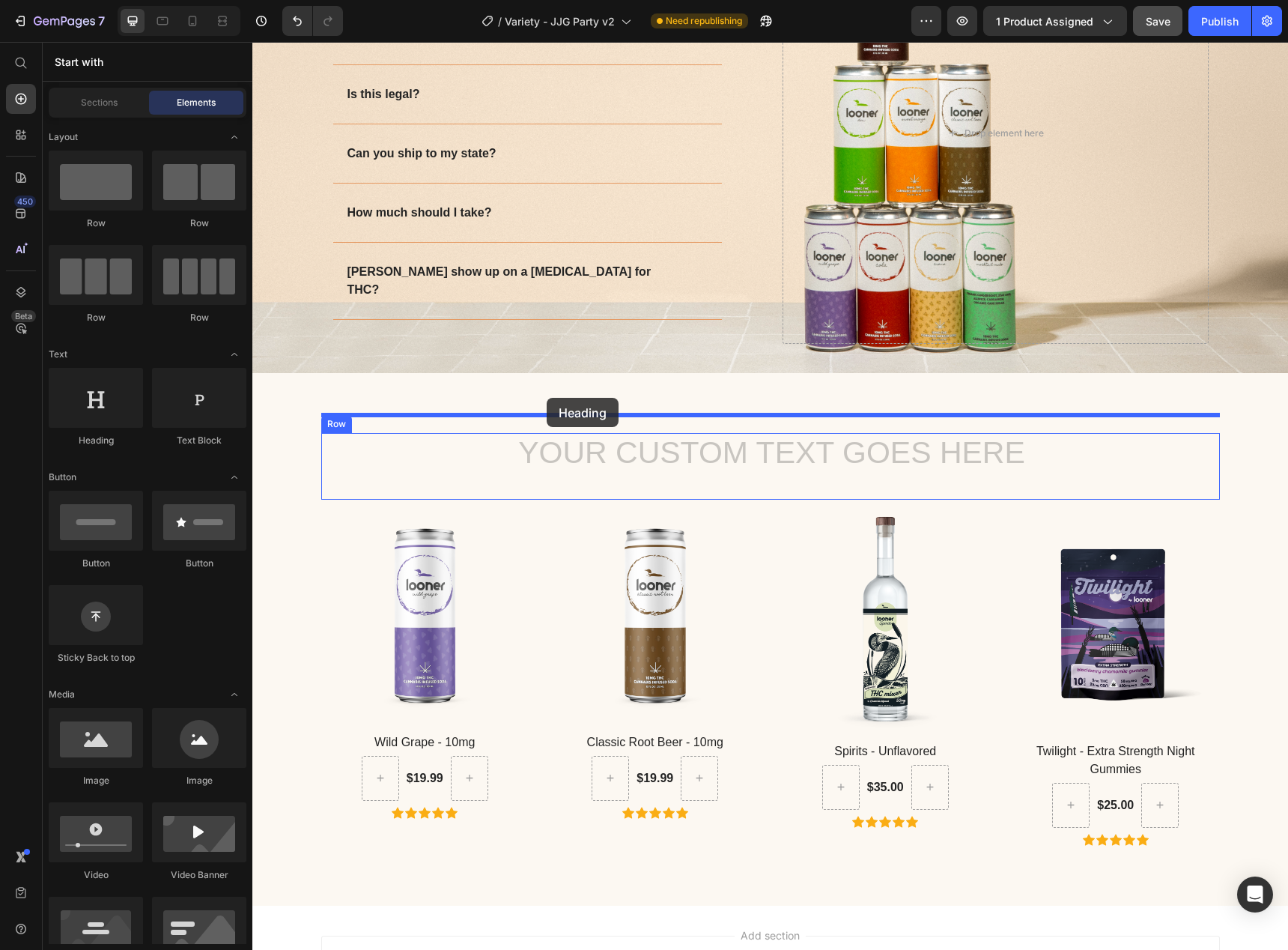 drag, startPoint x: 362, startPoint y: 459, endPoint x: 547, endPoint y: 398, distance: 194.7973 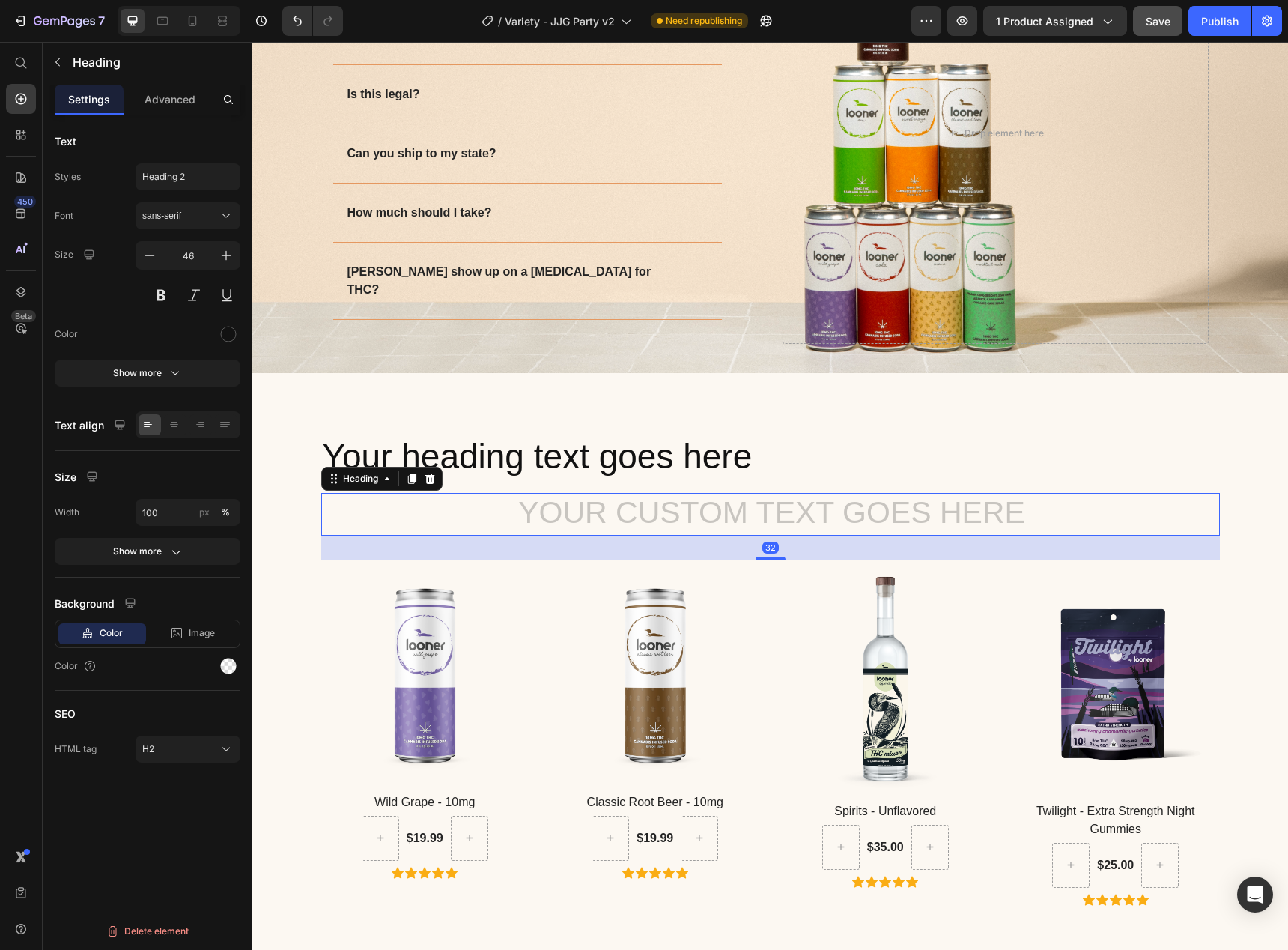 click at bounding box center [771, 514] 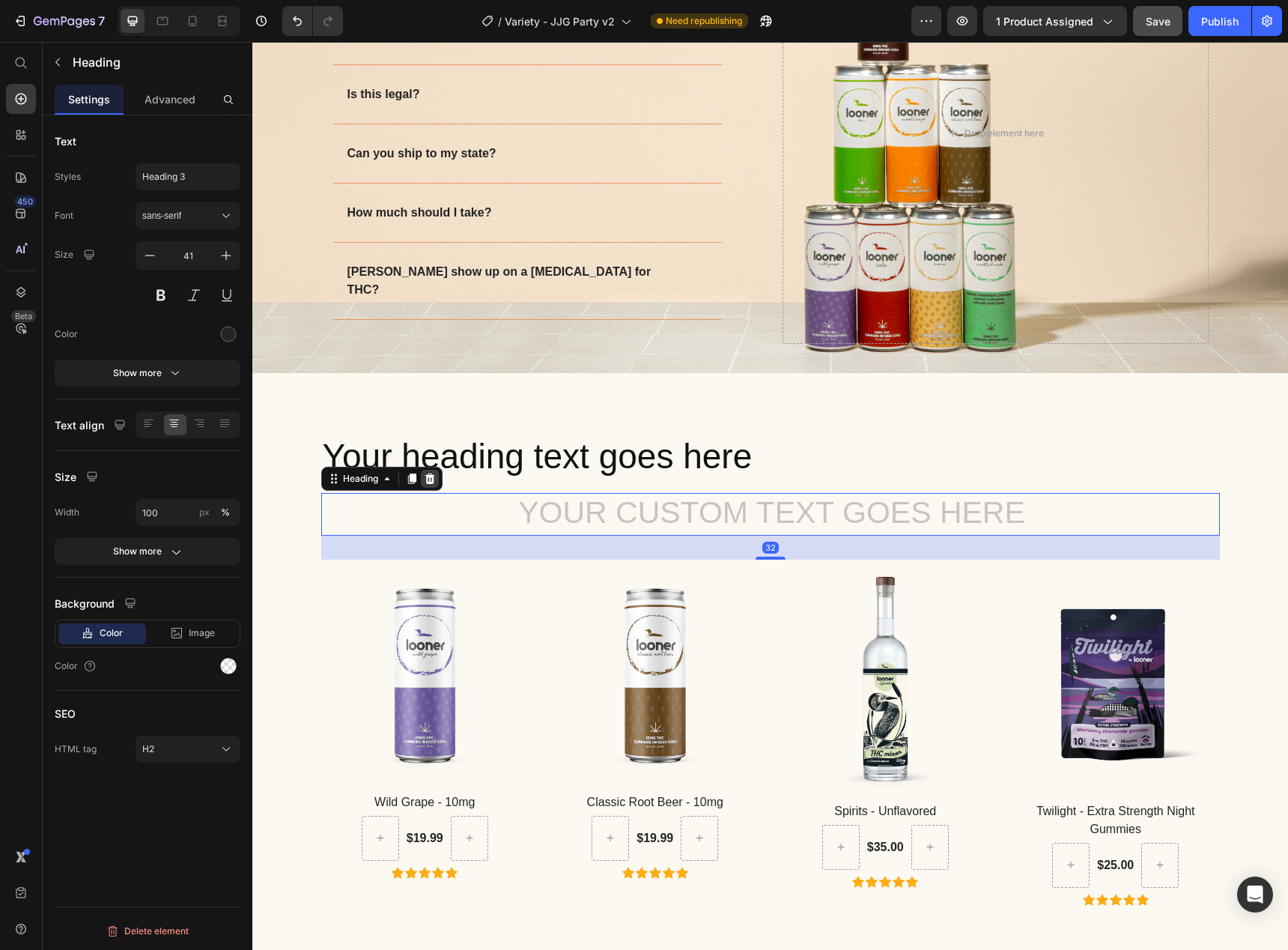 click at bounding box center (430, 479) 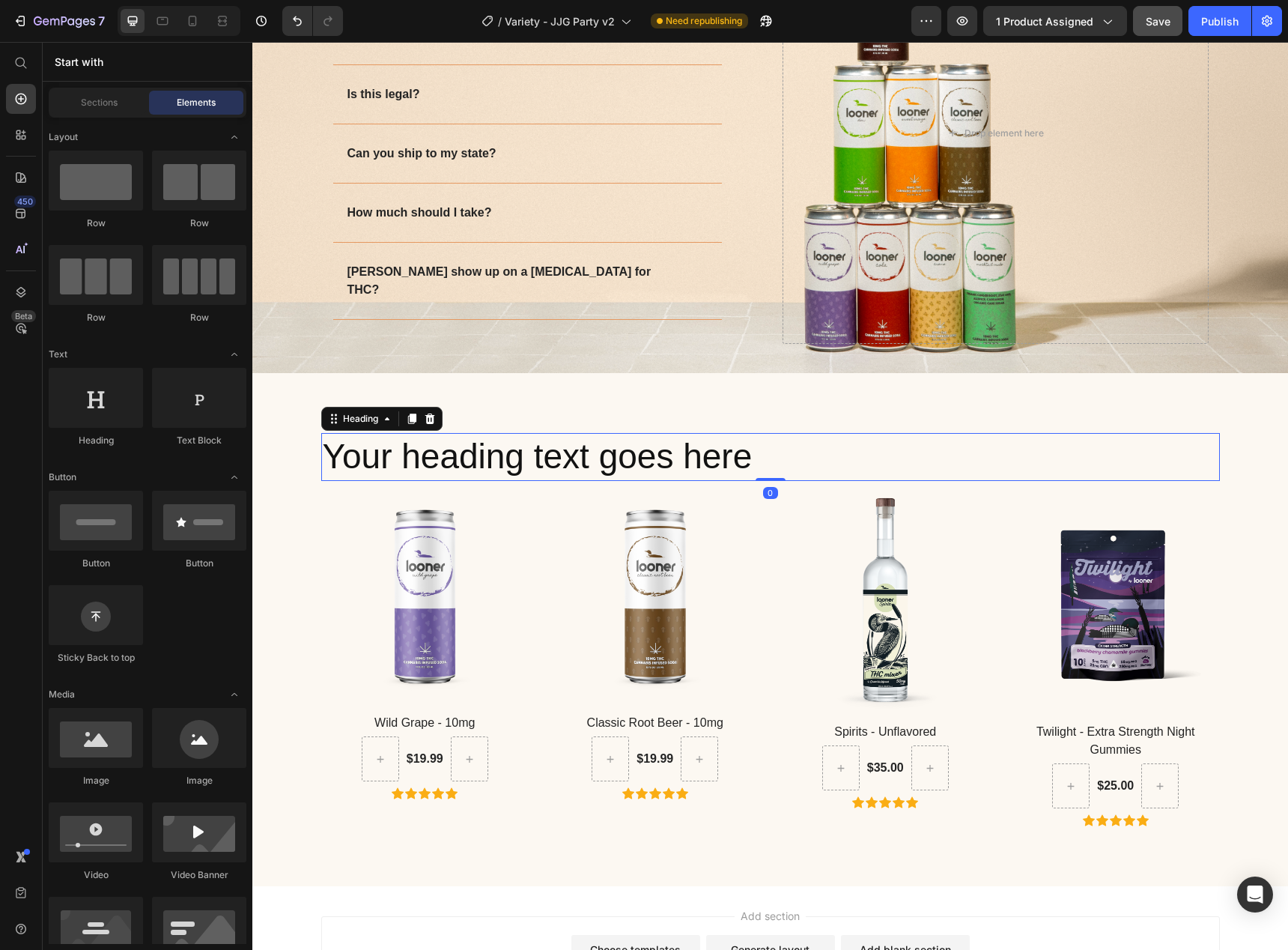 click on "Your heading text goes here" at bounding box center (771, 457) 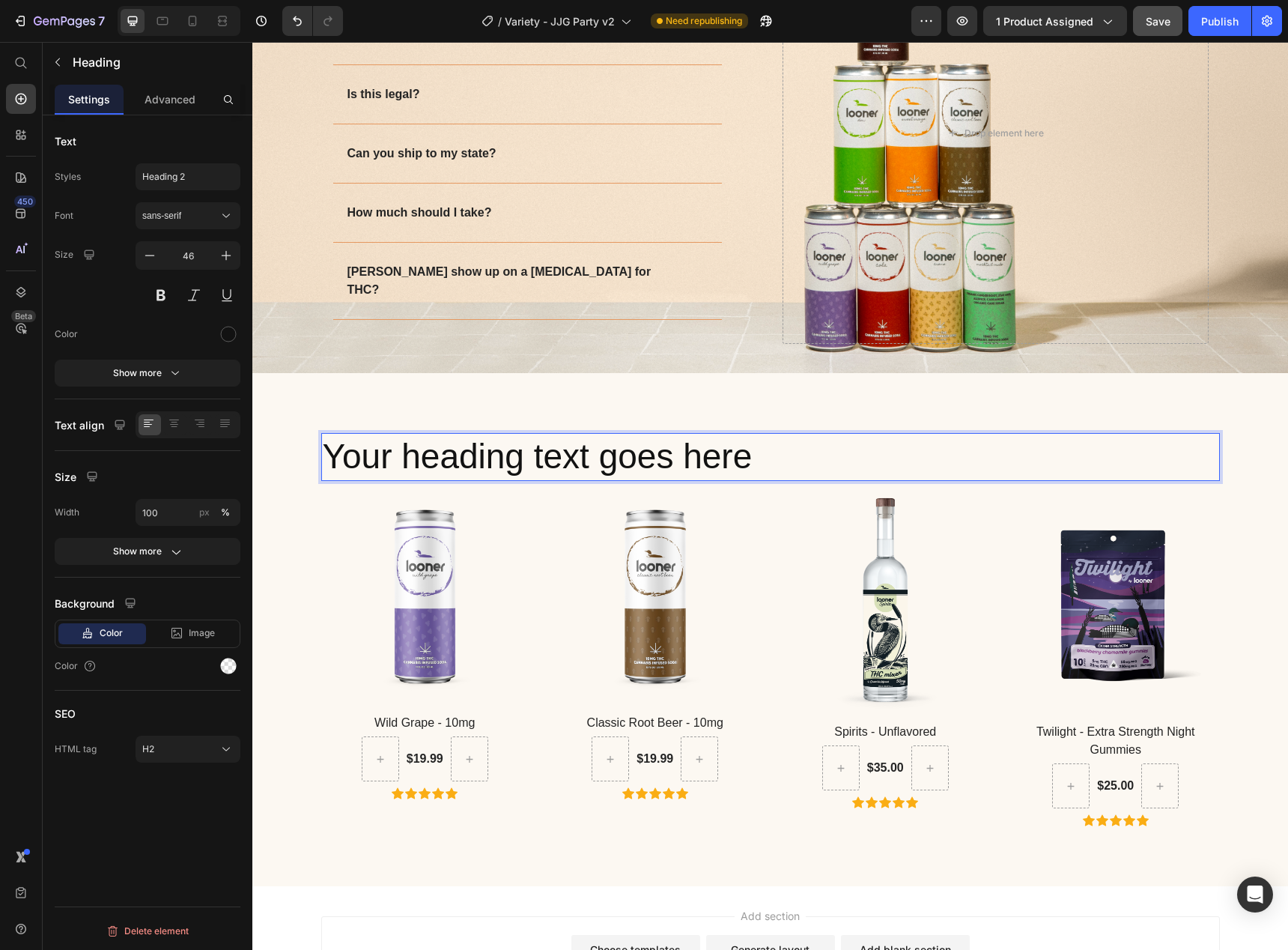 click on "Your heading text goes here" at bounding box center [771, 457] 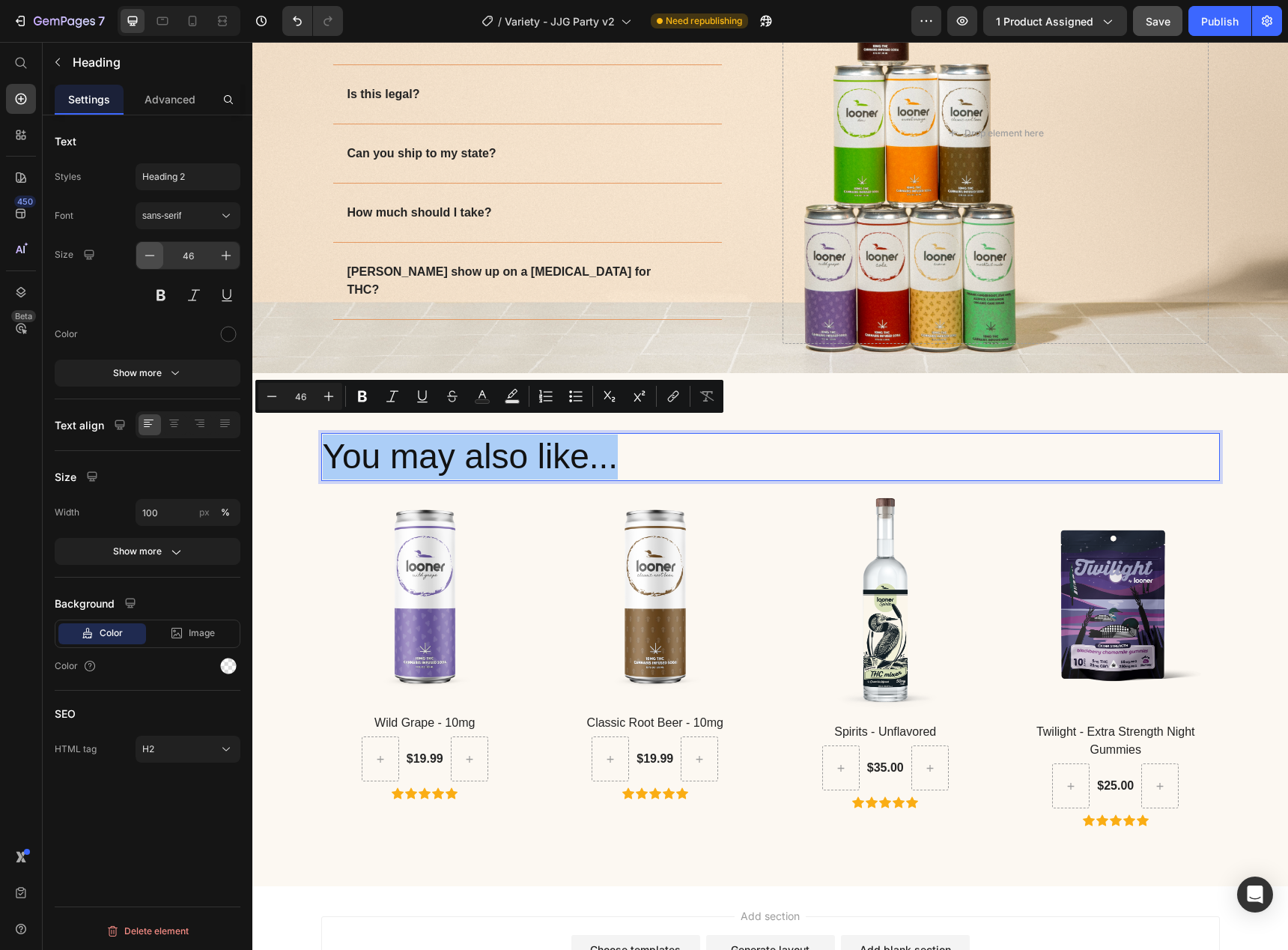 click 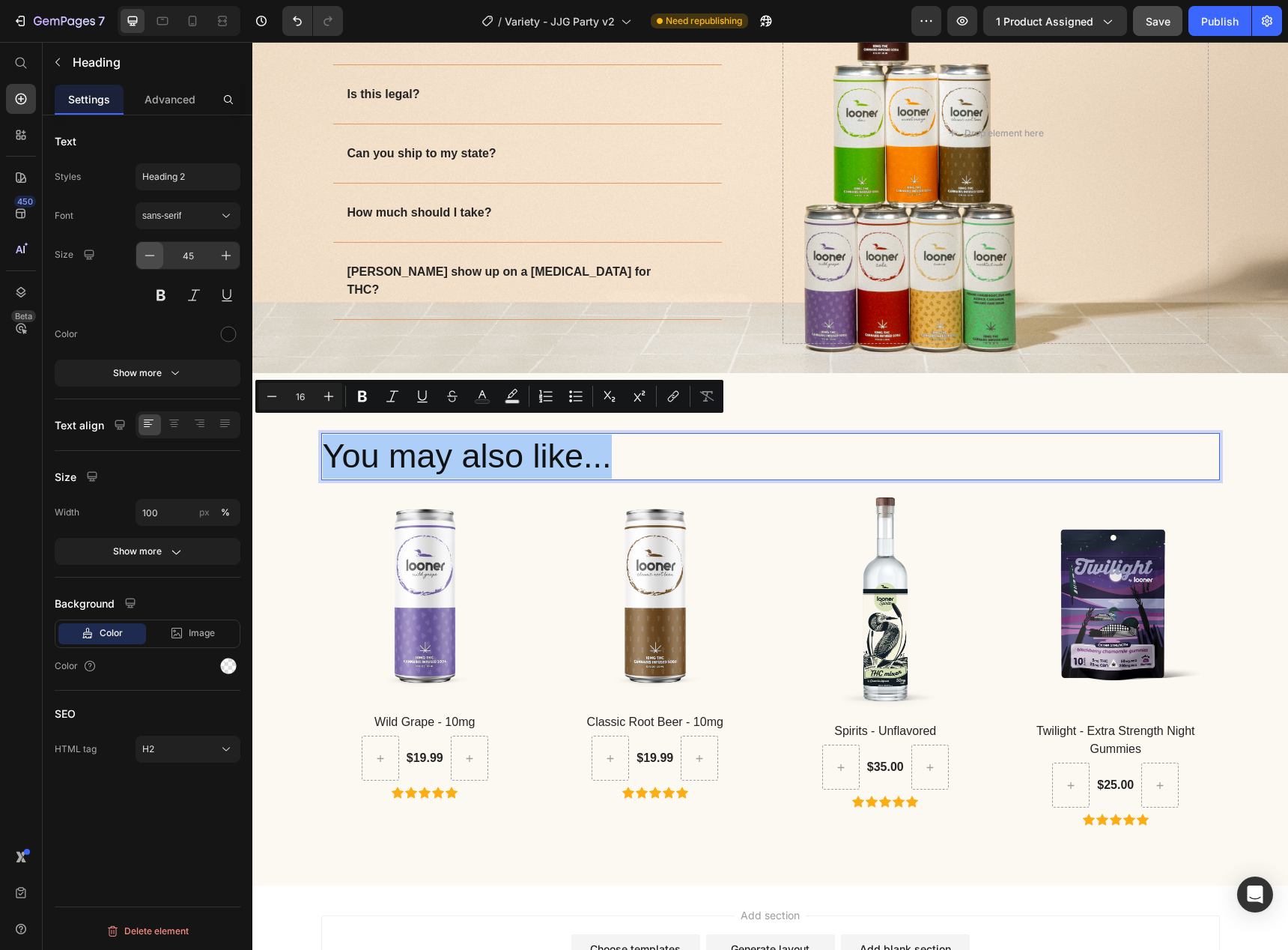click 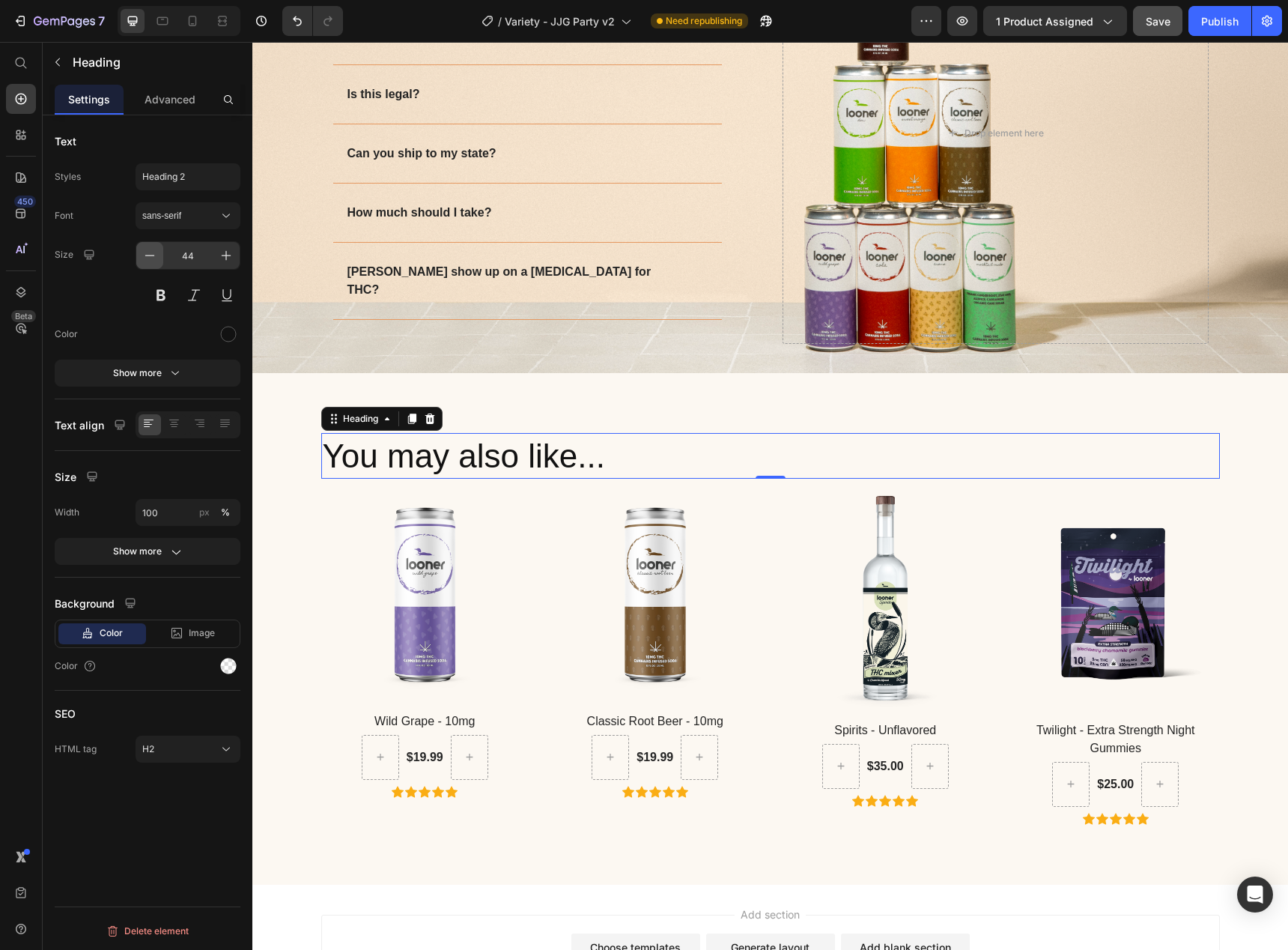 click 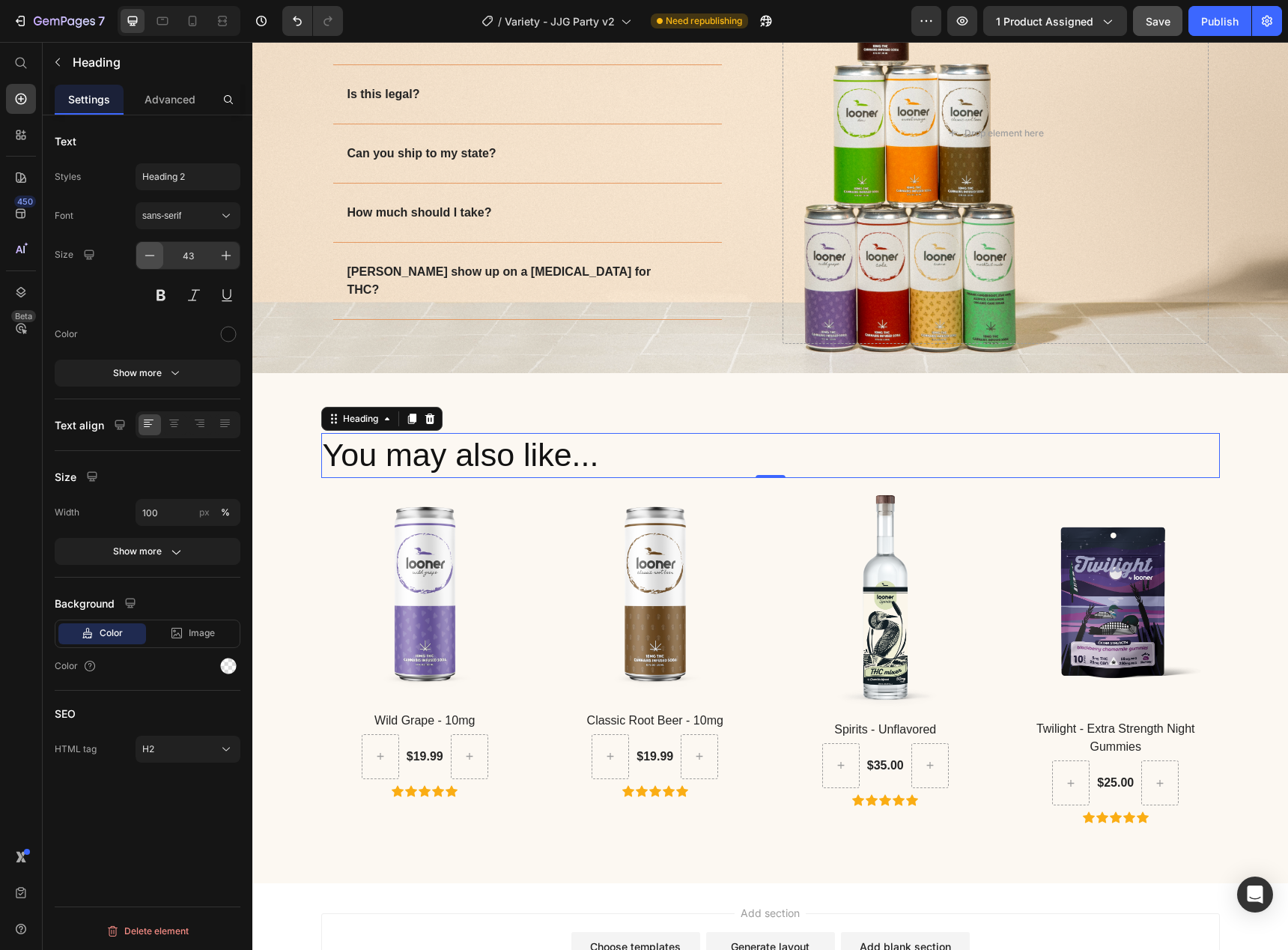 click 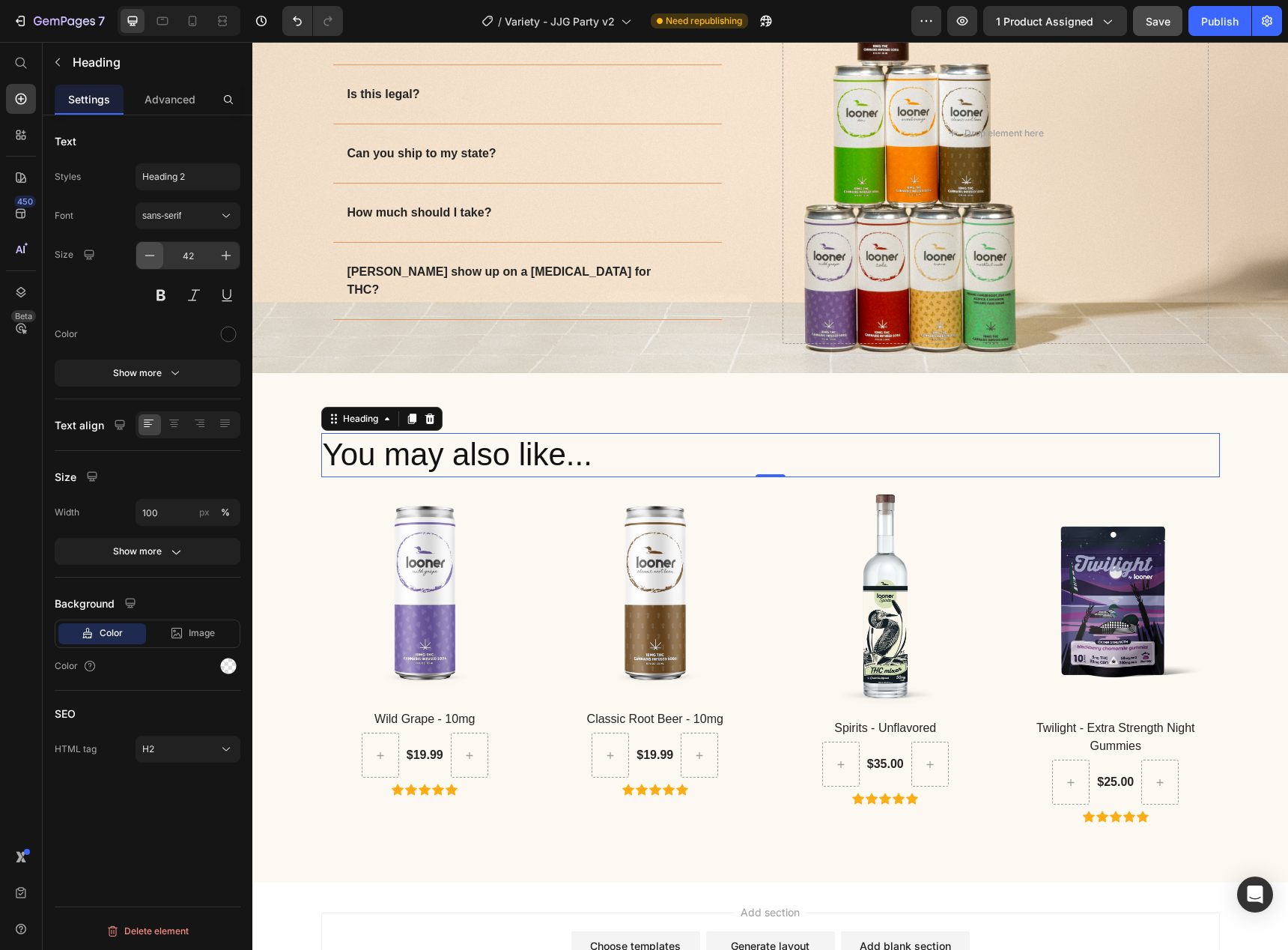 click 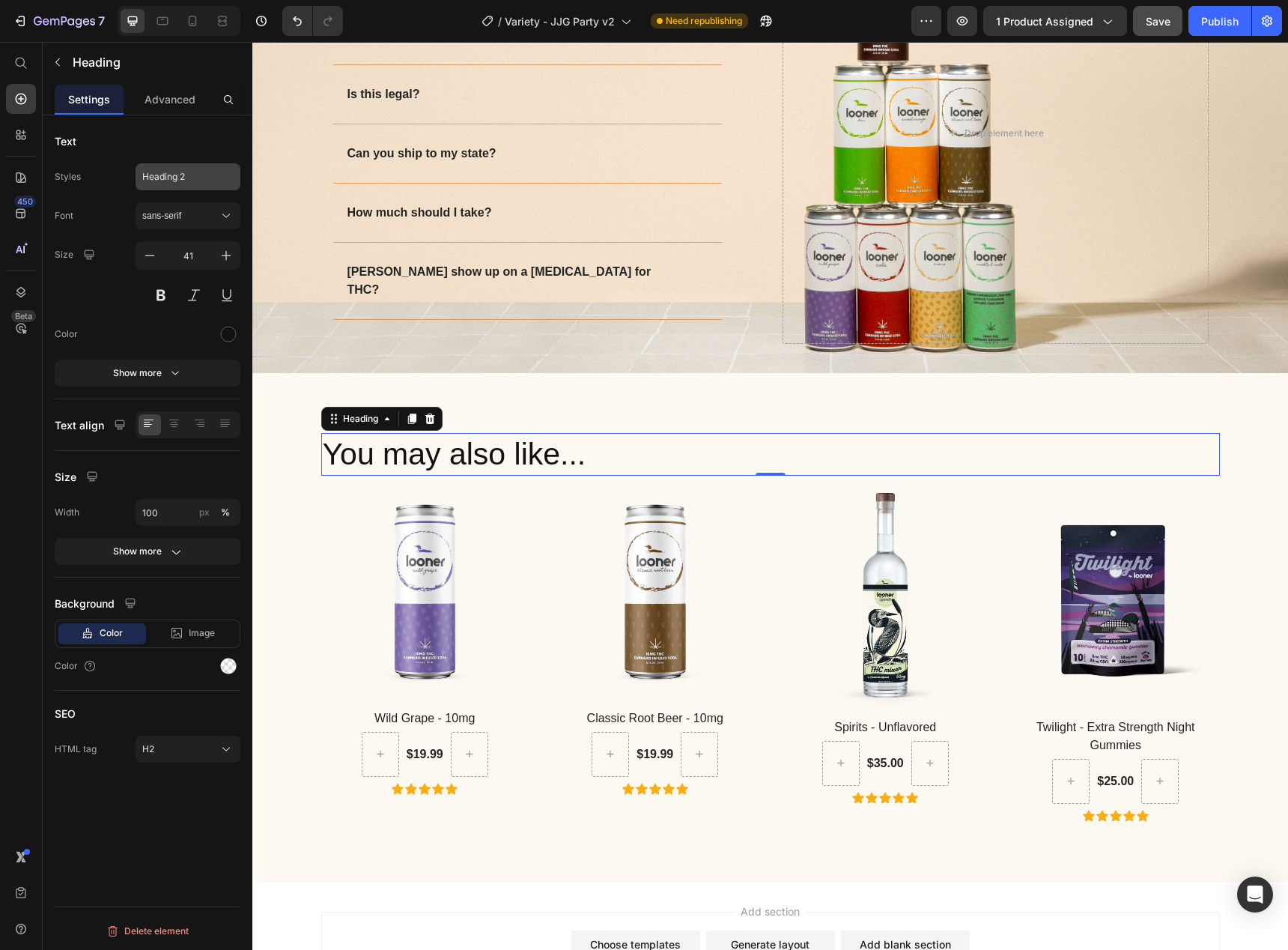 click on "Heading 2" at bounding box center [188, 177] 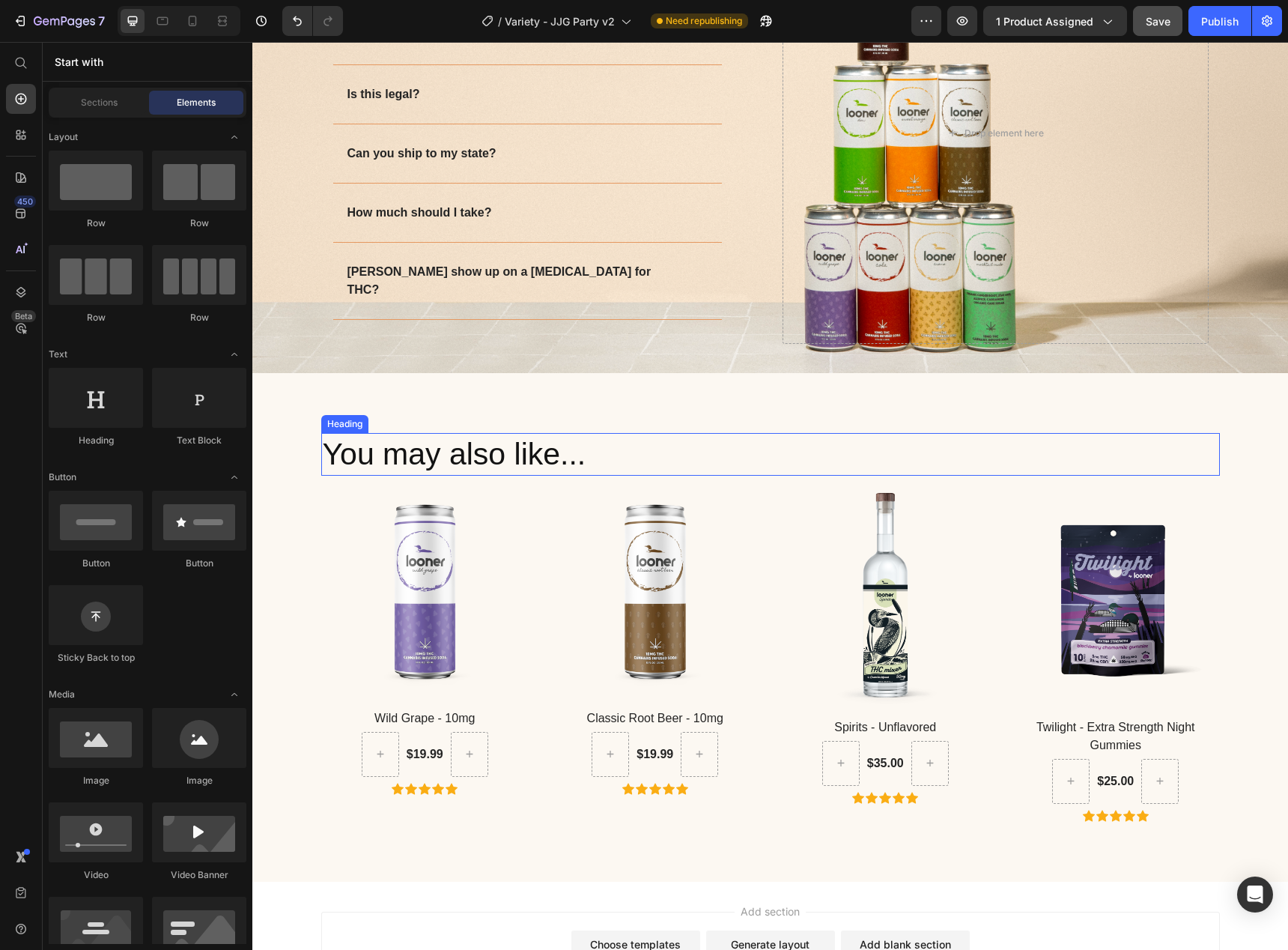 click on "You may also like..." at bounding box center (771, 454) 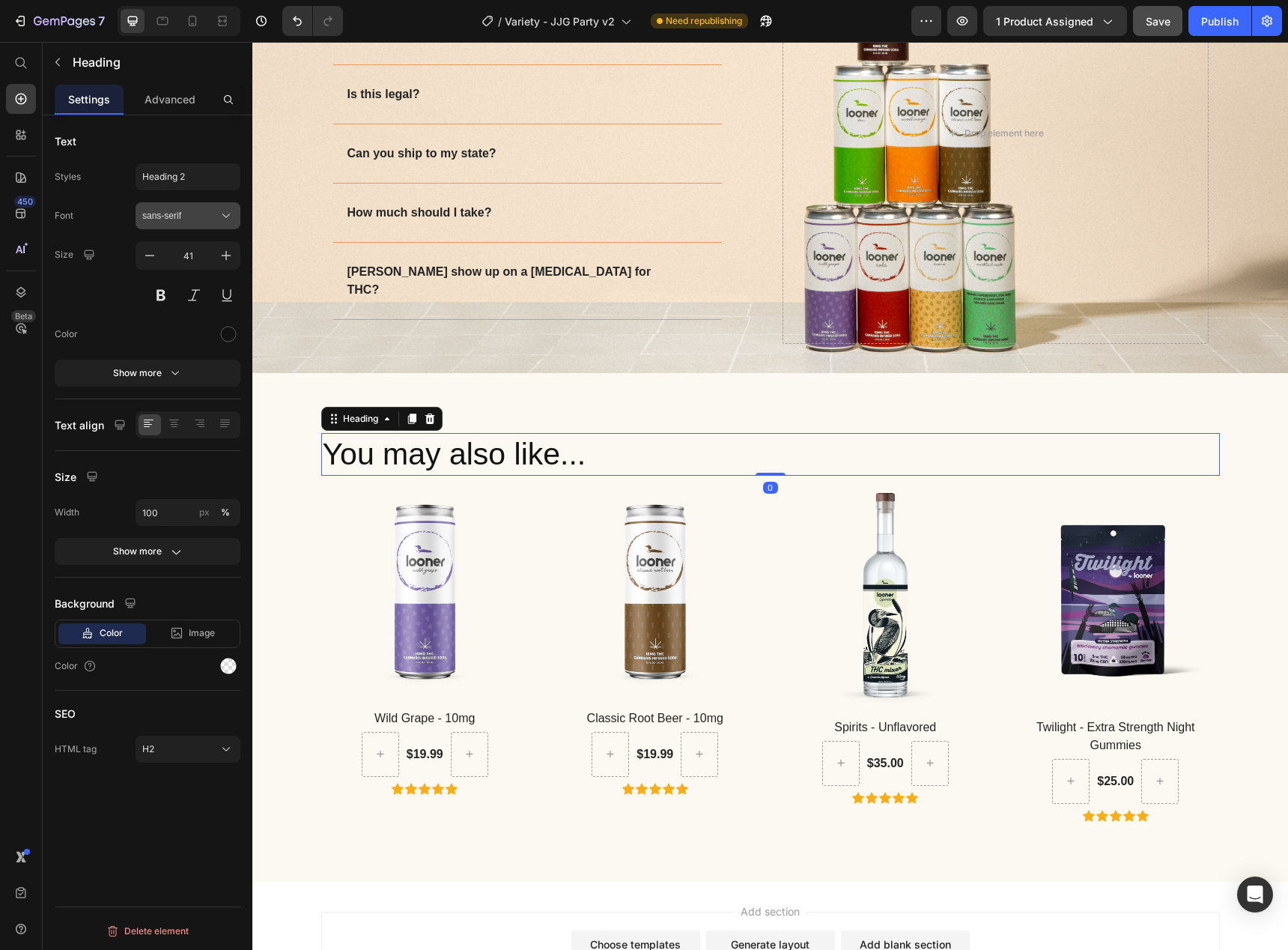 click 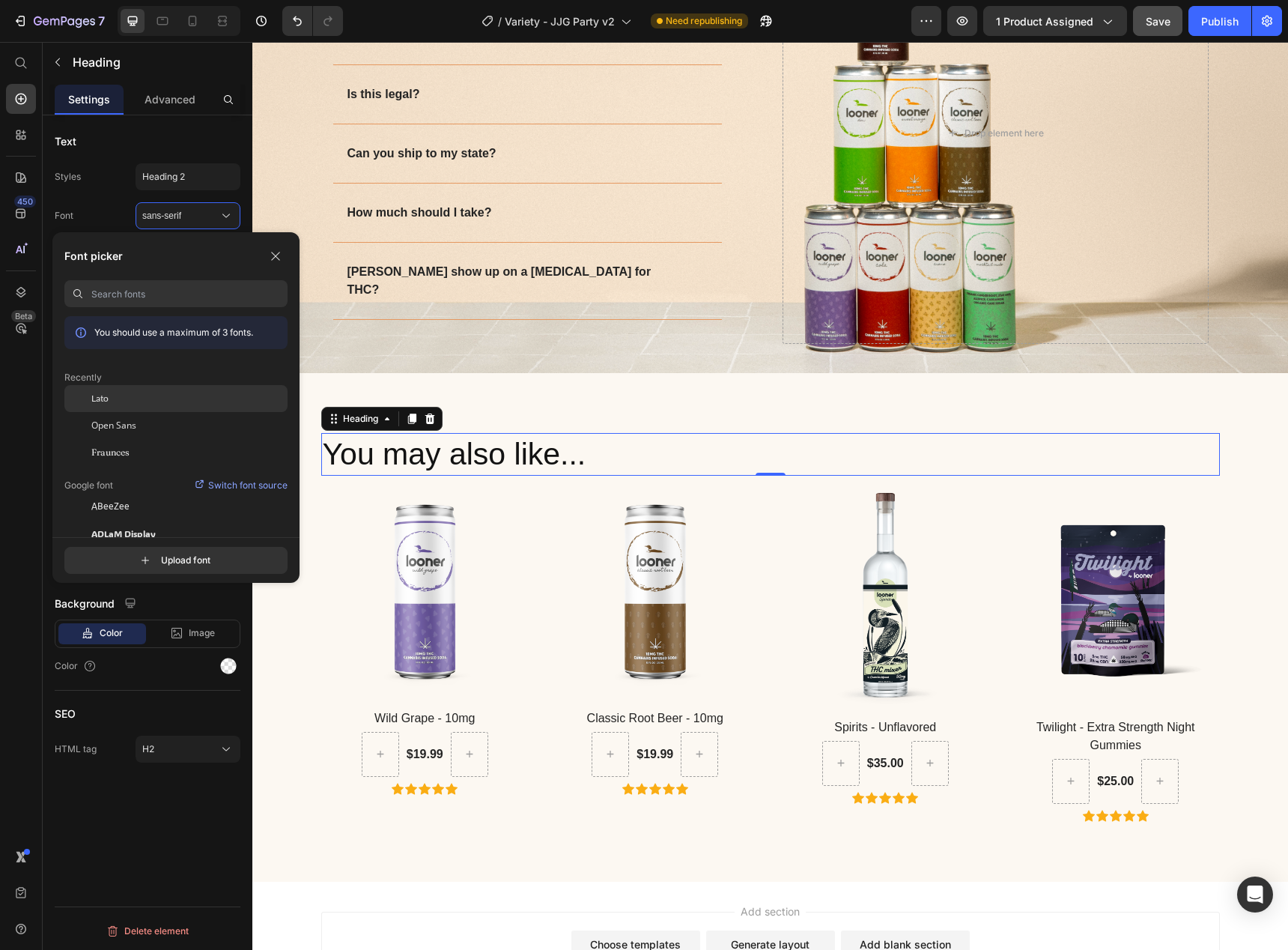 click on "Lato" at bounding box center [100, 399] 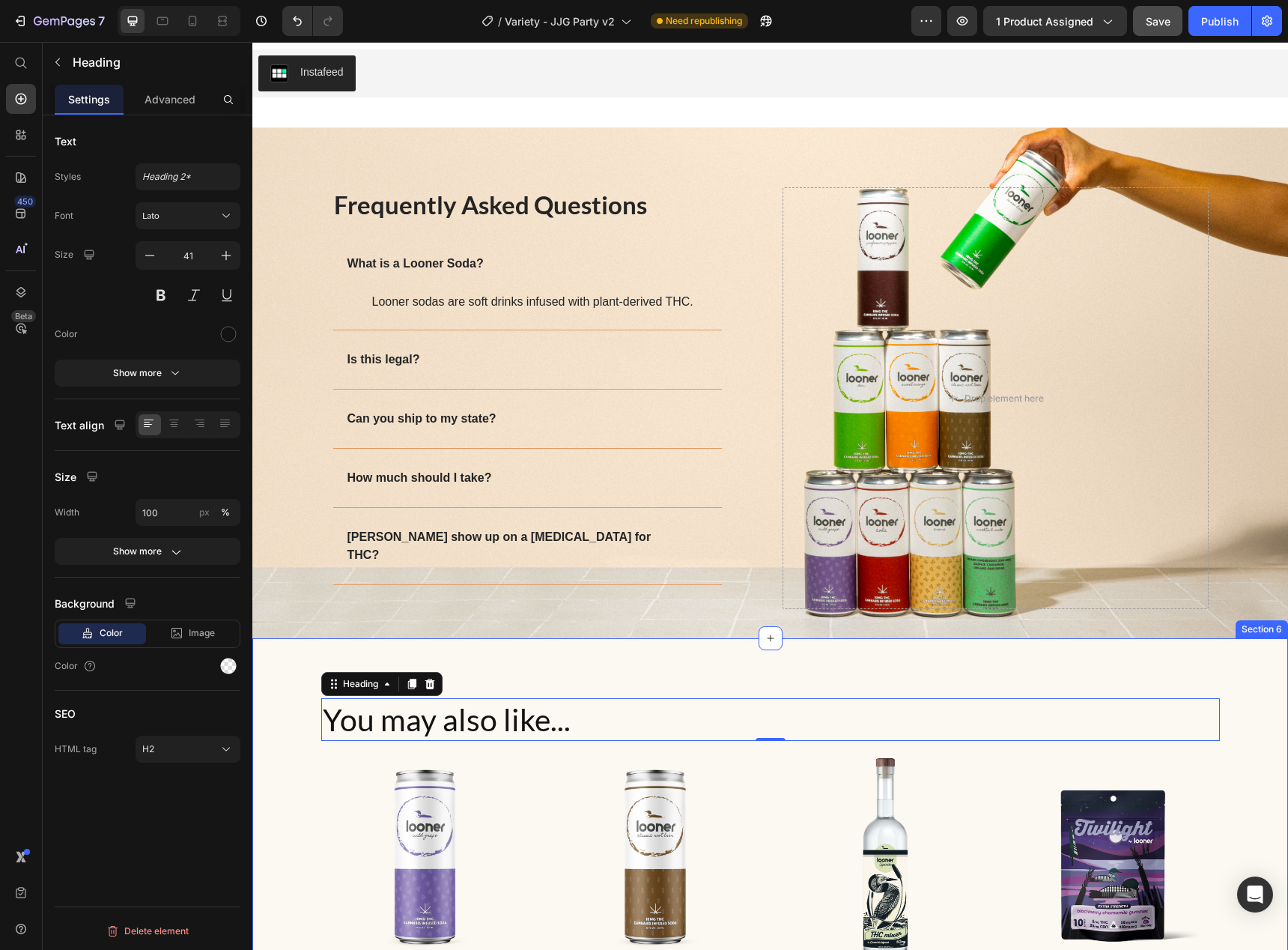 scroll, scrollTop: 1812, scrollLeft: 0, axis: vertical 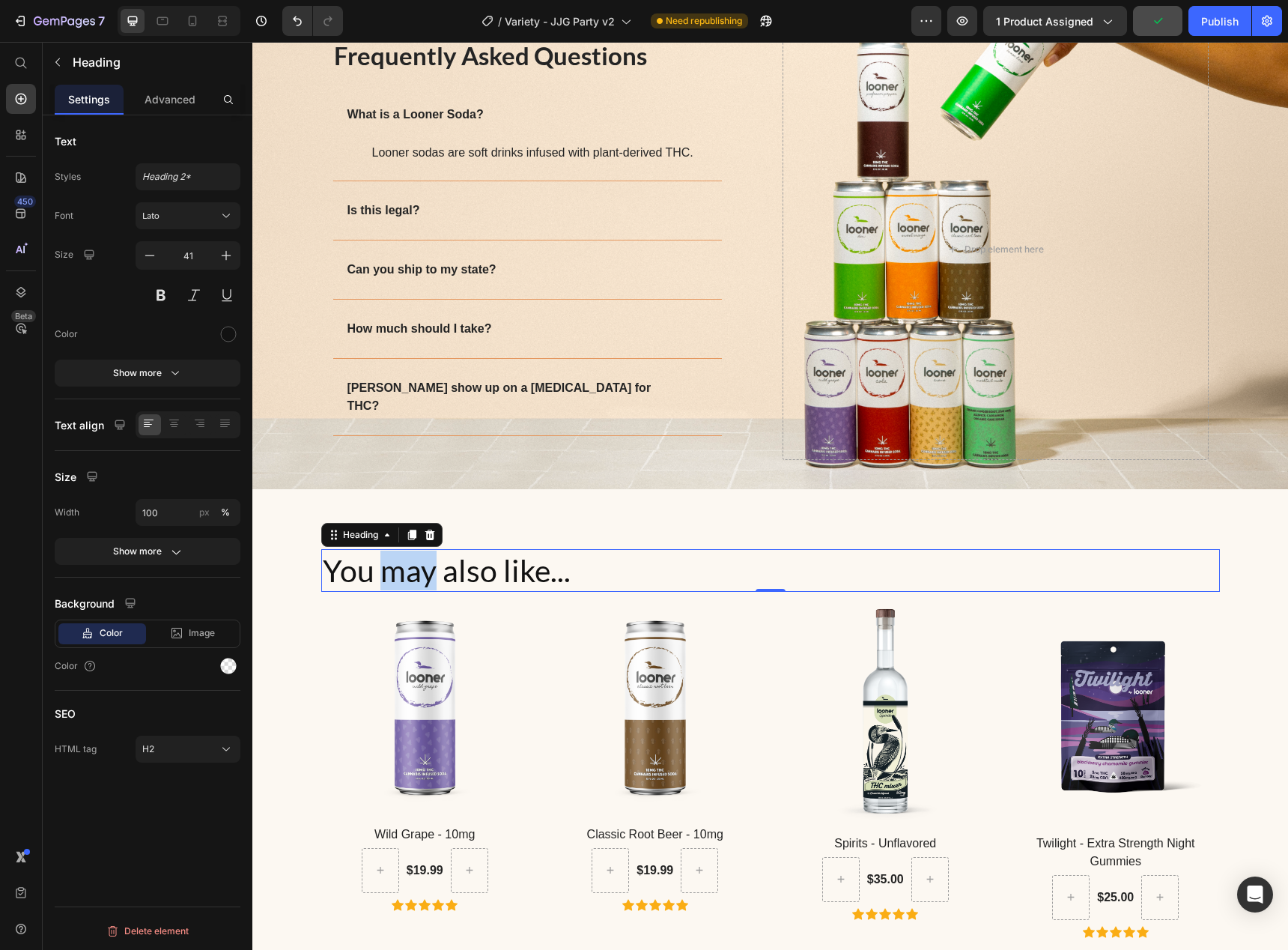 click on "You may also like..." at bounding box center [771, 570] 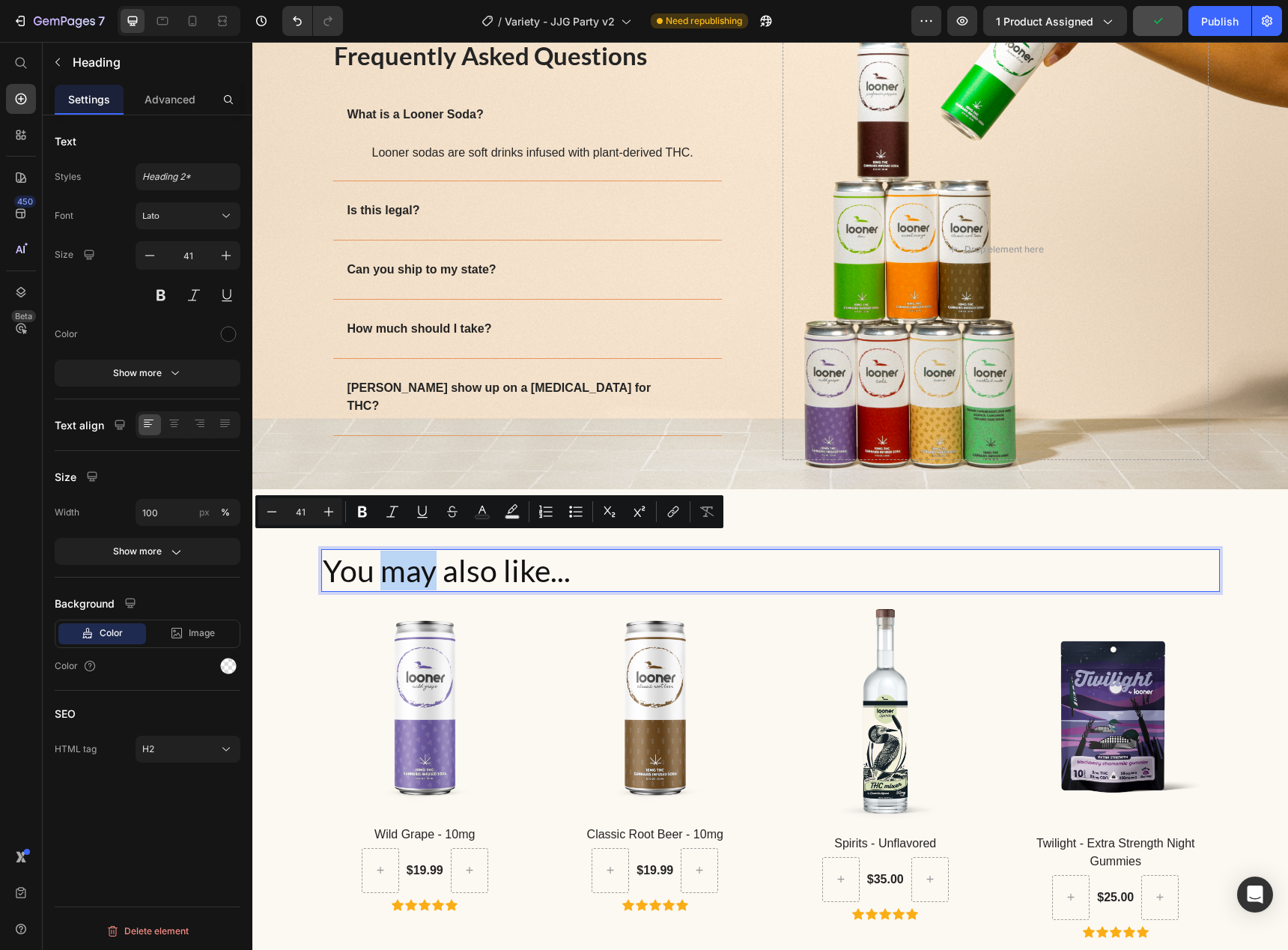 click on "You may also like..." at bounding box center (771, 570) 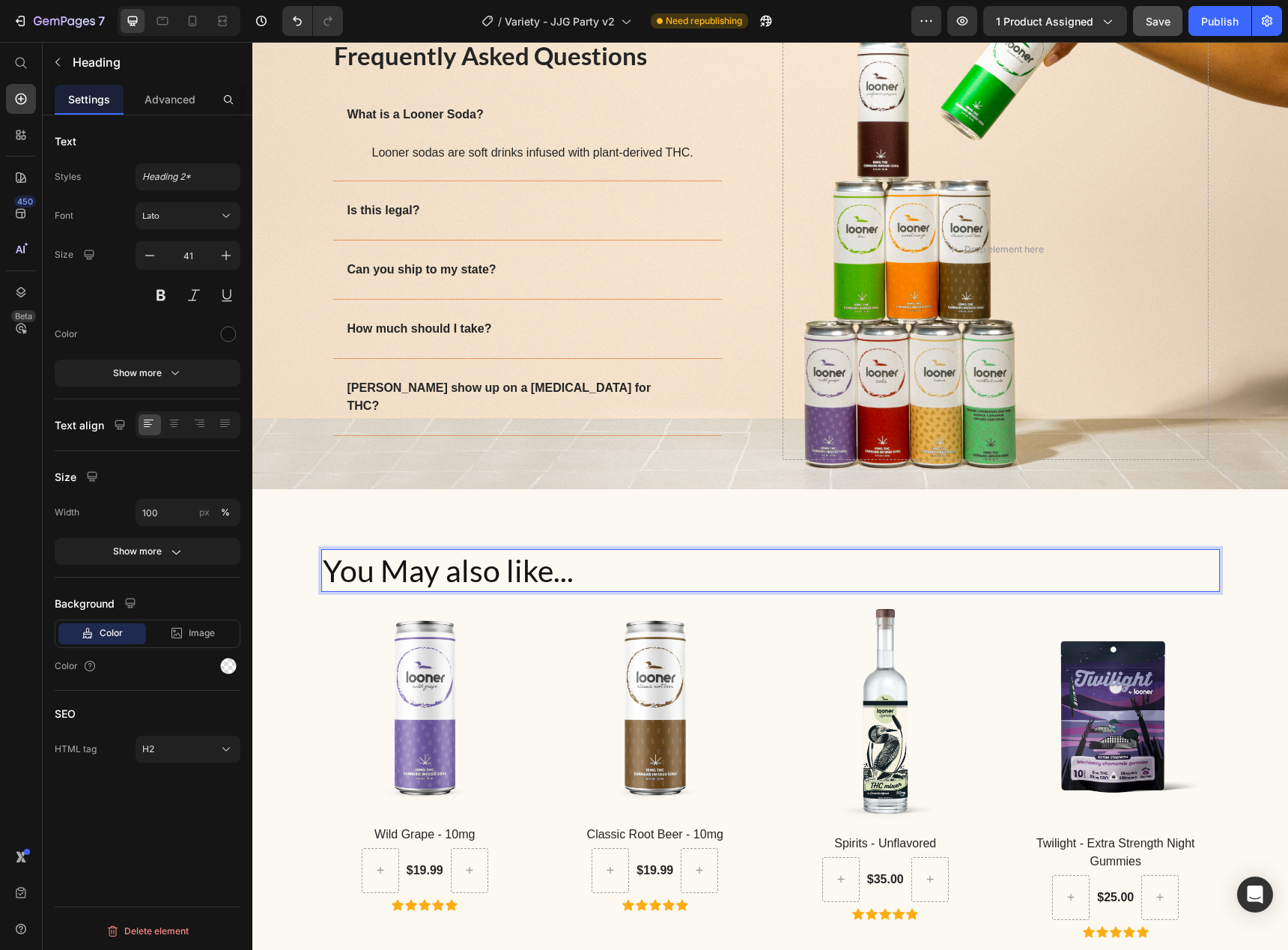 click on "You May also like..." at bounding box center (771, 570) 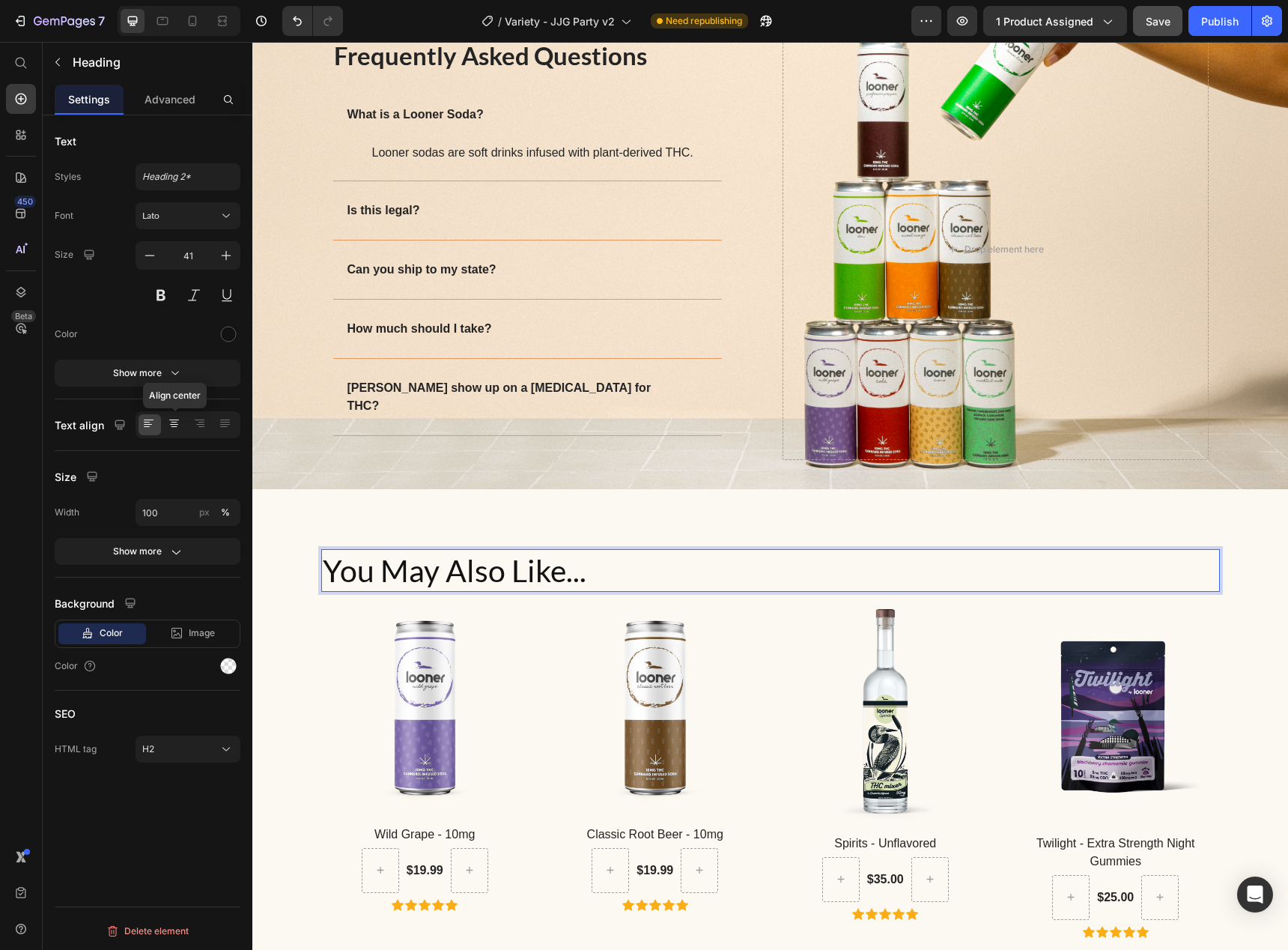 click 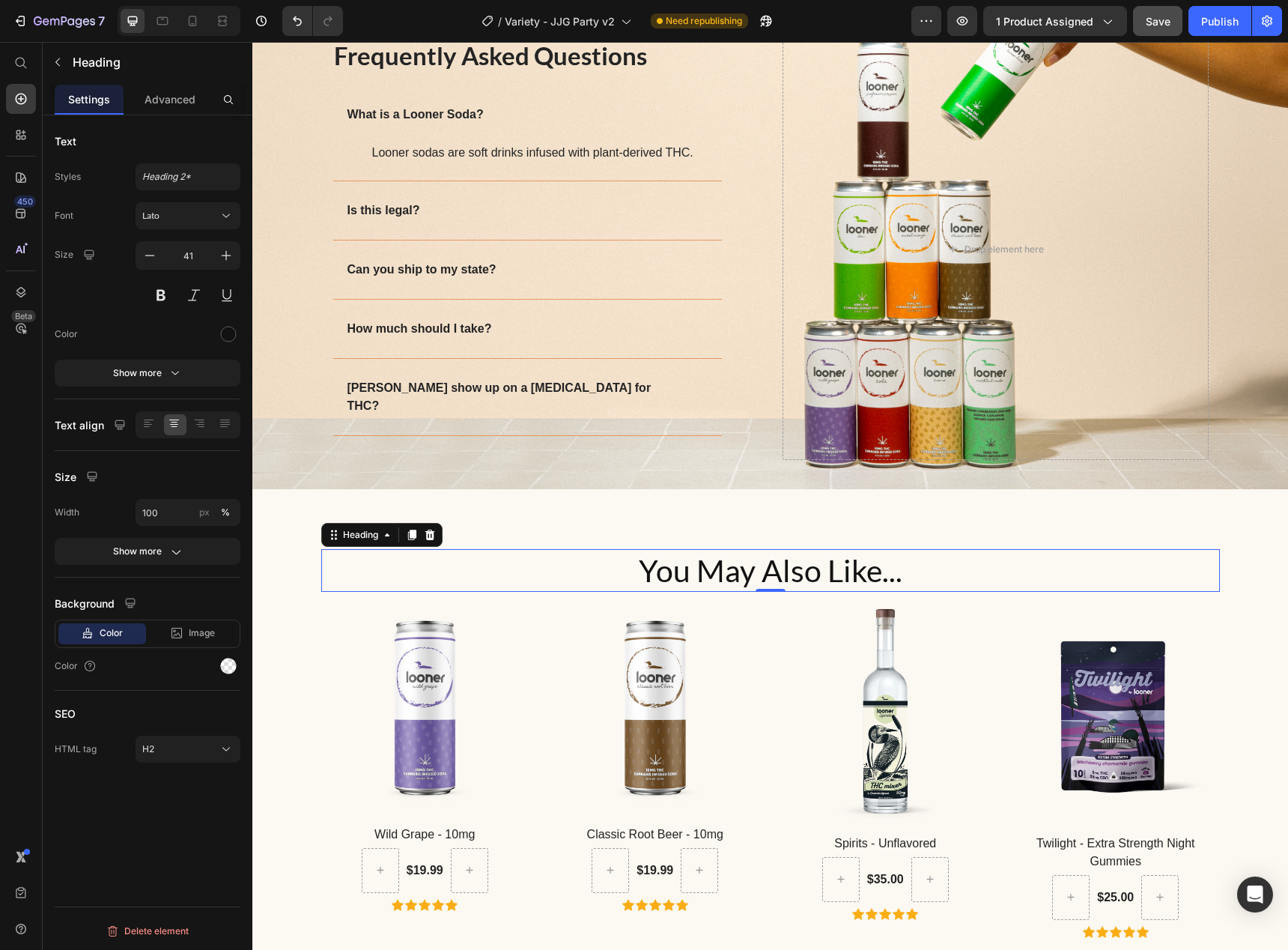click on "You May Also Like..." at bounding box center (771, 570) 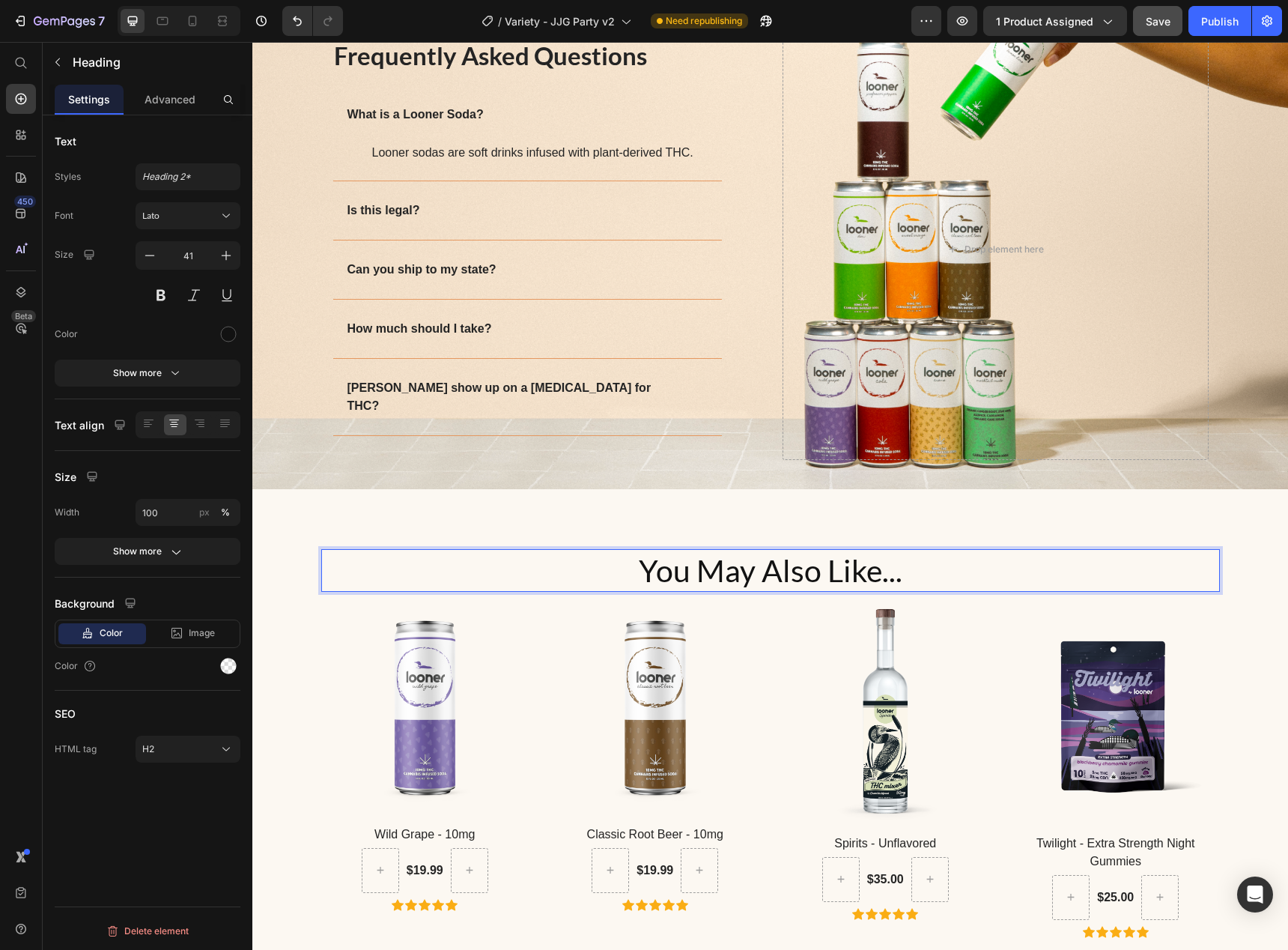 click on "You May Also Like..." at bounding box center (771, 570) 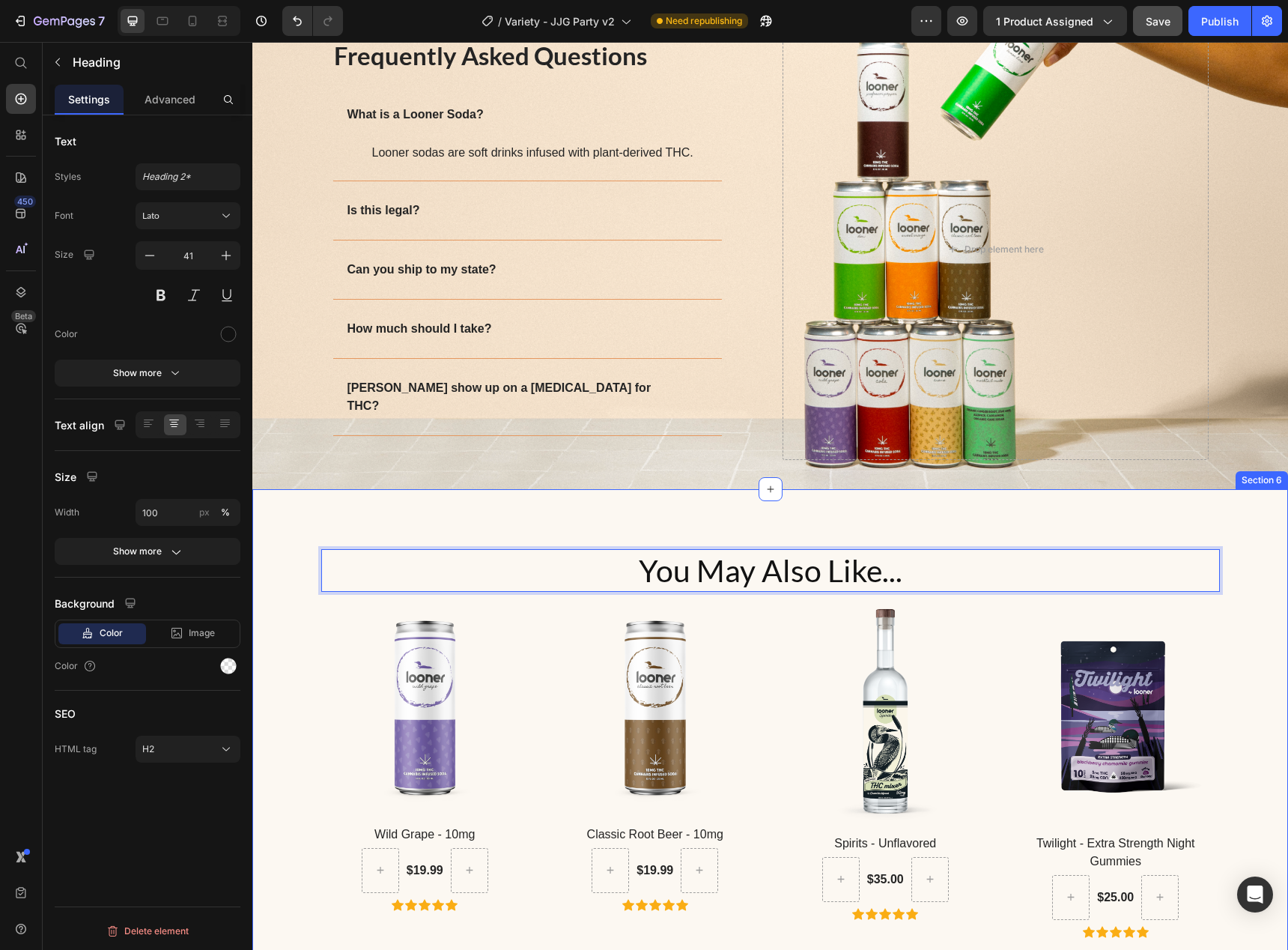 click on "You May Also Like... Heading   0 Row (P) Images Wild Grape - 10mg (P) Title
$19.99 (P) Price
Row Icon Icon Icon Icon Icon Row Row (P) Images Classic Root Beer - 10mg (P) Title
$19.99 (P) Price
Row Icon Icon Icon Icon Icon Row Row (P) Images Spirits - Unflavored (P) Title
$35.00 (P) Price
Row Icon Icon Icon Icon Icon Row Row (P) Images Twilight - Extra Strength Night Gummies (P) Title
$25.00 (P) Price
Row Icon Icon Icon Icon Icon Row Row Product List Row" at bounding box center (770, 743) 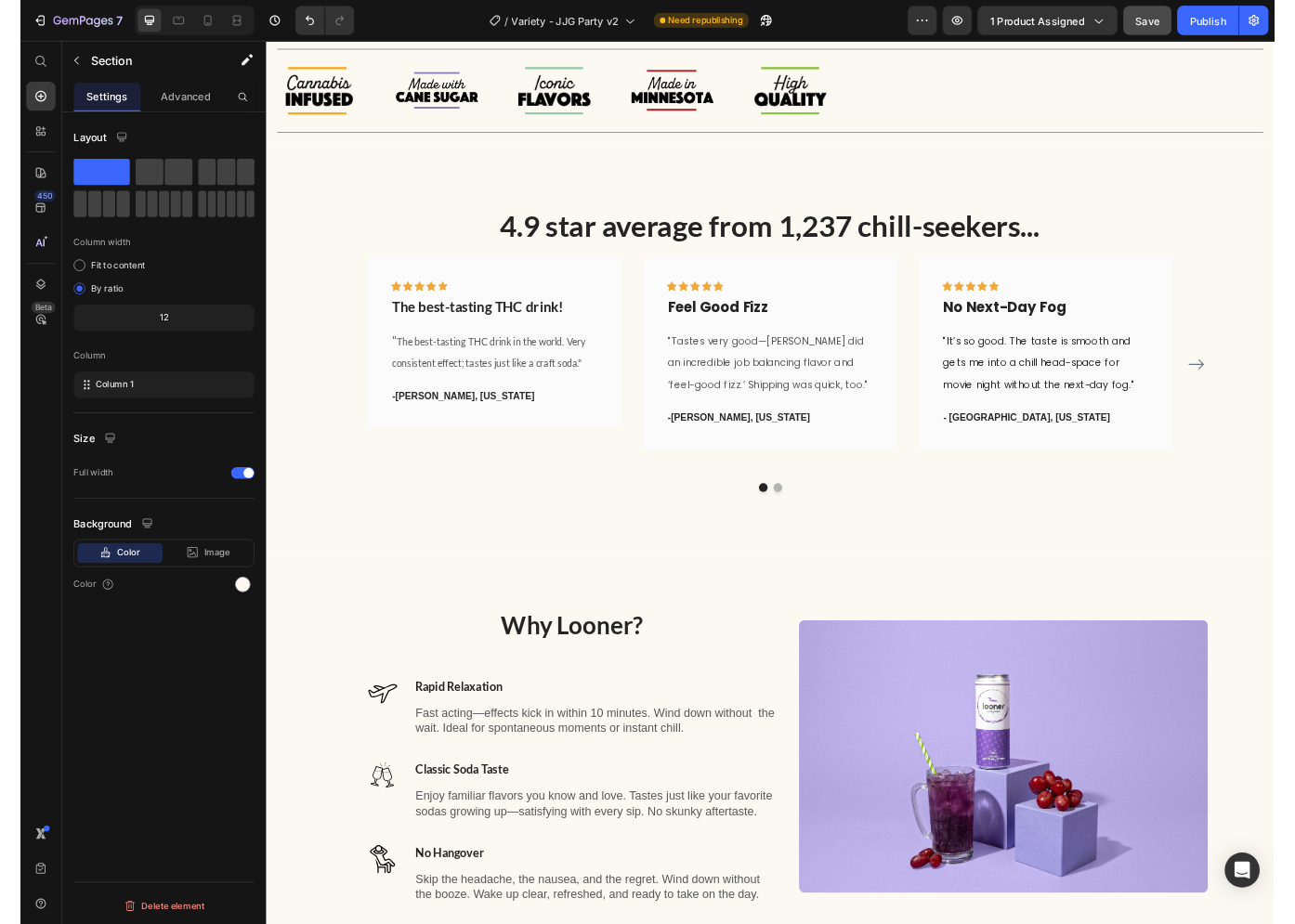 scroll, scrollTop: 0, scrollLeft: 0, axis: both 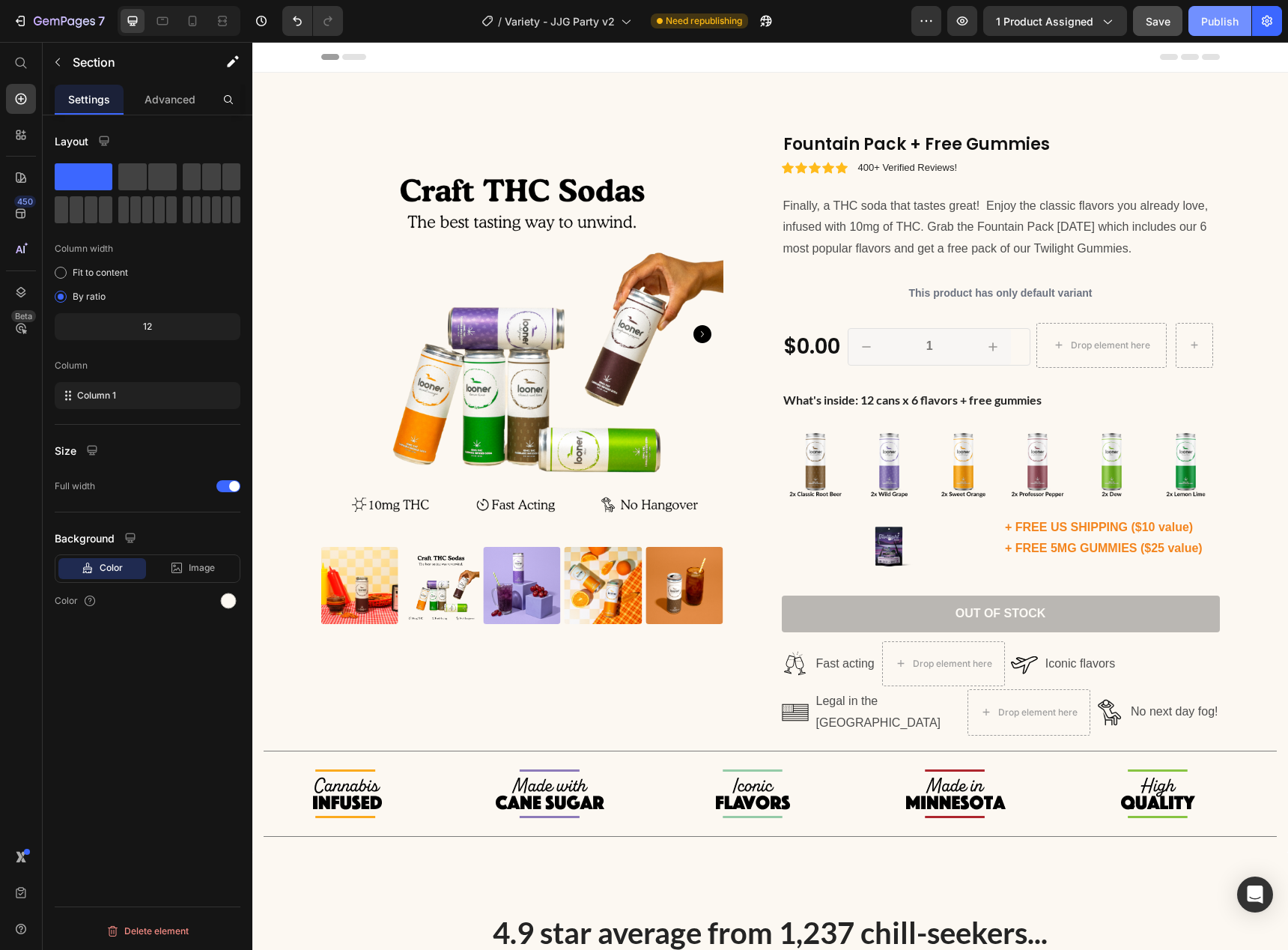 click on "Publish" at bounding box center [1220, 21] 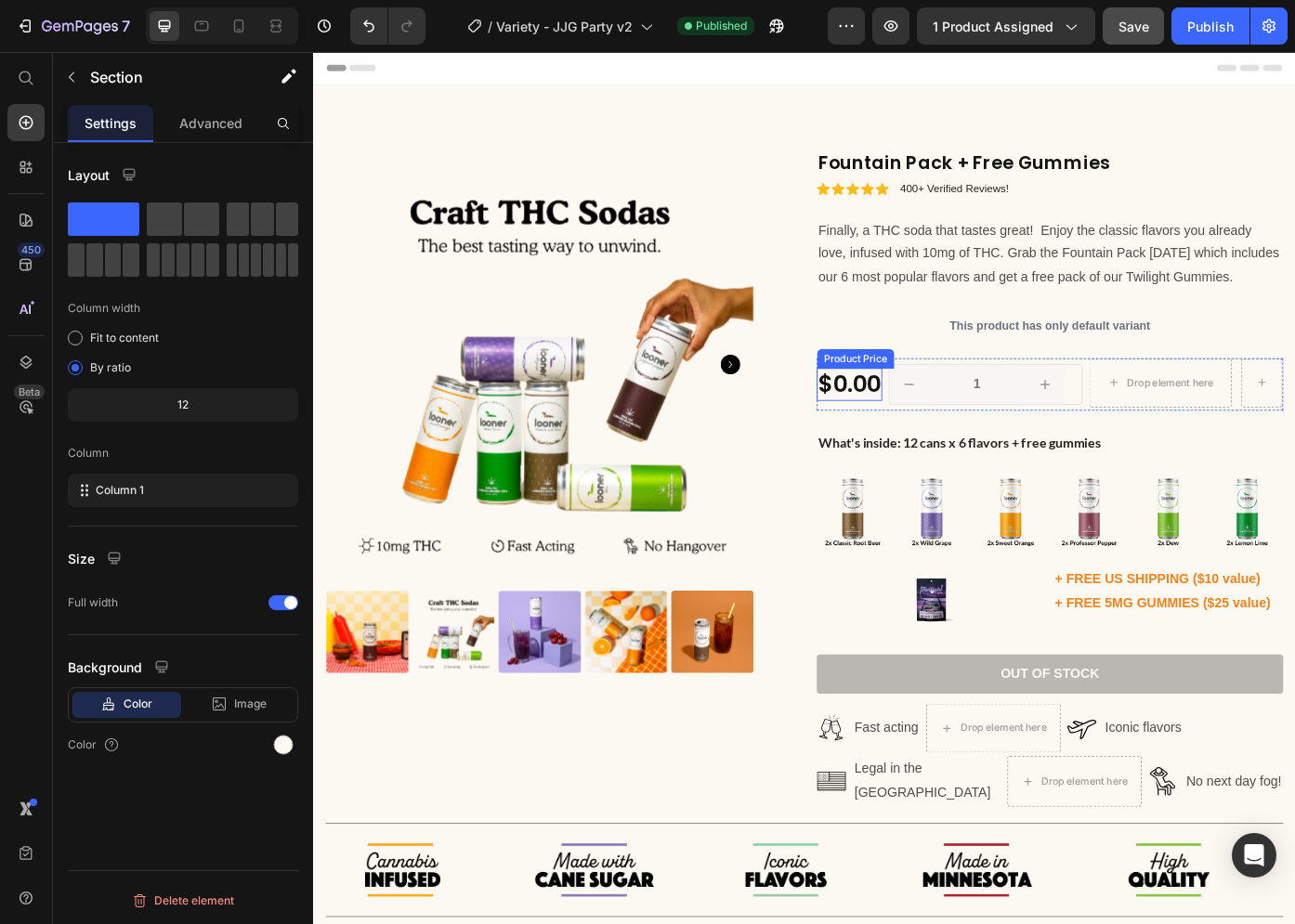 click on "$0.00" at bounding box center (922, 430) 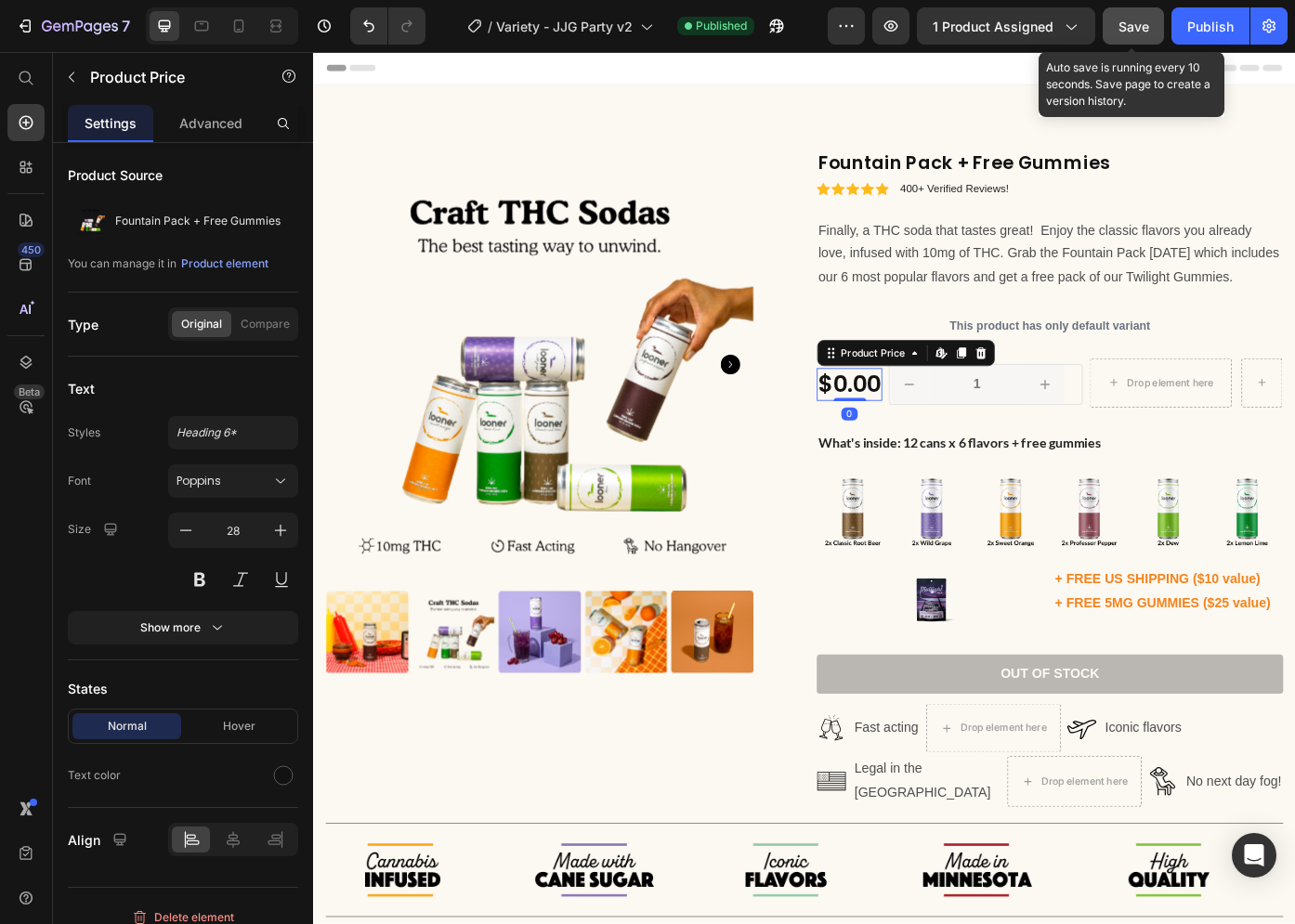 click on "Save" at bounding box center (1133, 26) 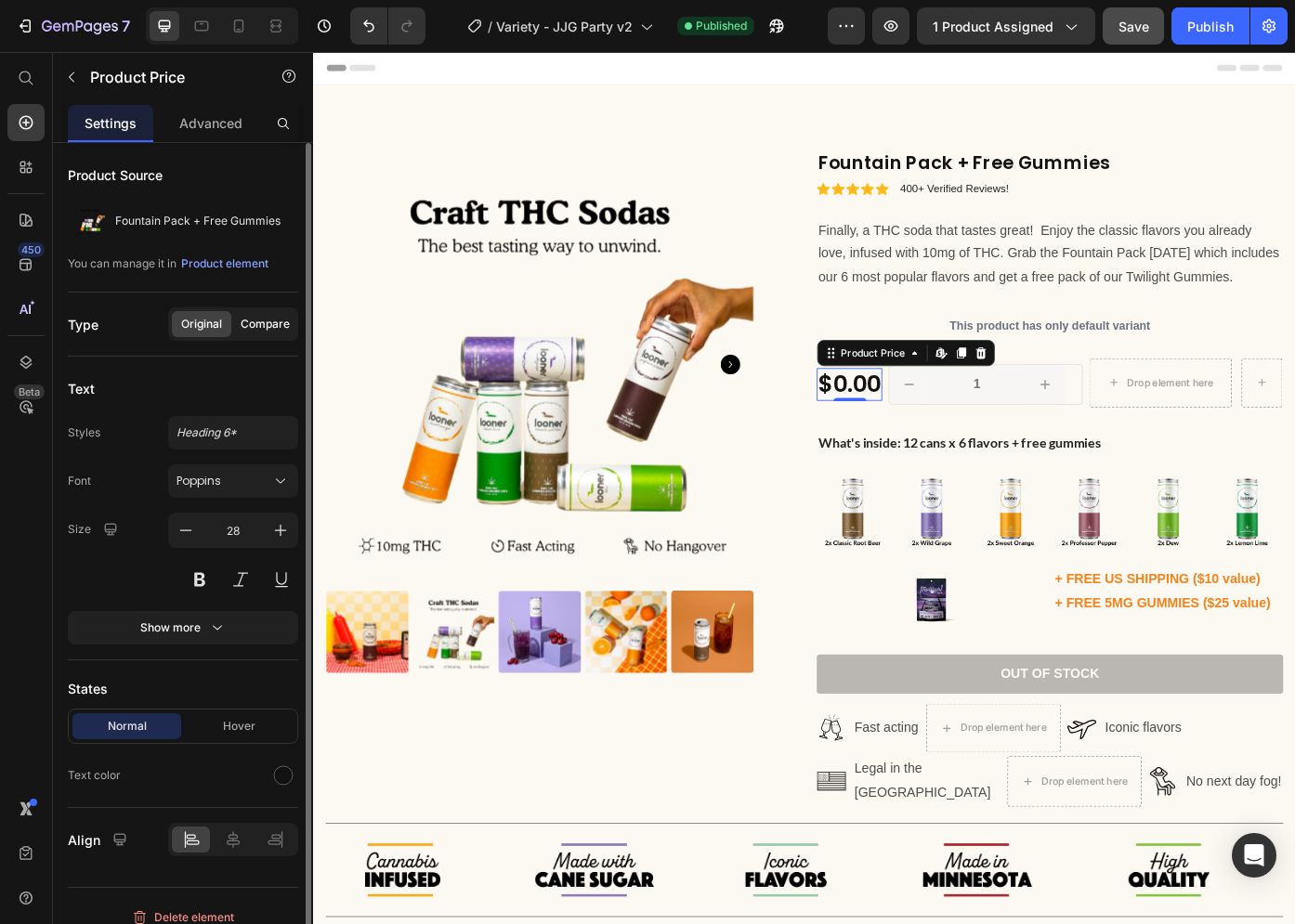 click on "Compare" 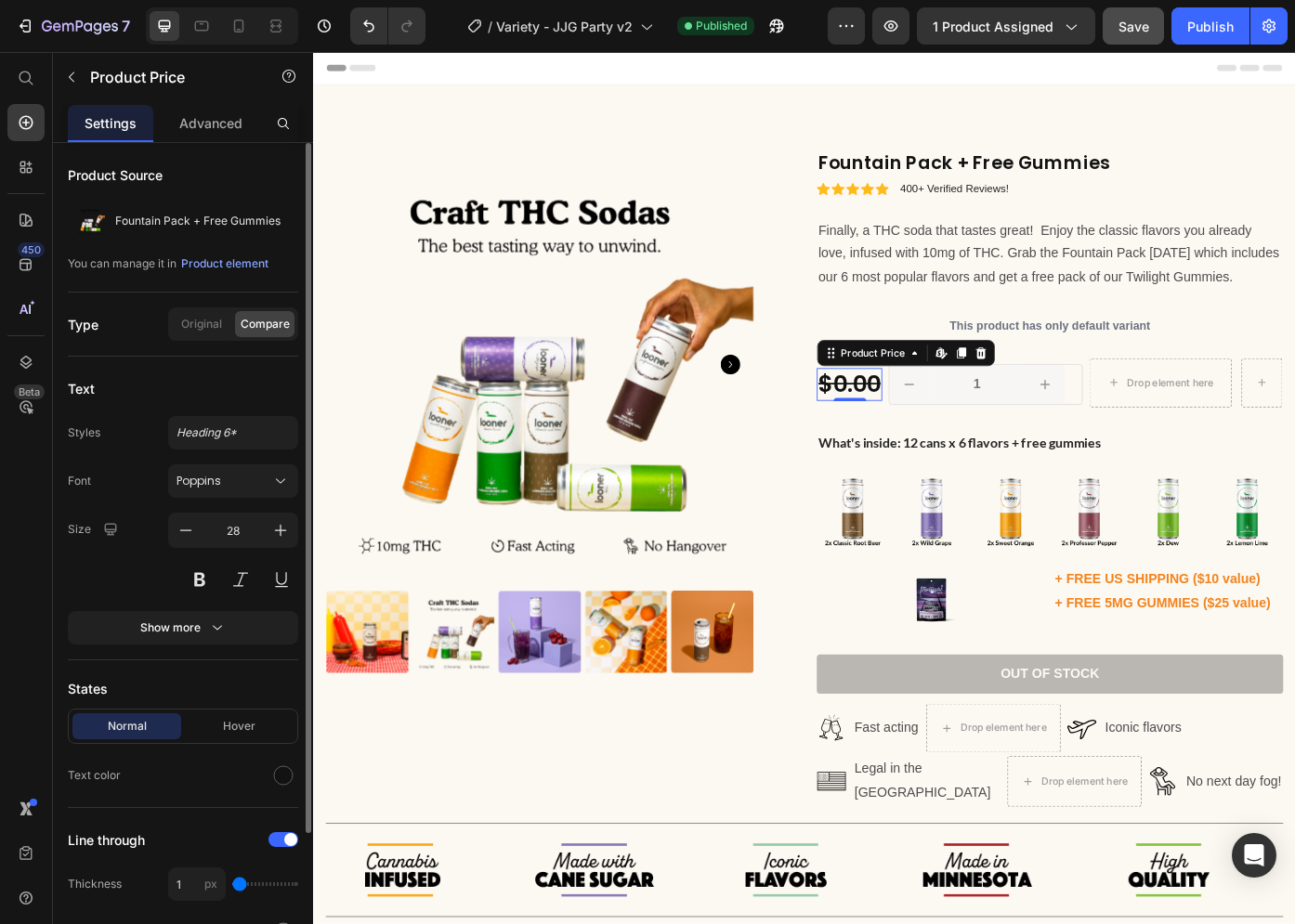click on "Compare" 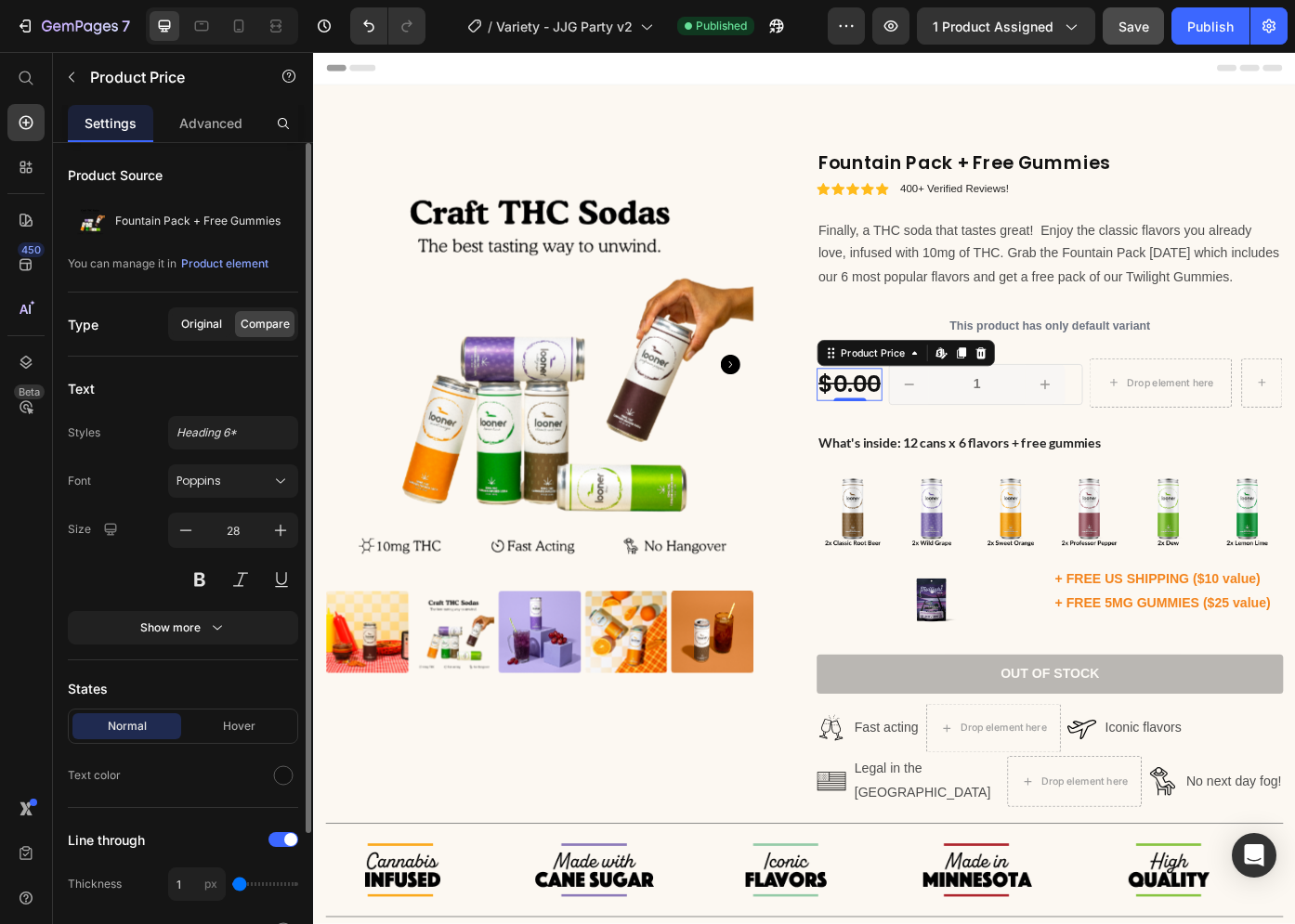 click on "Original" 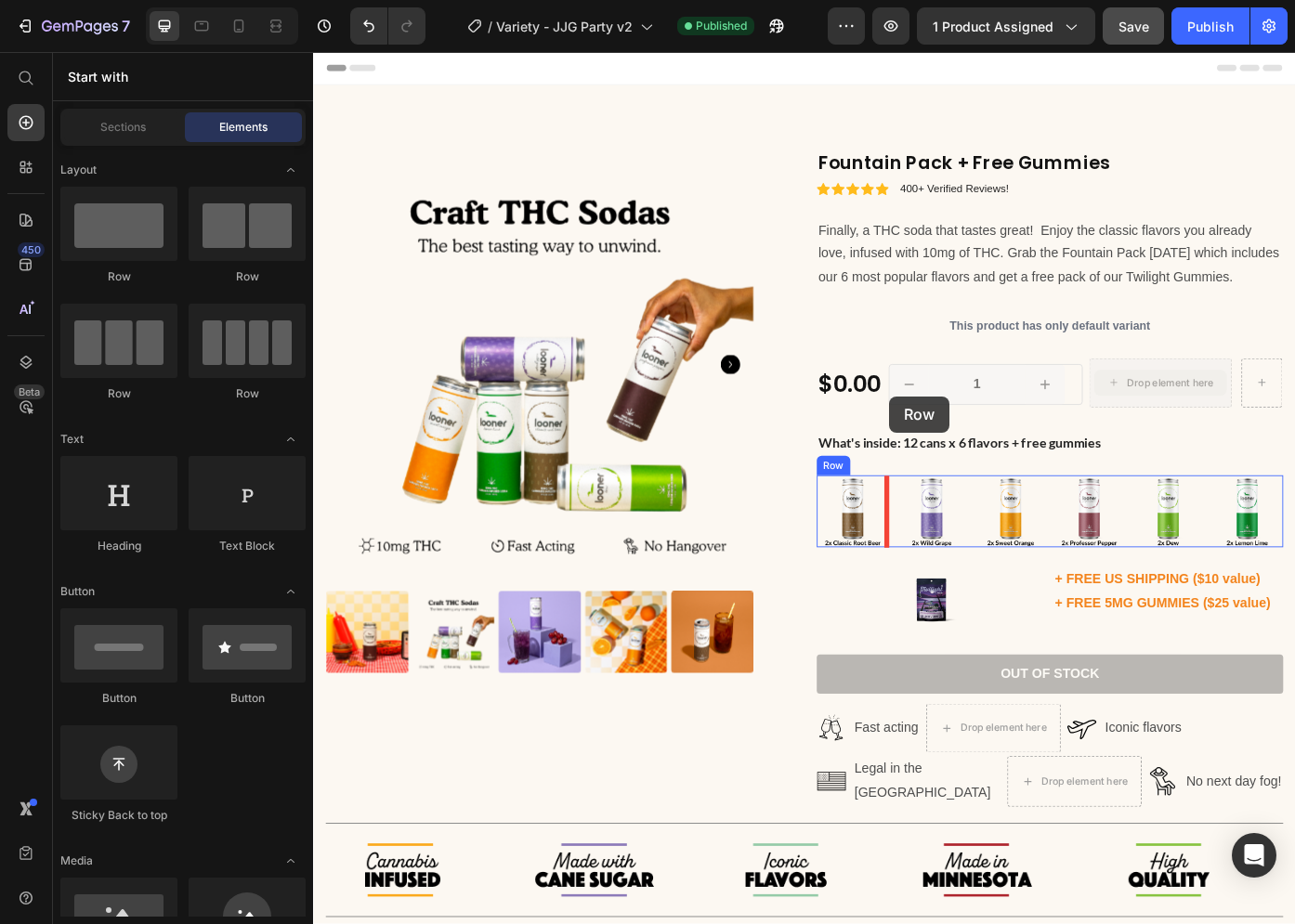 drag, startPoint x: 1276, startPoint y: 440, endPoint x: 967, endPoint y: 443, distance: 309.01456 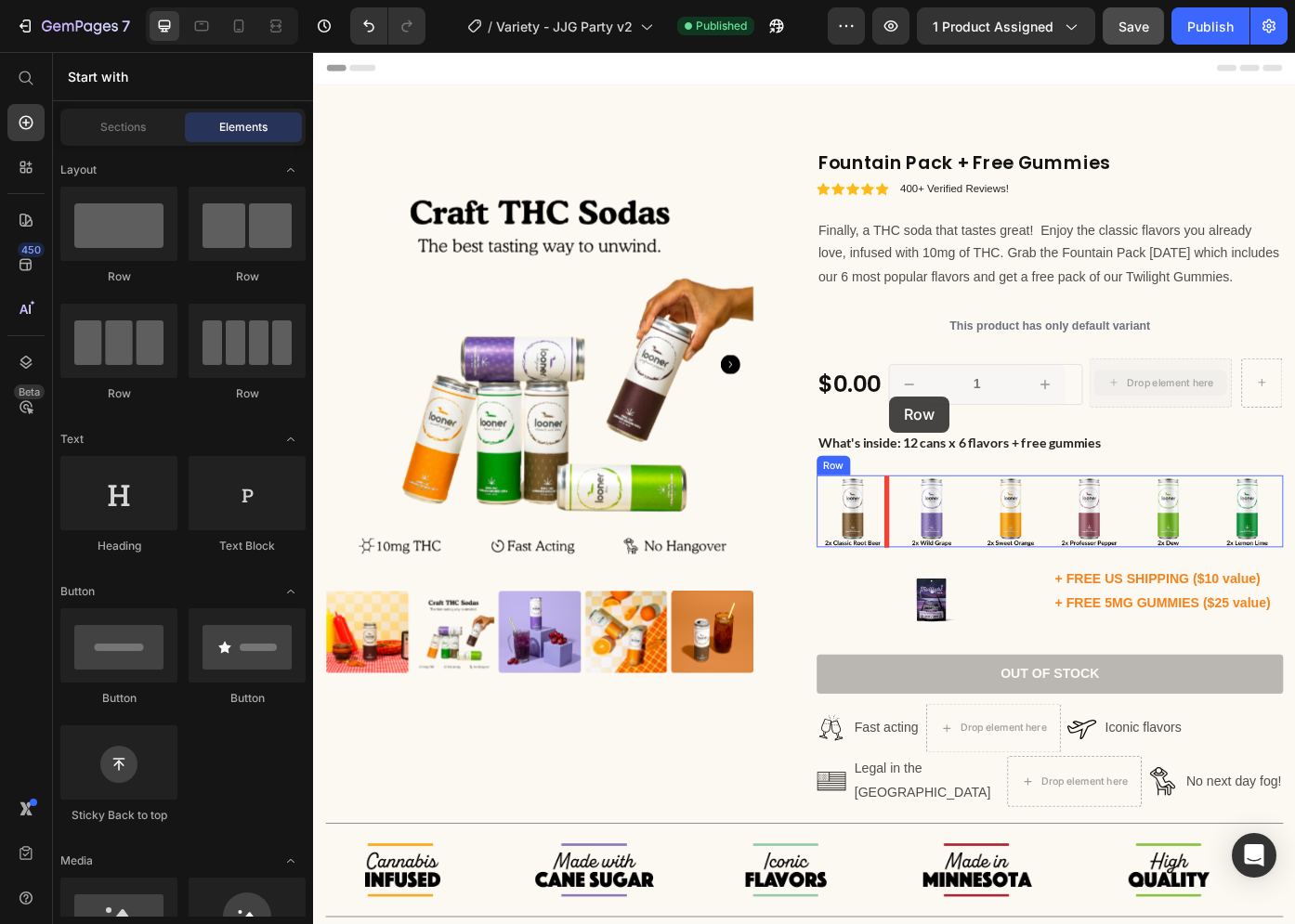 click on "Header
Product Images
Material
Shipping
Care instruction Accordion Icon Icon Icon Icon Icon Icon List 2,500+ Verified Reviews! Text Block Row Fountain Pack + Free Gummies Product Title Icon Icon Icon Icon Icon Icon List 400+ Verified Reviews! Text Block Row Finally, a THC soda that tastes great!  Enjoy the classic flavors you already love, infused with 10mg of THC. Grab the Fountain Pack [DATE] which includes our 6 most popular flavors and get a free pack of our Twilight Gummies. Text Block This product has only default variant Product Variants & Swatches This product has only default variant Product Variants & Swatches $0.00 Product Price 1 Product Quantity
Row
Drop element here Row
Row Row What's inside: 12 cans x 6 flavors + free gummies Text Block Image Image Image Image Image Image Row Image + FREE US SHIPPING ($10 value) + FREE 5MG GUMMIES ($25 value) Text Block Row Out of stock "" at bounding box center [870, 1890] 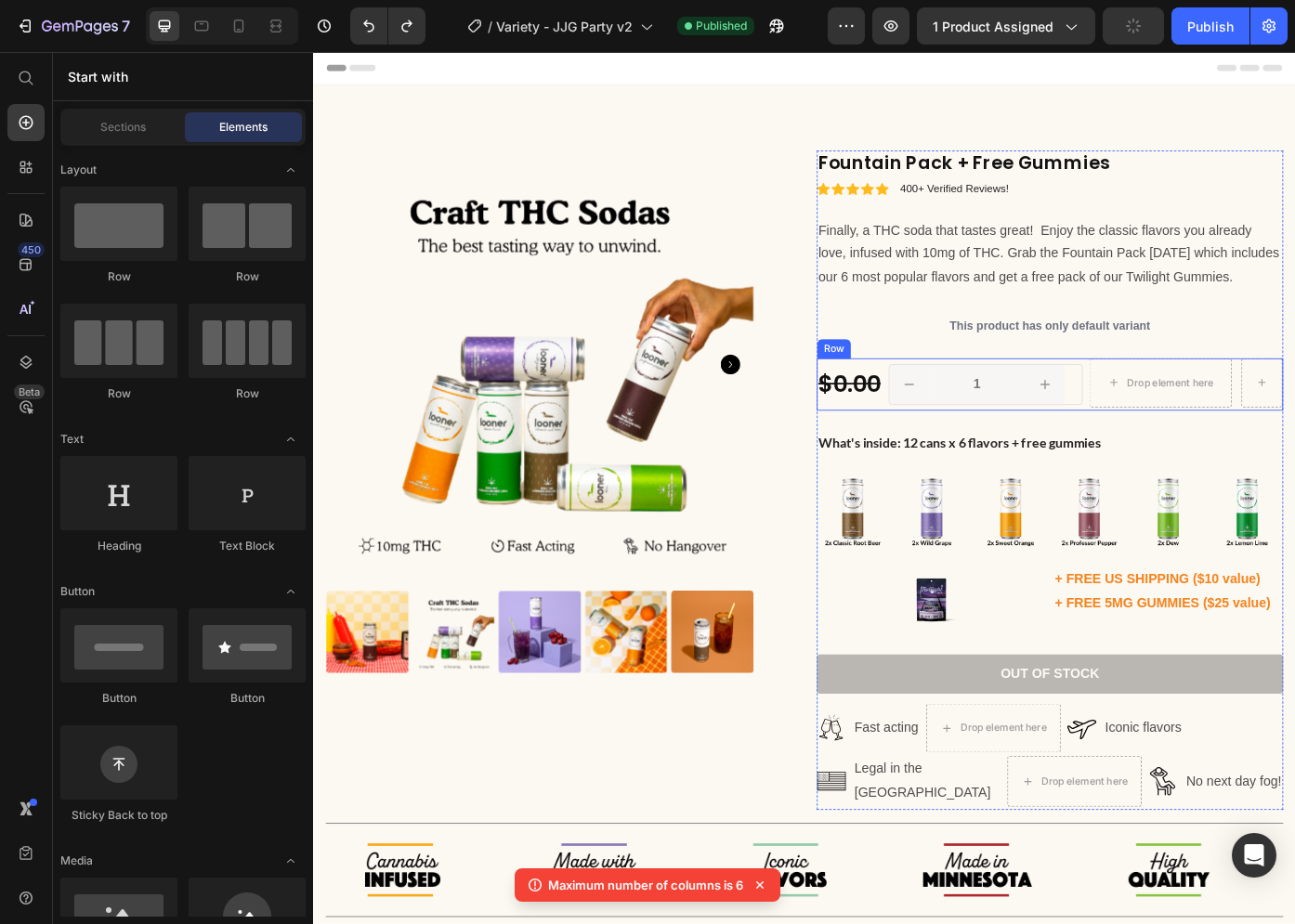 click on "$0.00 Product Price 1 Product Quantity
Drop element here Row
[GEOGRAPHIC_DATA]" at bounding box center (1149, 430) 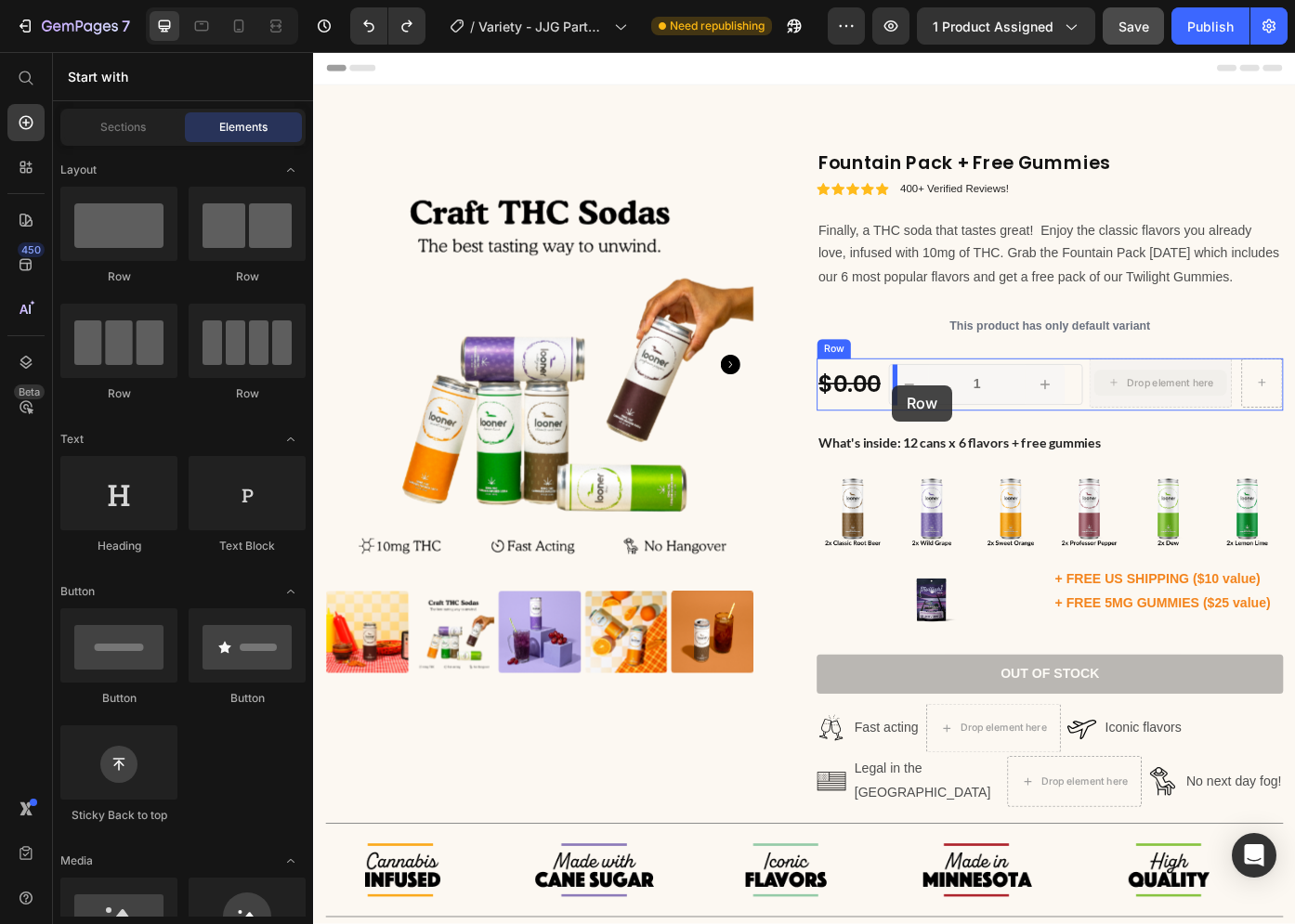 drag, startPoint x: 1275, startPoint y: 441, endPoint x: 970, endPoint y: 430, distance: 305.1983 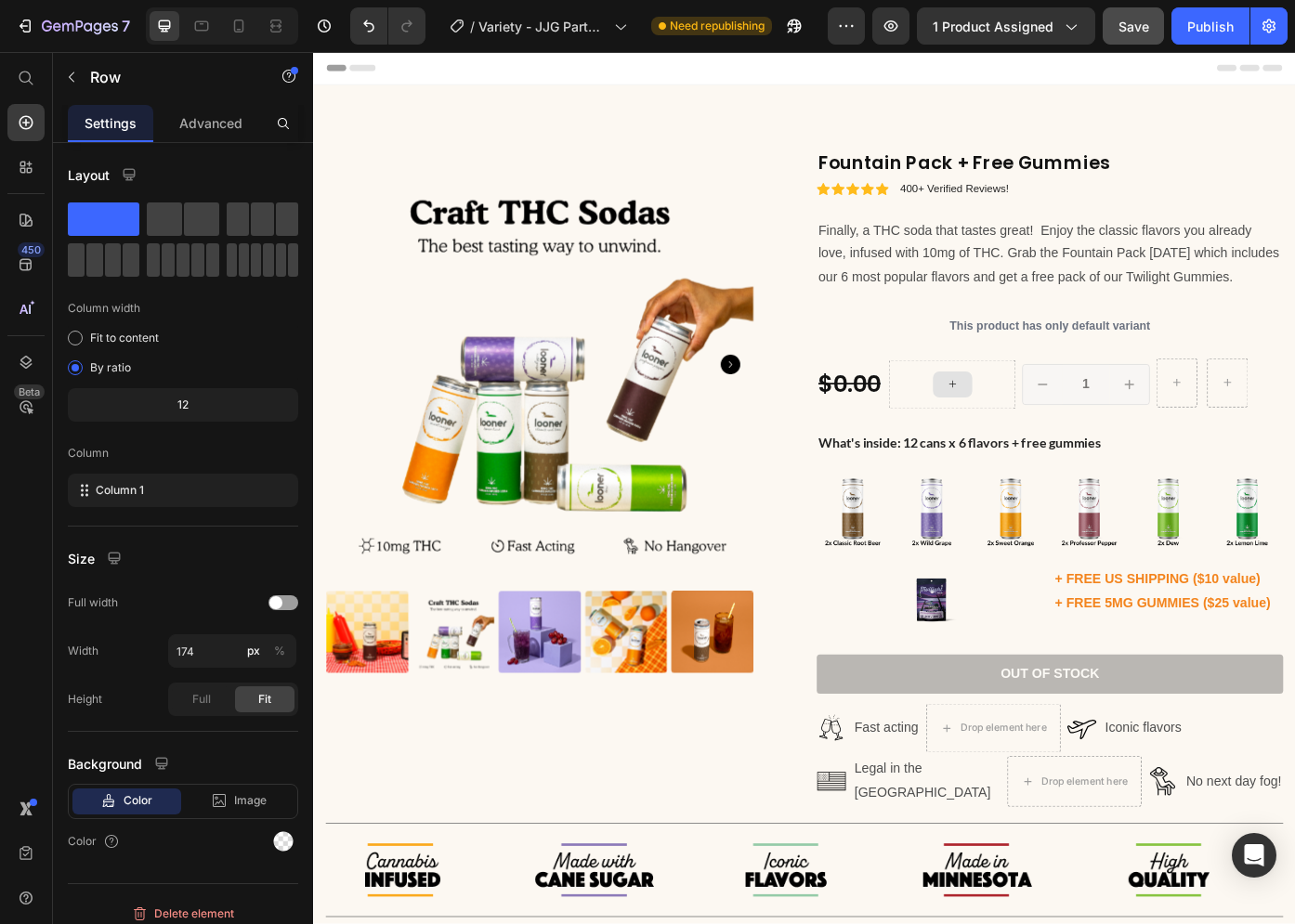 click at bounding box center (1038, 430) 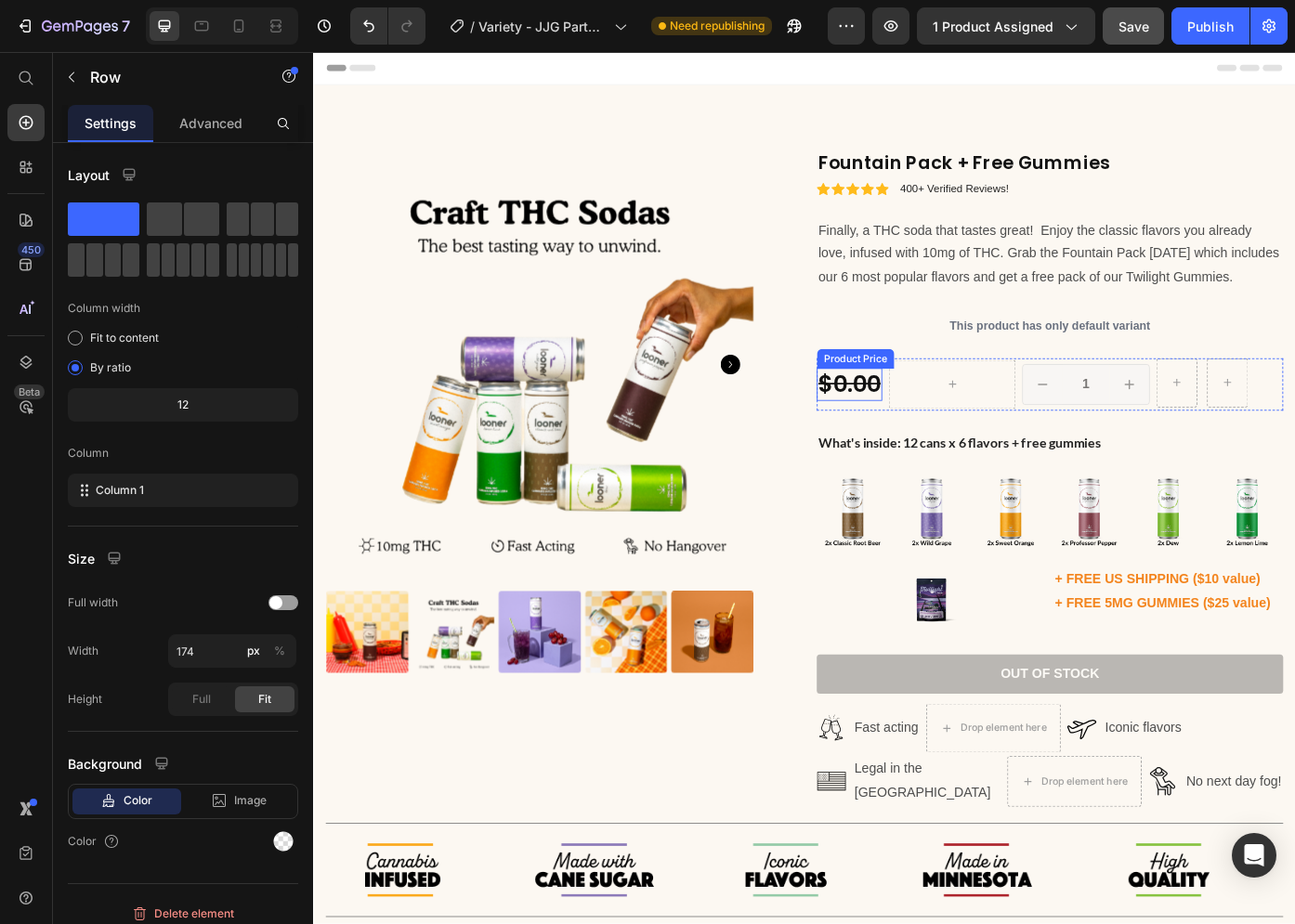 click on "$0.00" at bounding box center [922, 430] 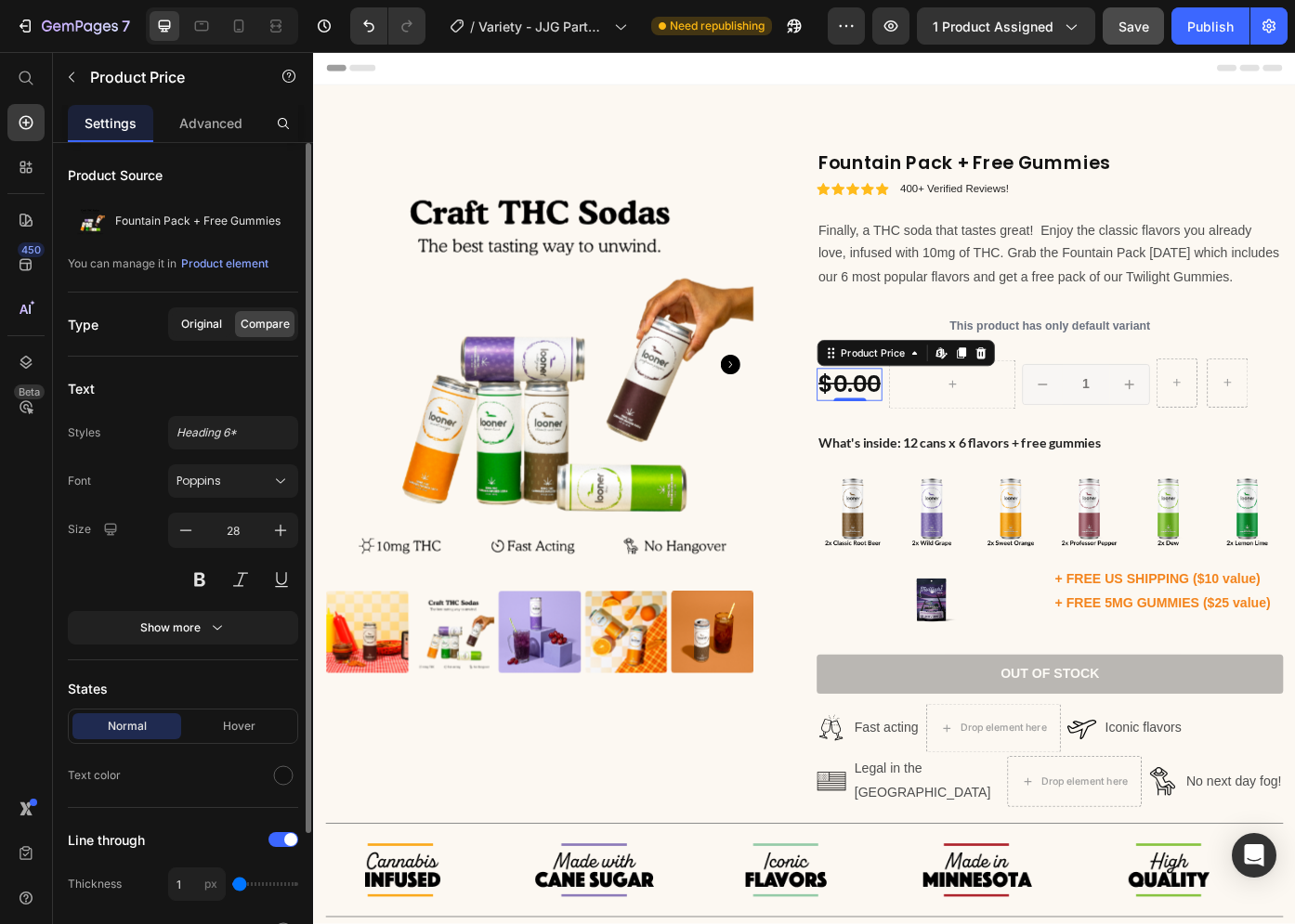 click on "Original" 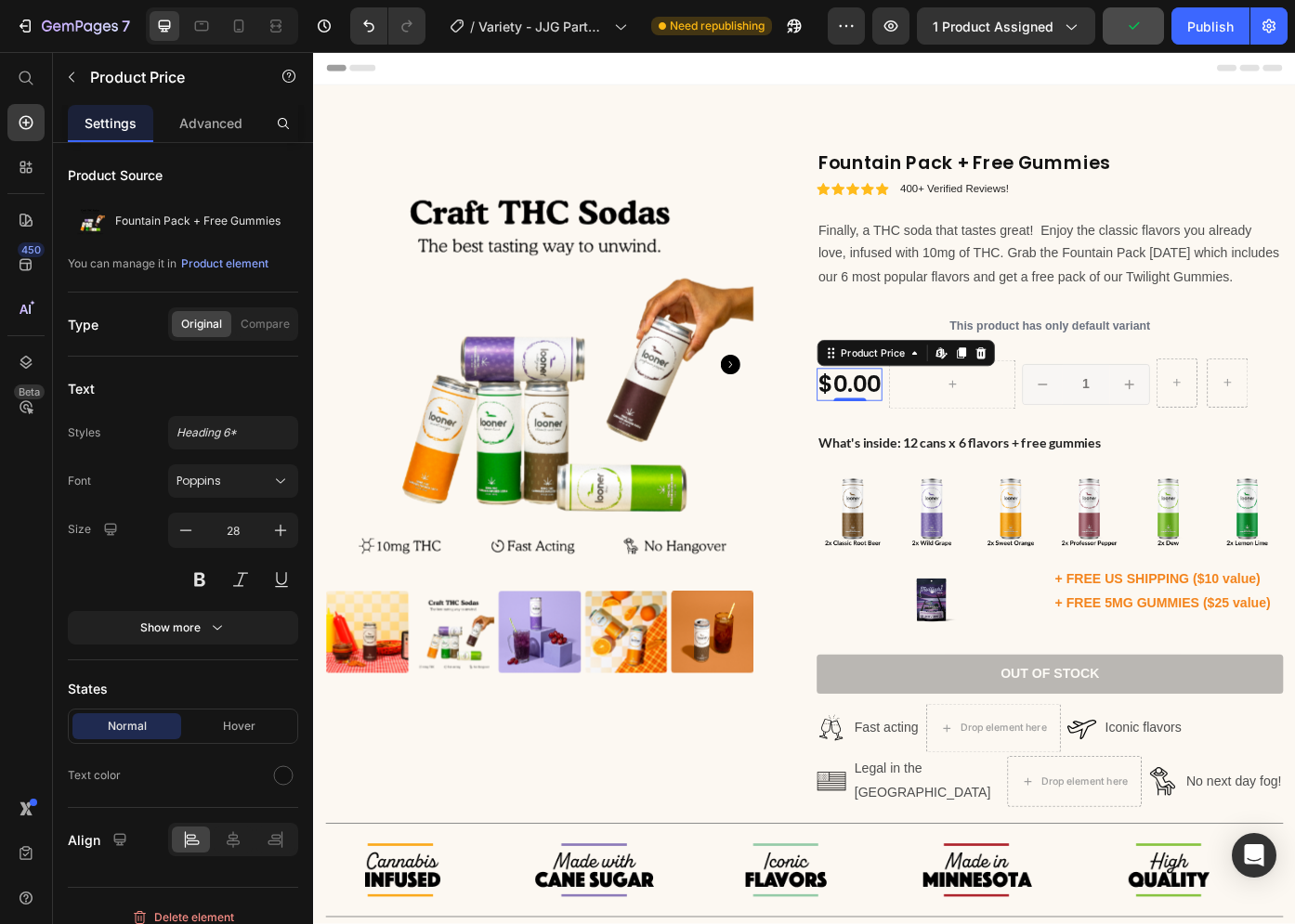 click on "$0.00" at bounding box center (922, 430) 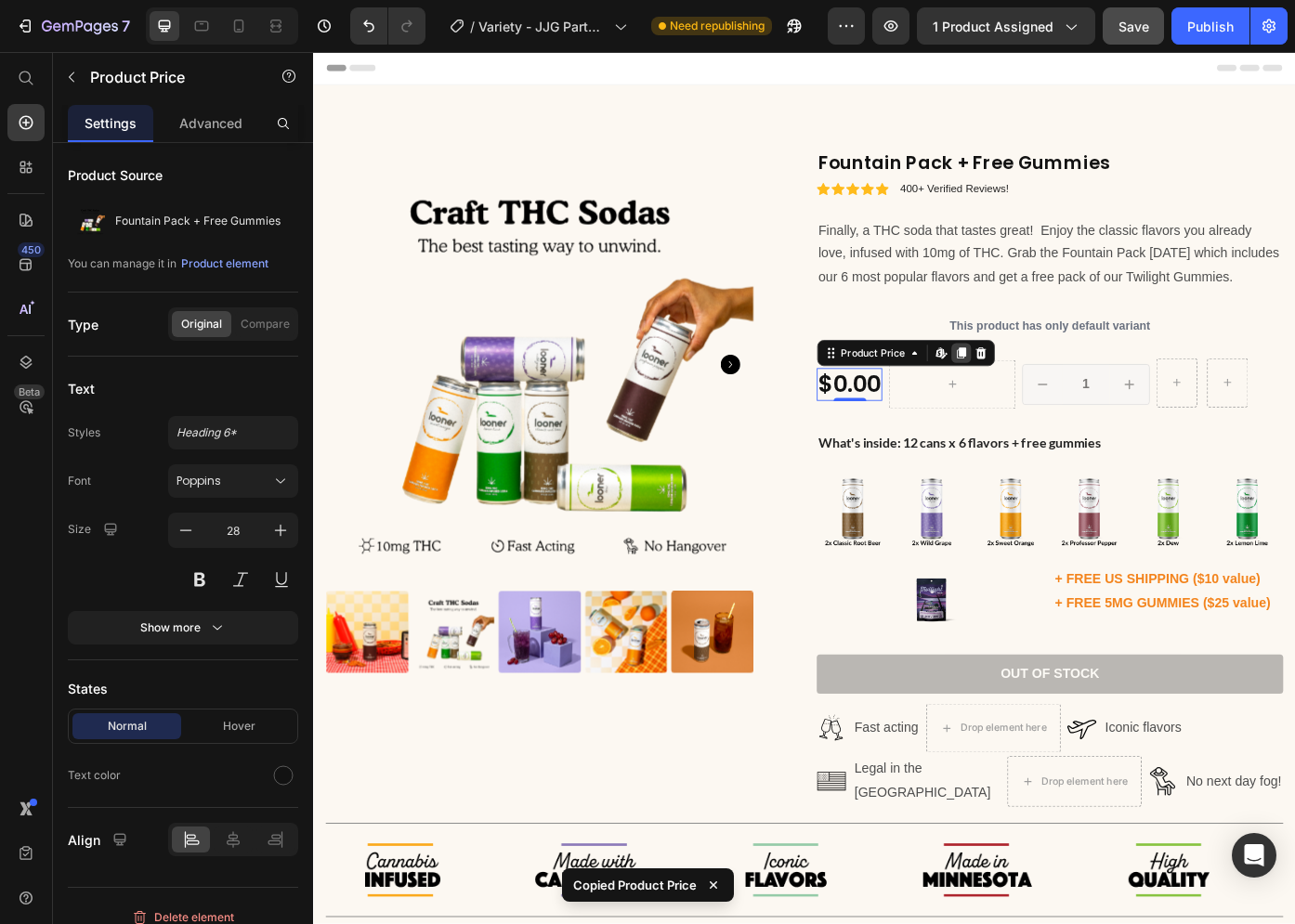click 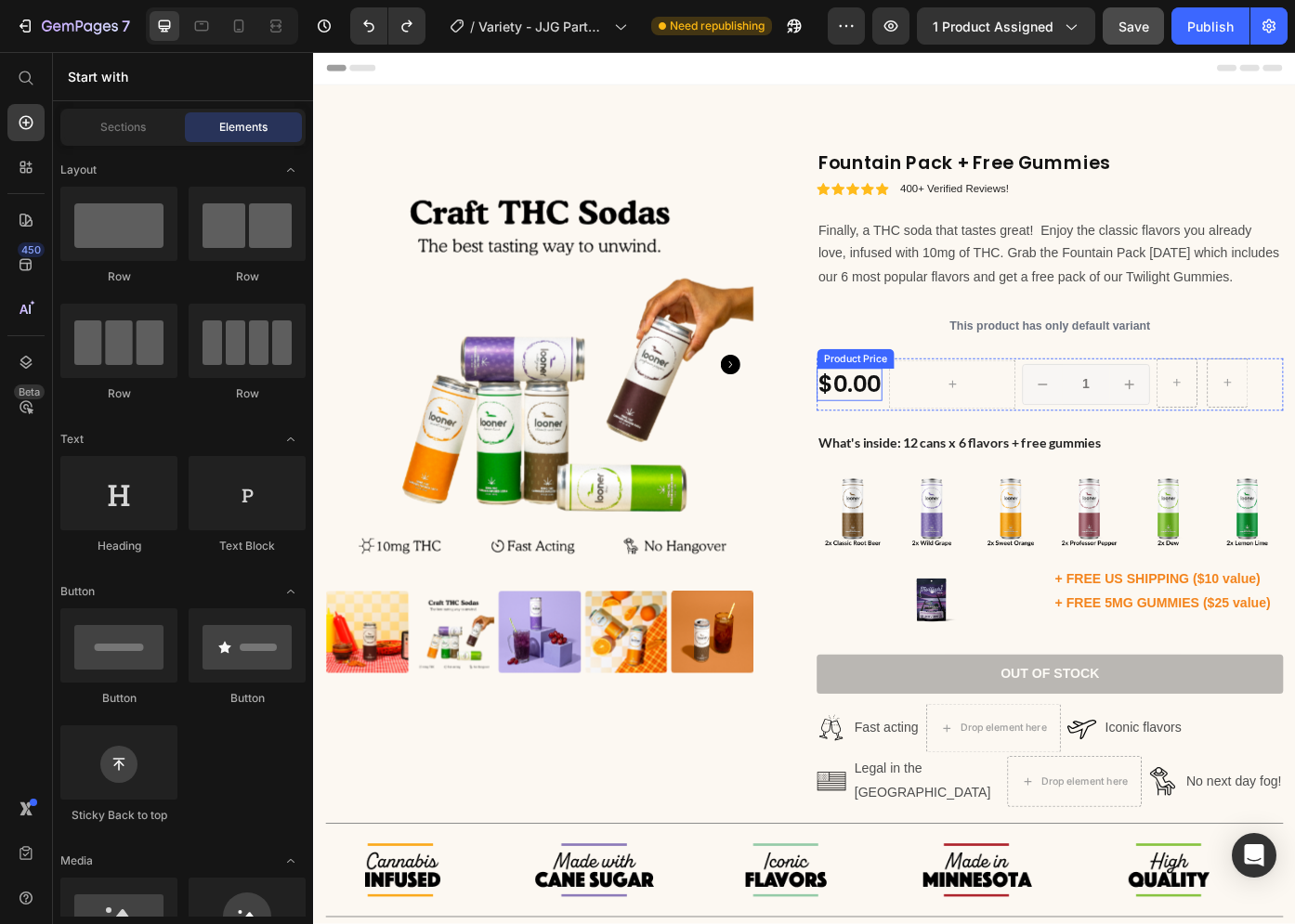 click on "$0.00" at bounding box center [922, 430] 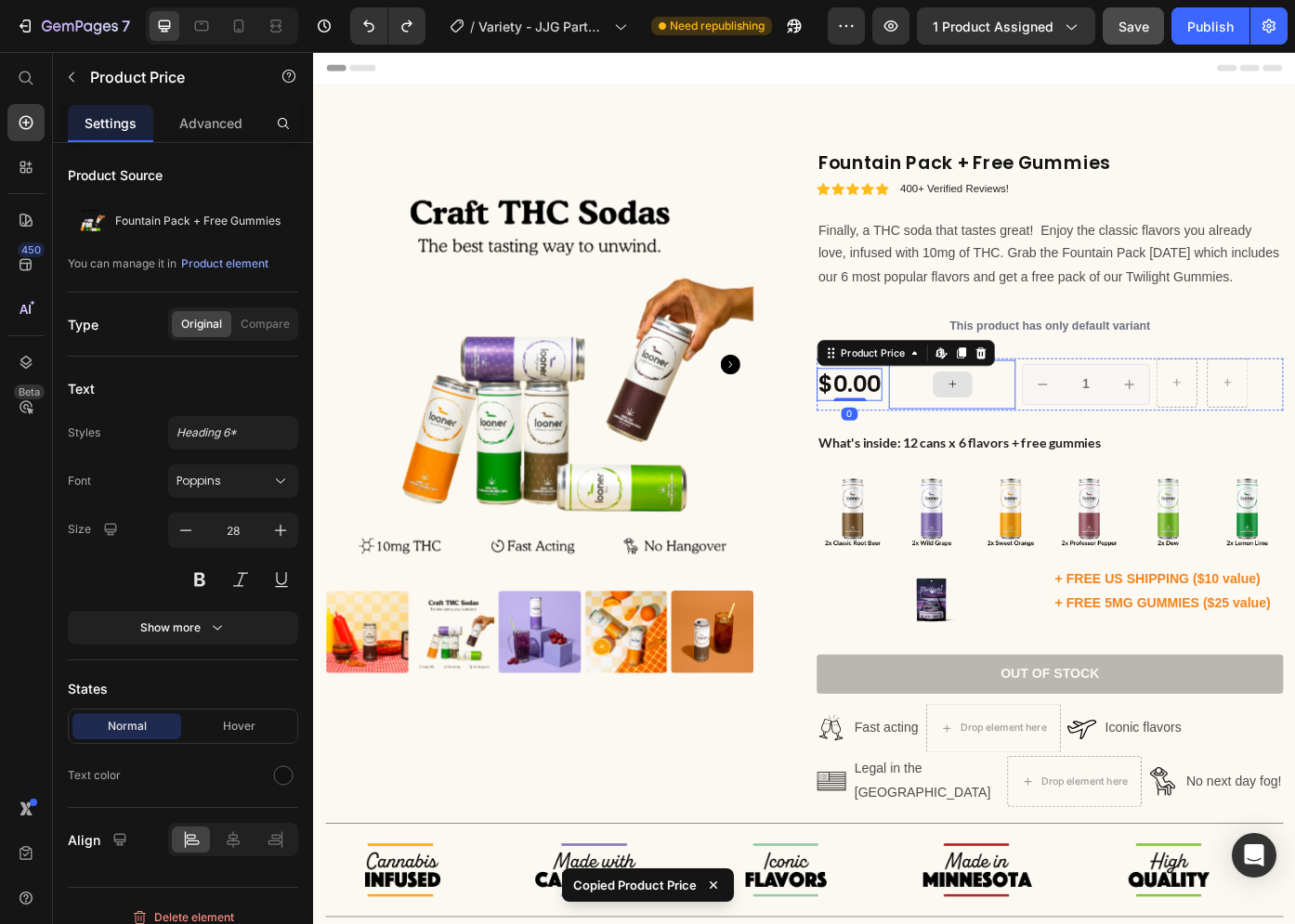 click 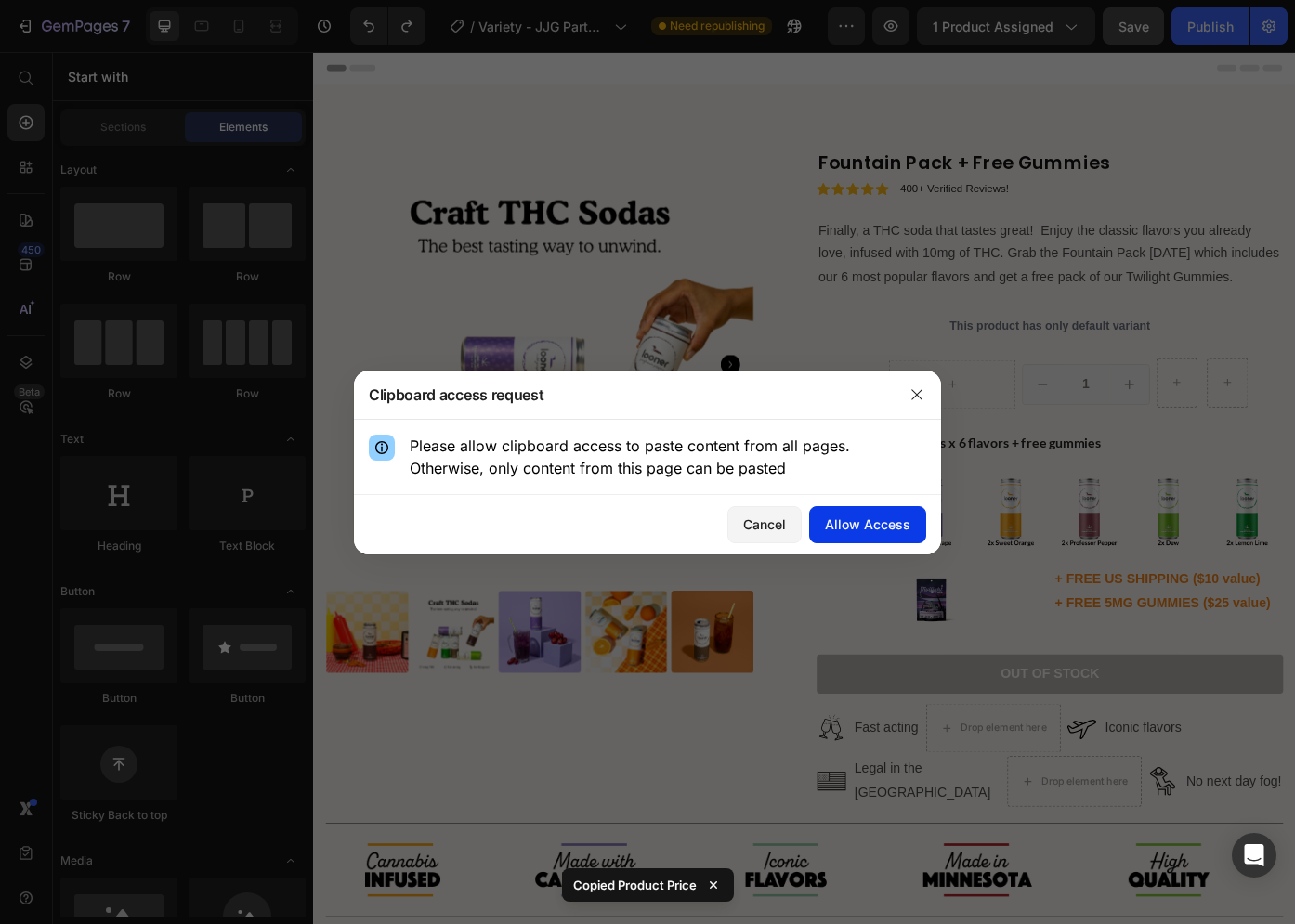 click on "Allow Access" at bounding box center [868, 524] 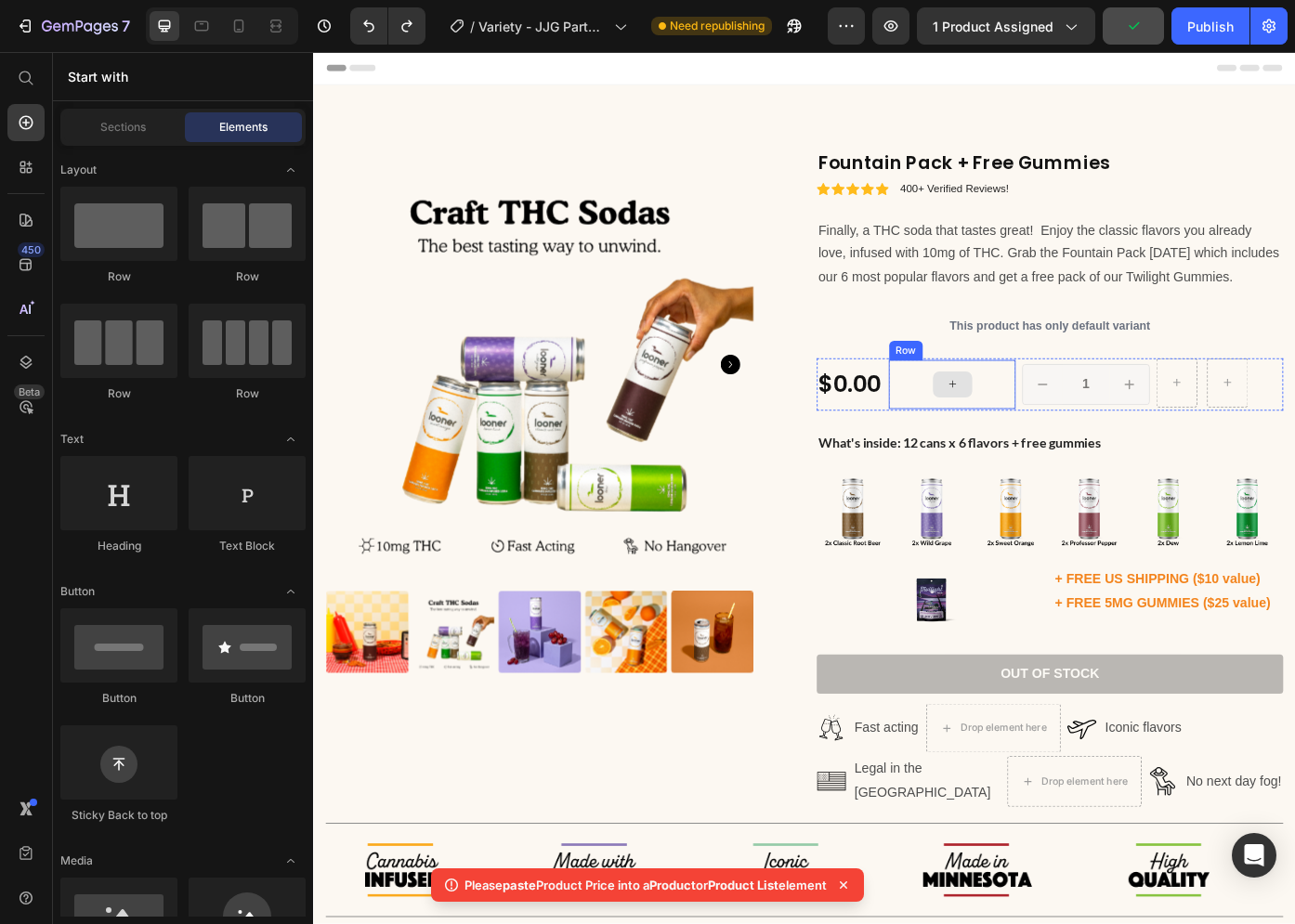 click 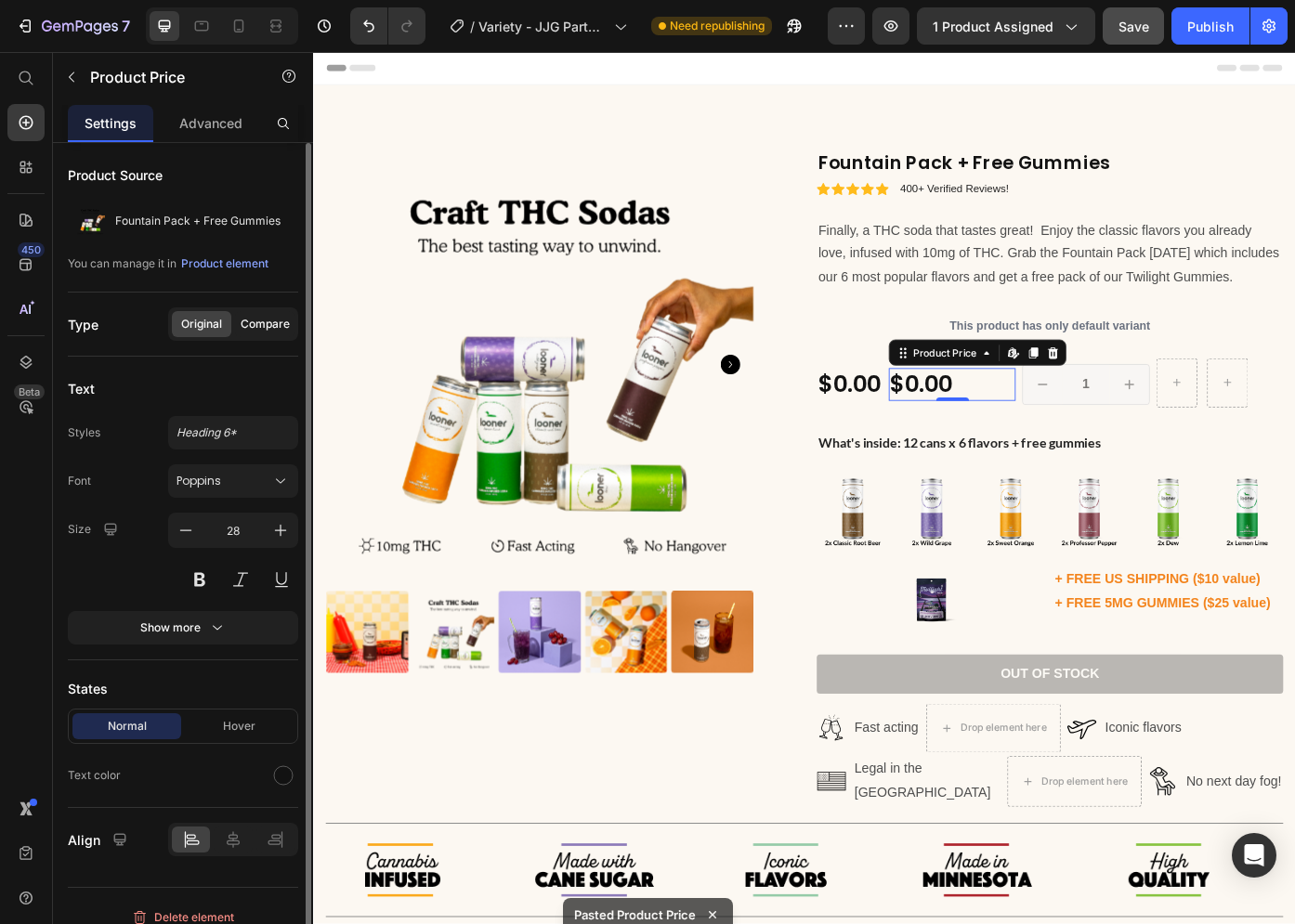 click on "Compare" 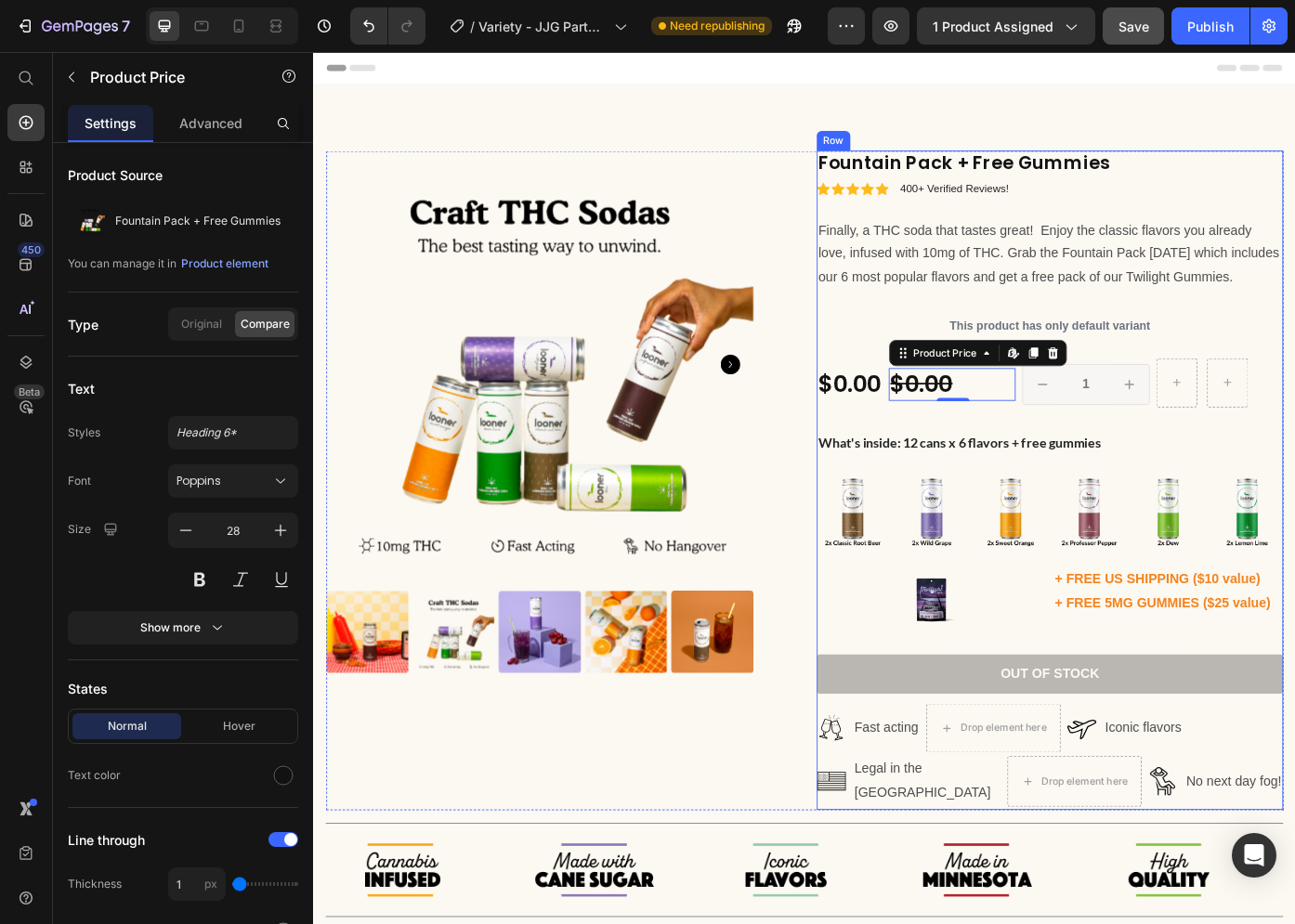 click on "This product has only default variant" at bounding box center [1149, 363] 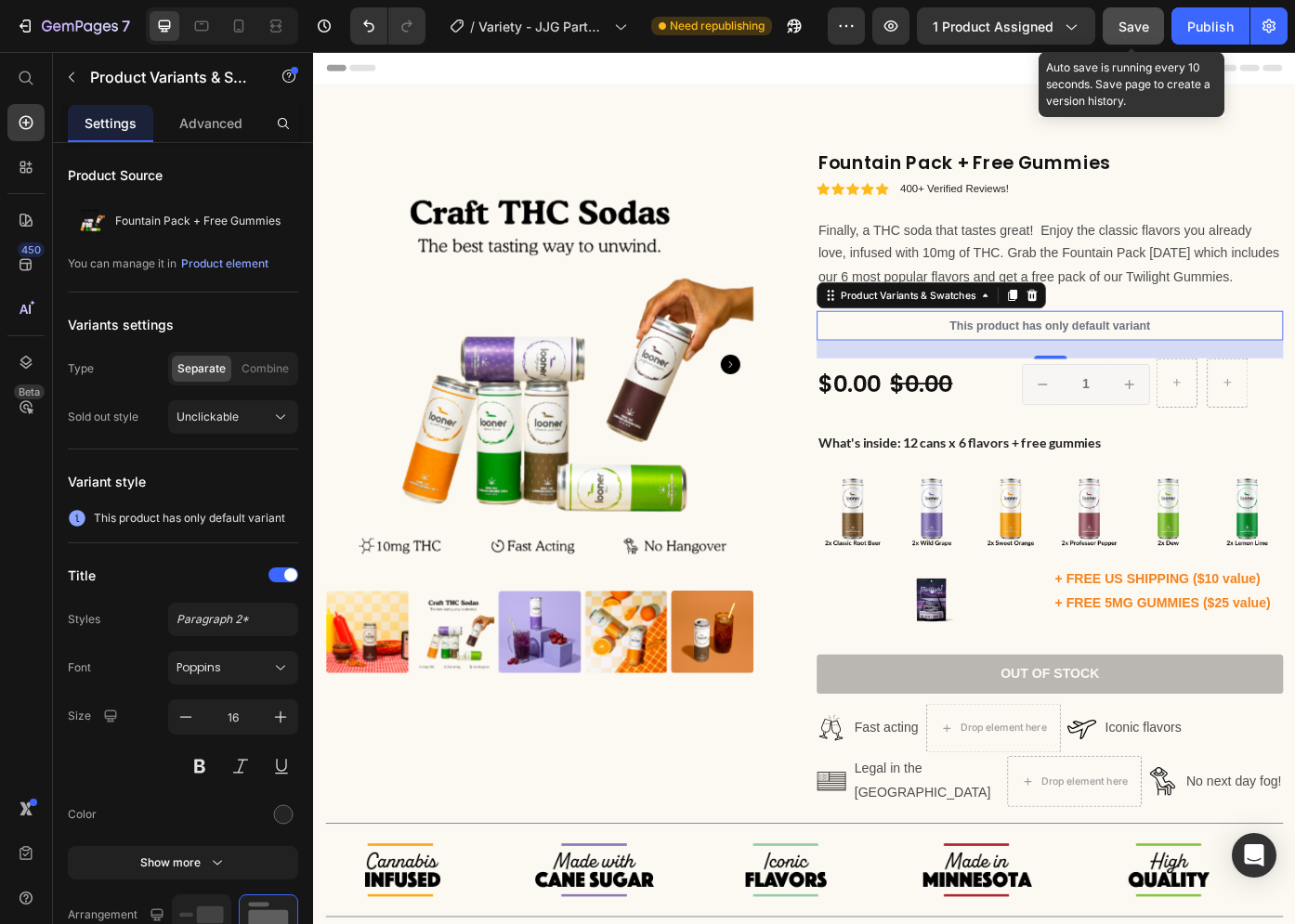 click on "Save" at bounding box center (1133, 26) 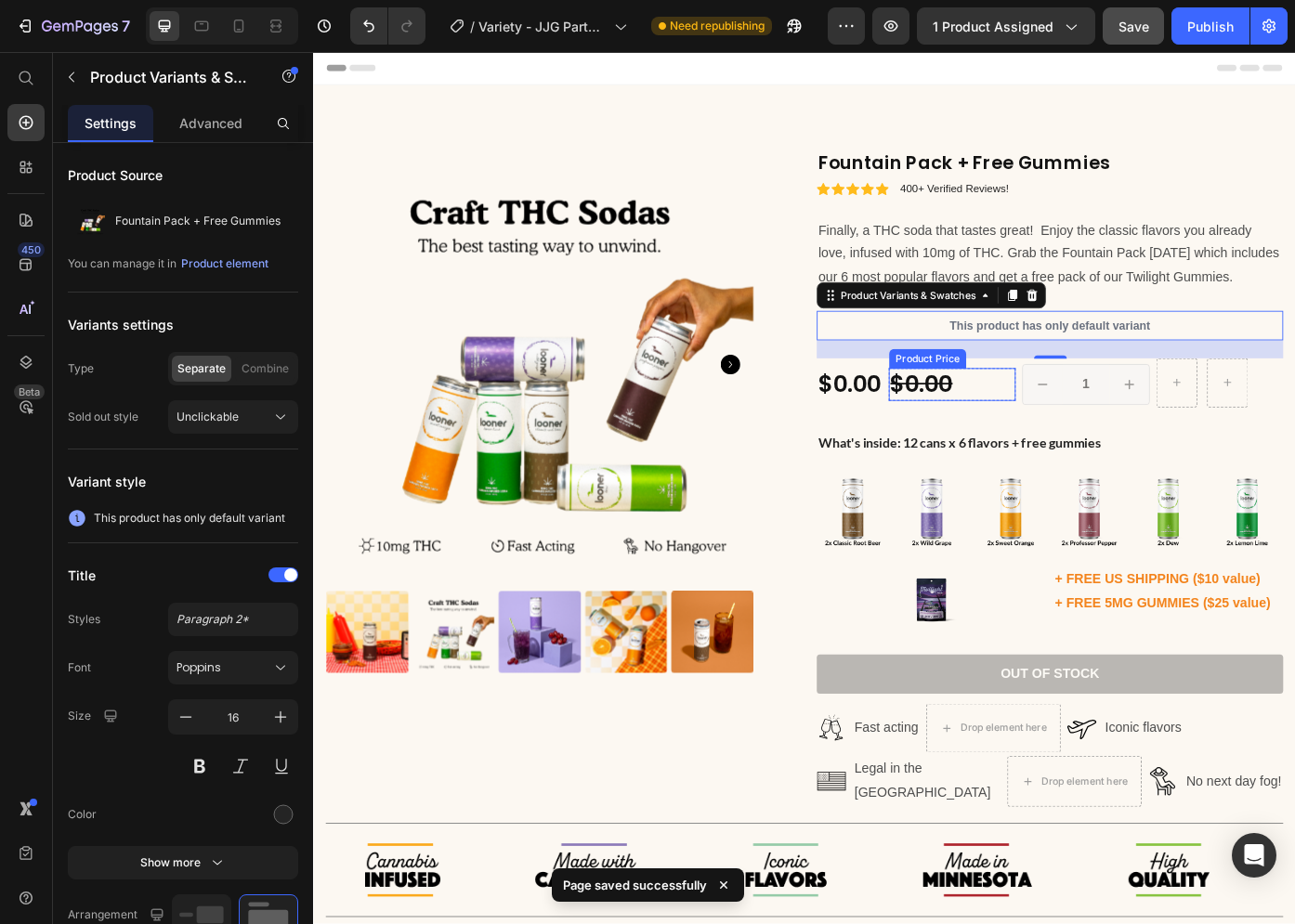 click on "$0.00" at bounding box center (1038, 430) 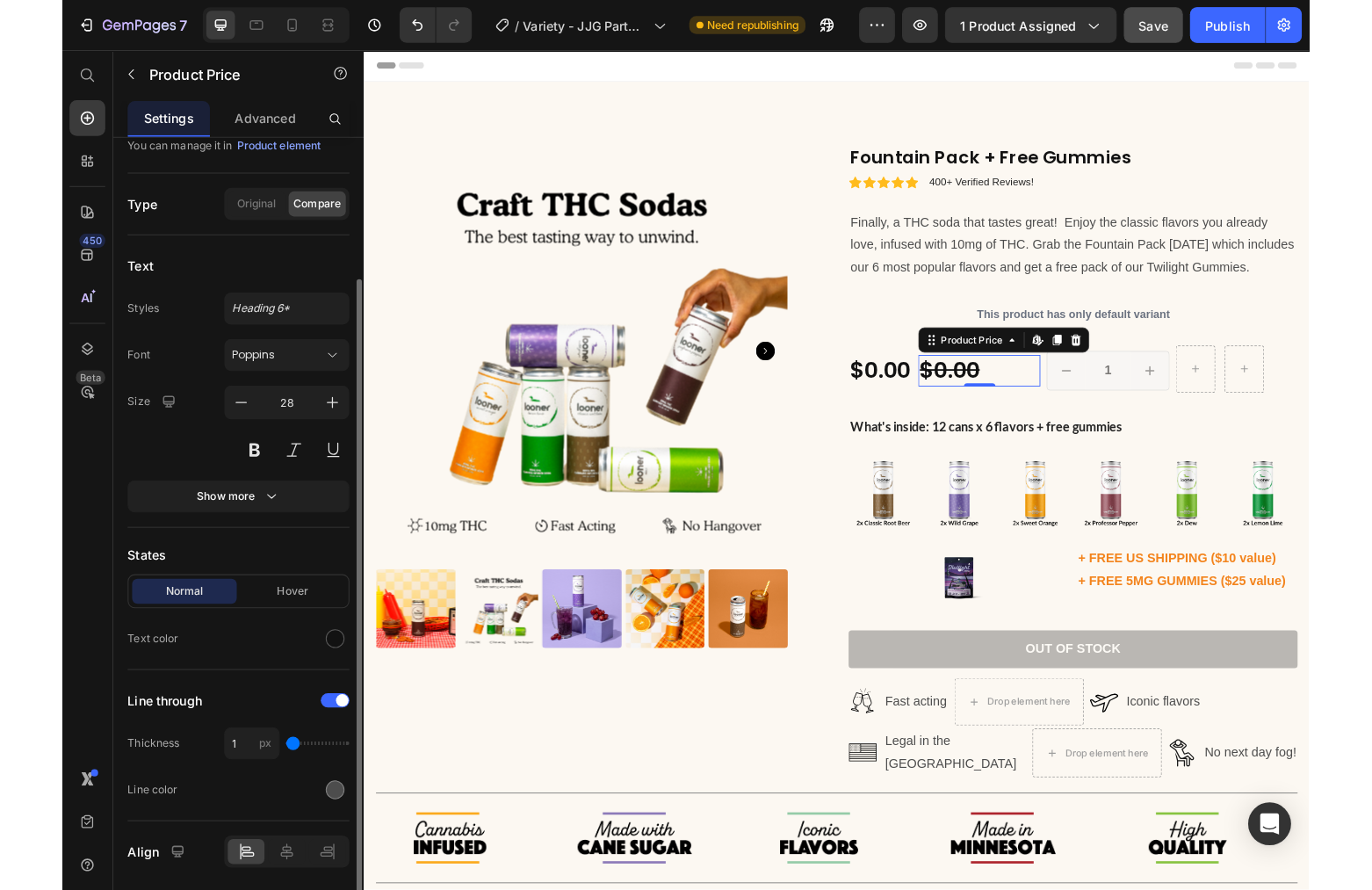 scroll, scrollTop: 164, scrollLeft: 0, axis: vertical 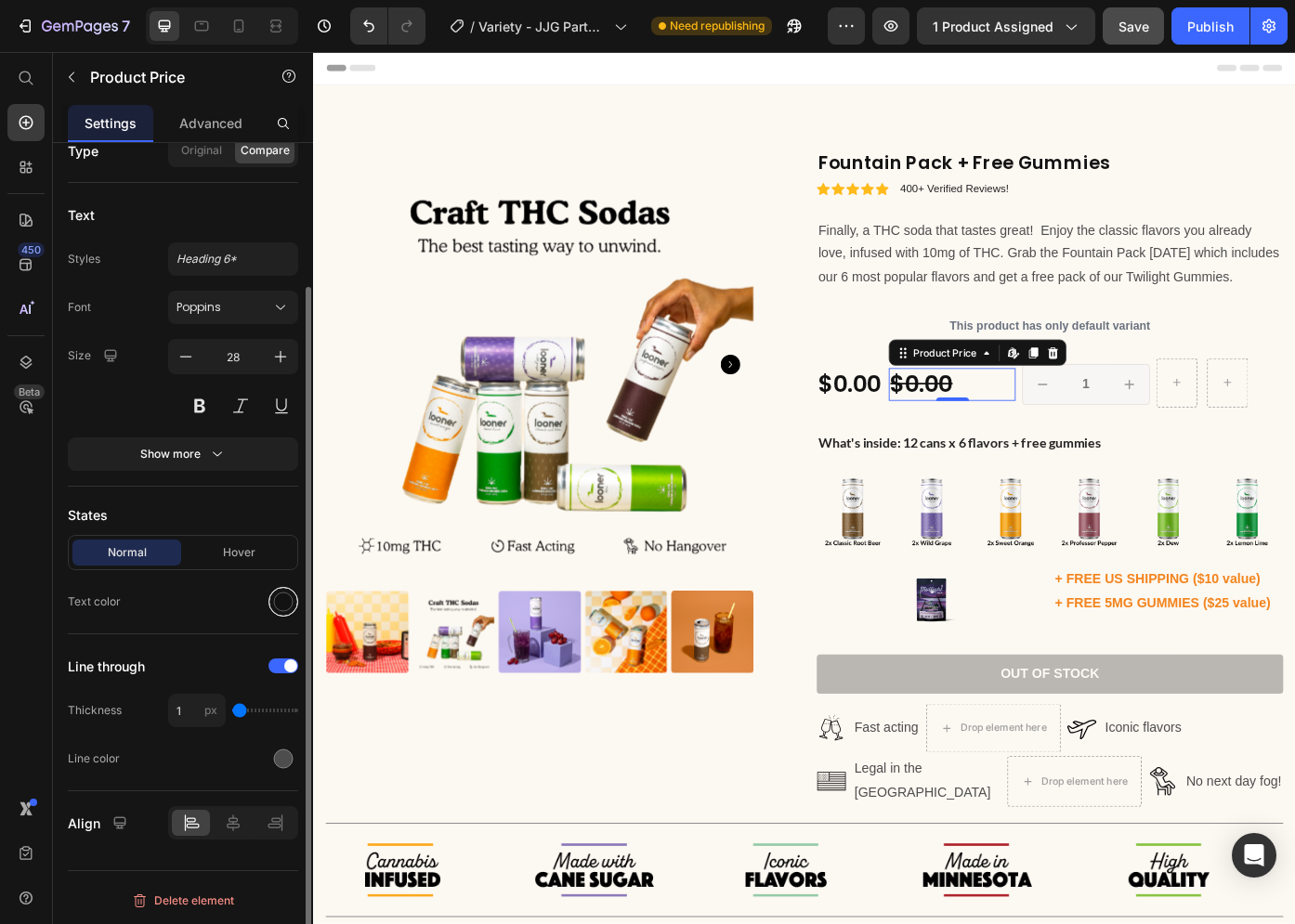 click at bounding box center (283, 602) 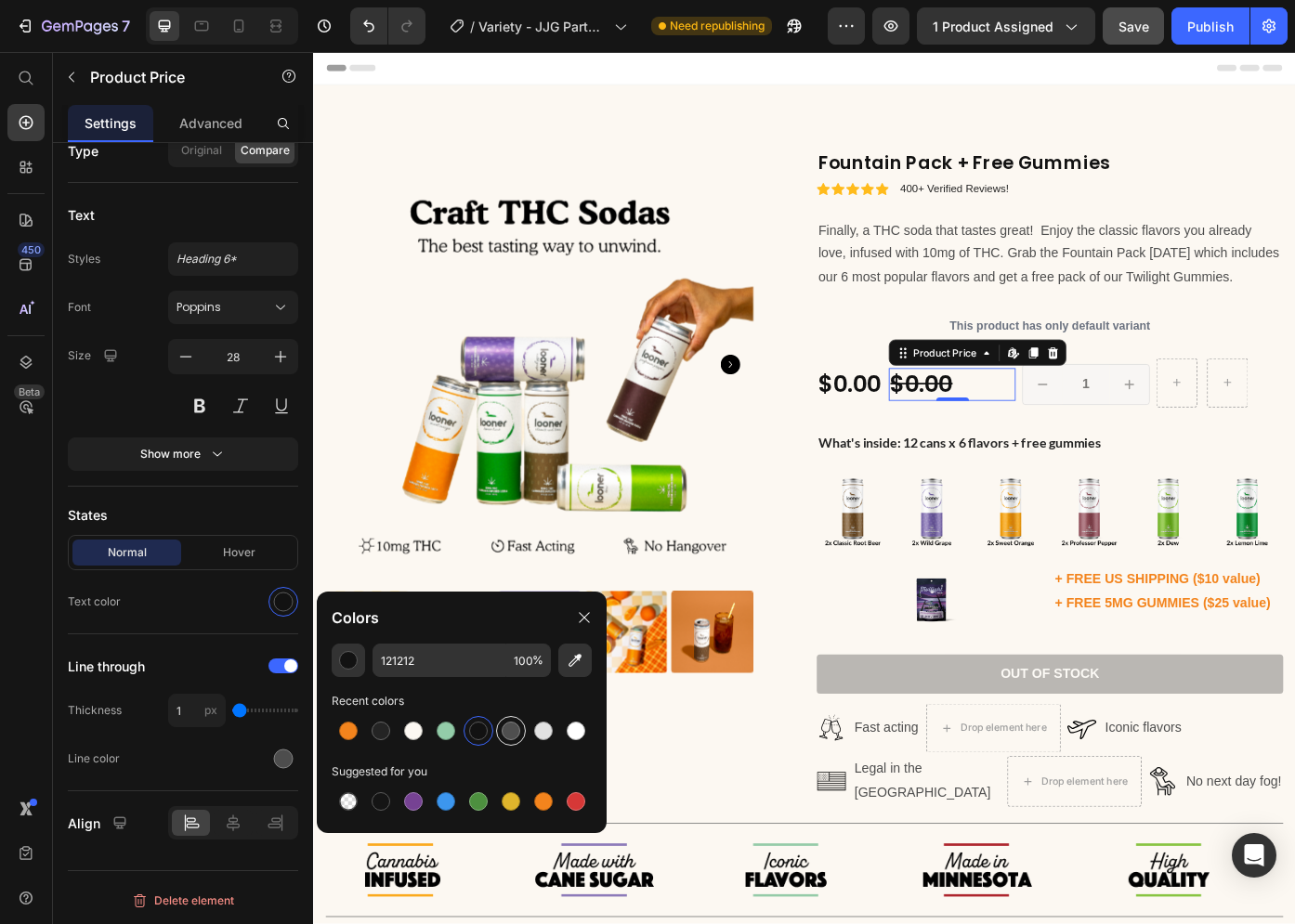 click at bounding box center (511, 731) 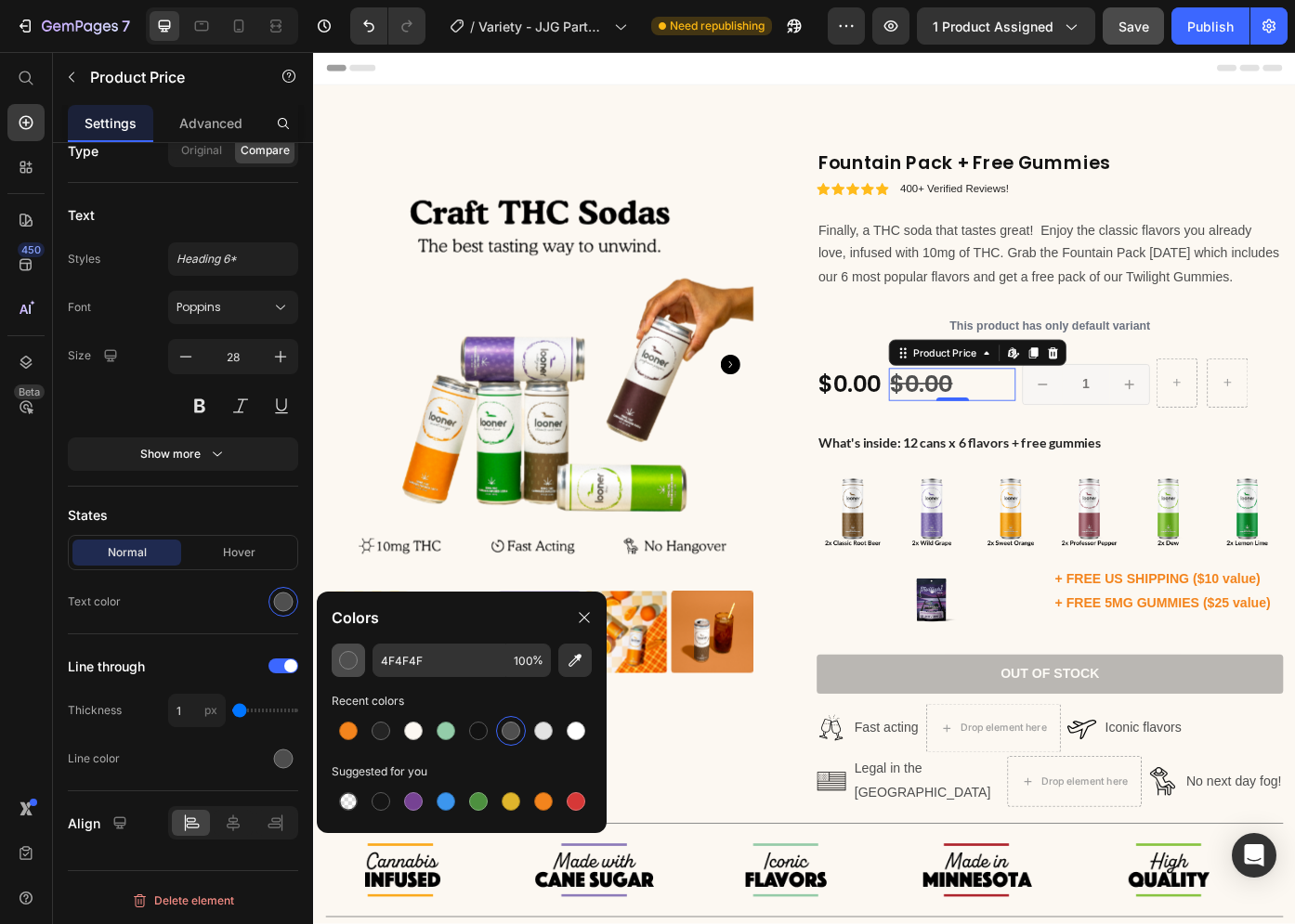 click at bounding box center [348, 660] 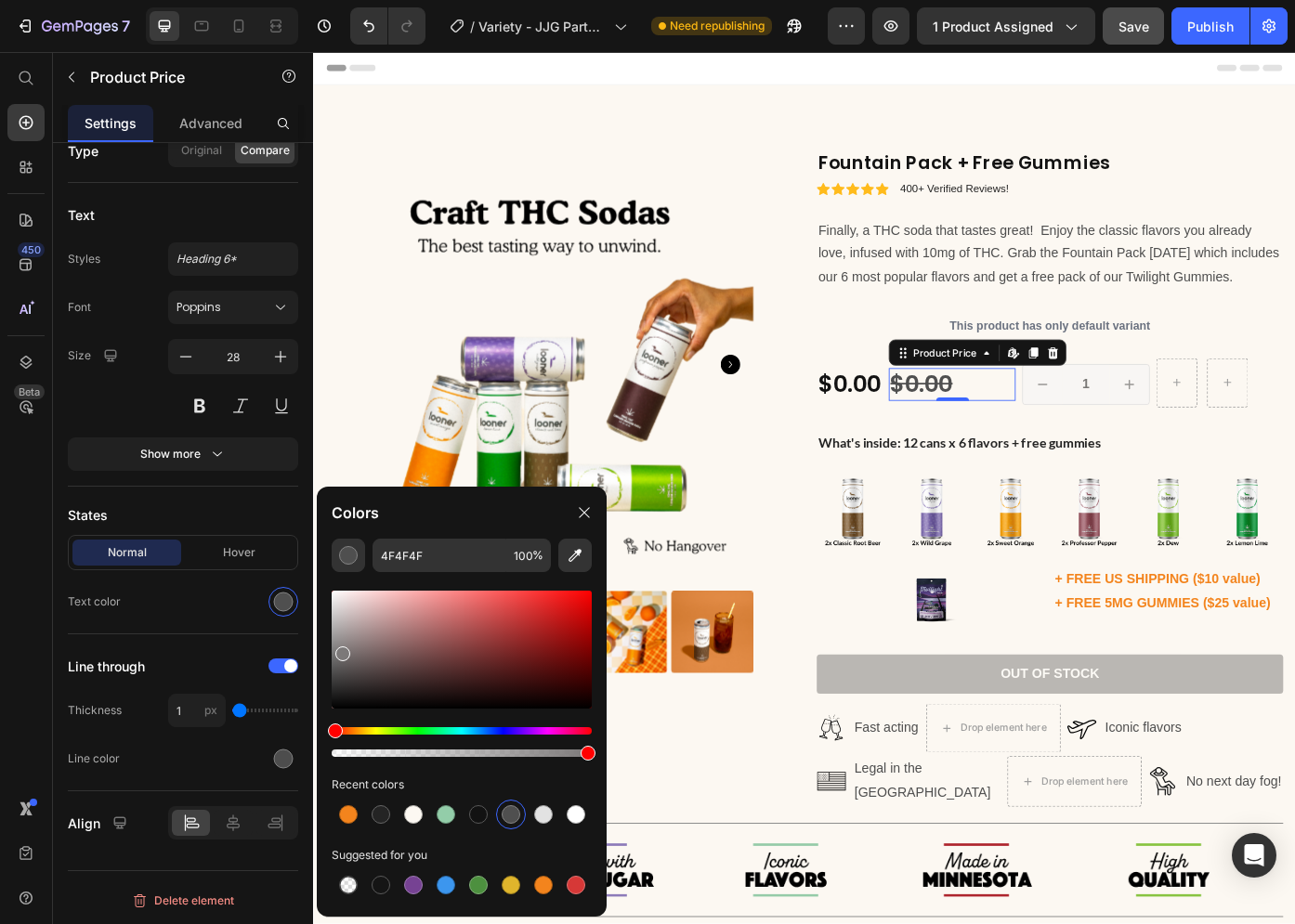 click at bounding box center [462, 649] 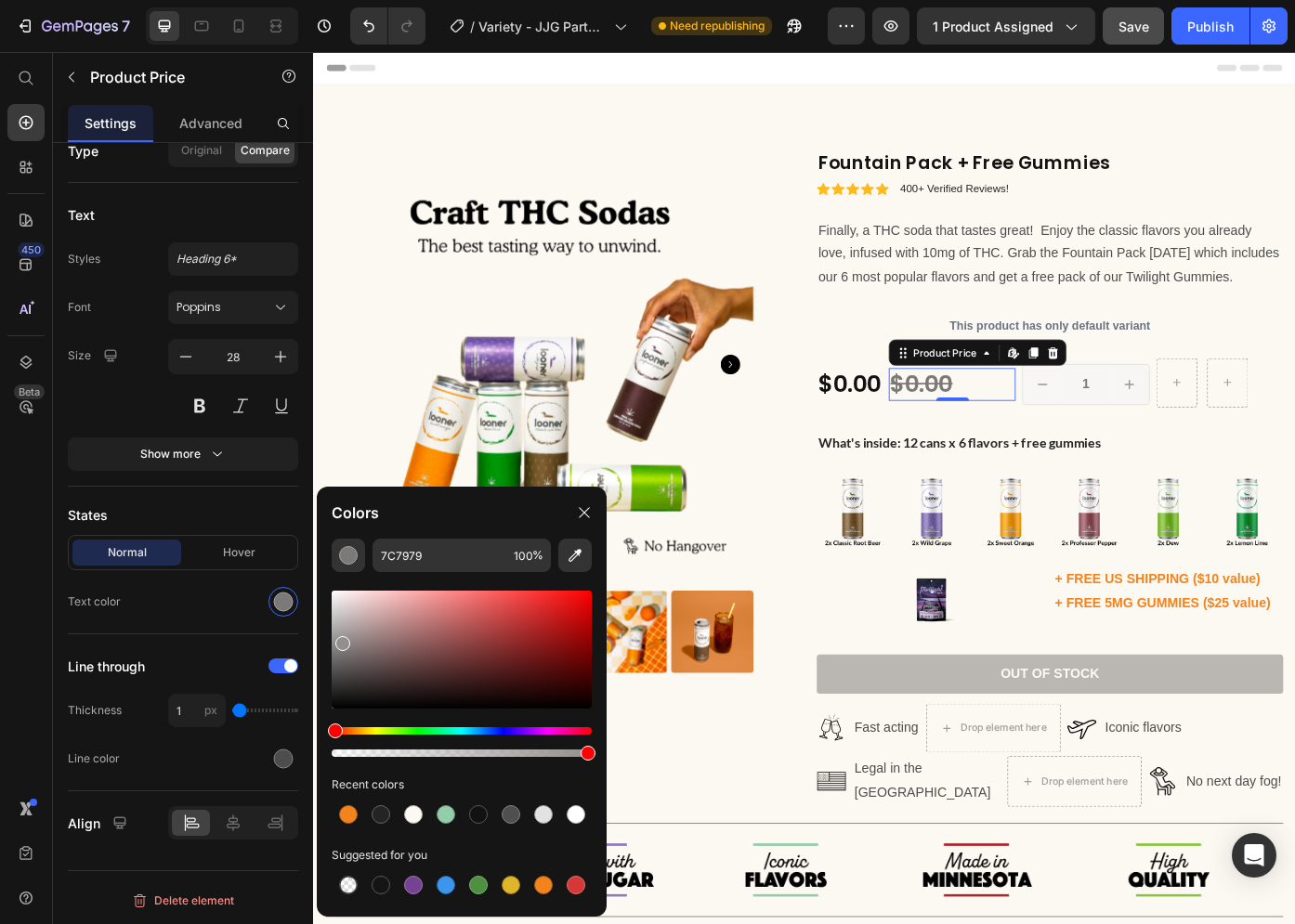 click at bounding box center [462, 649] 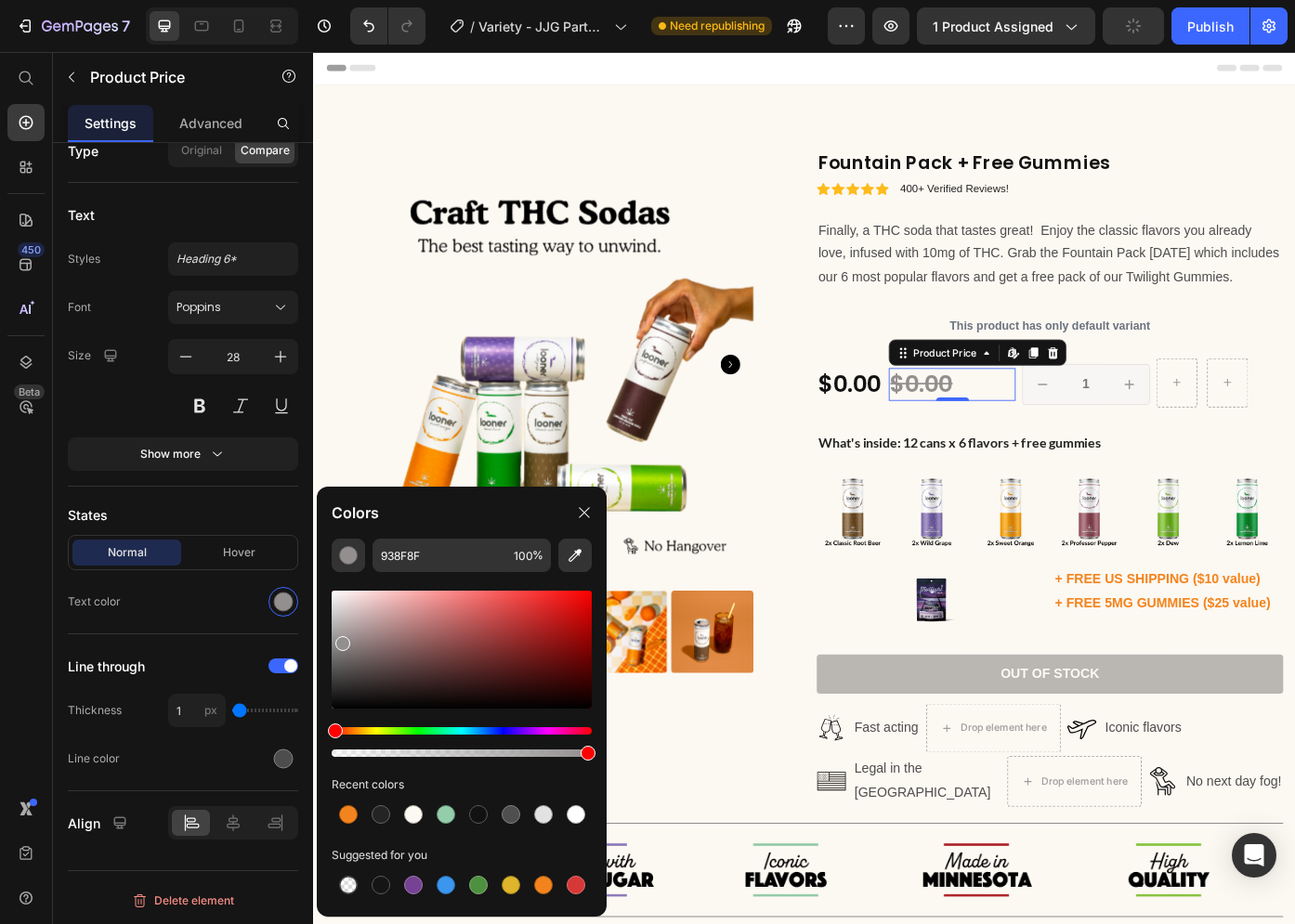 click at bounding box center (462, 649) 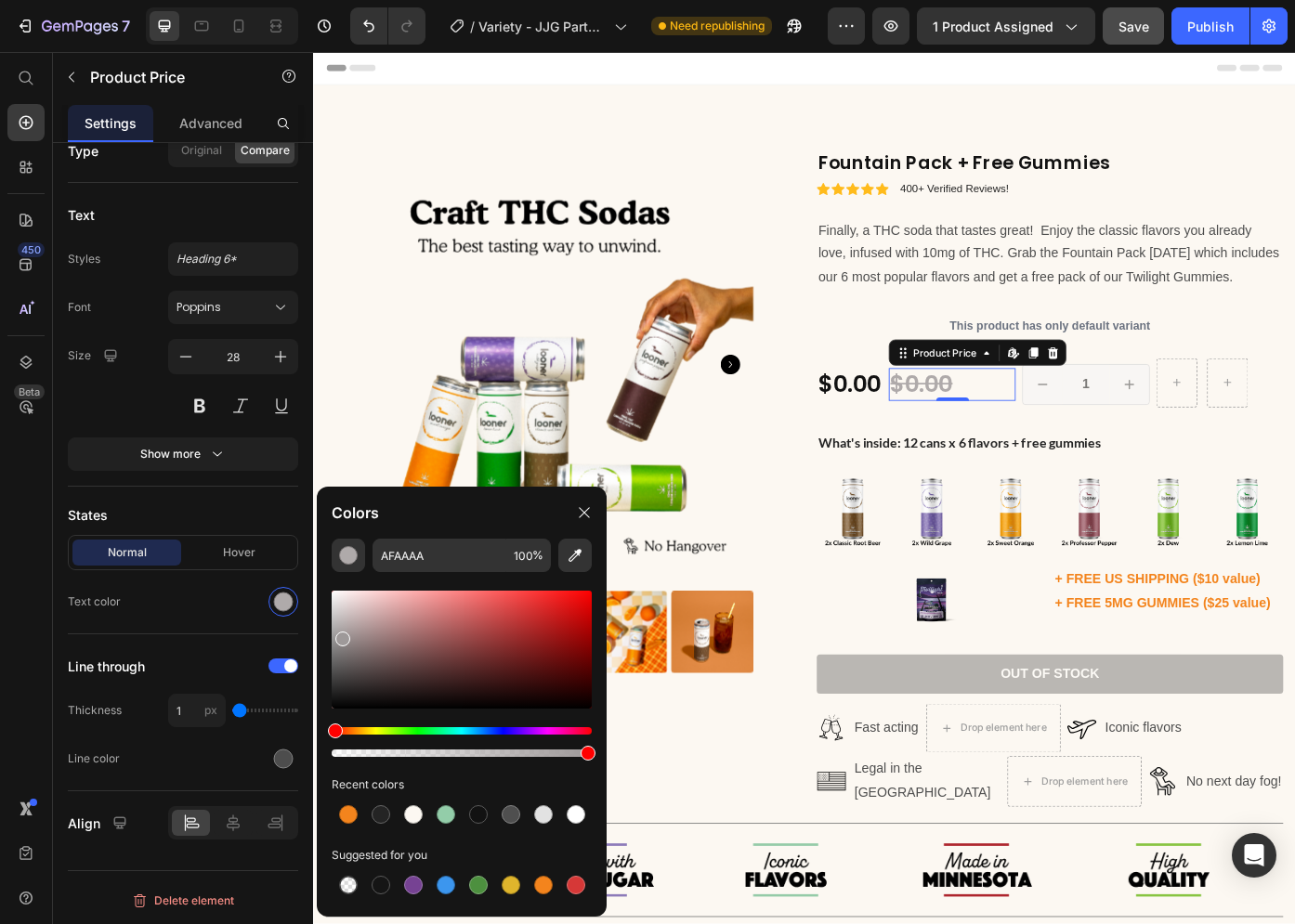 click at bounding box center [343, 639] 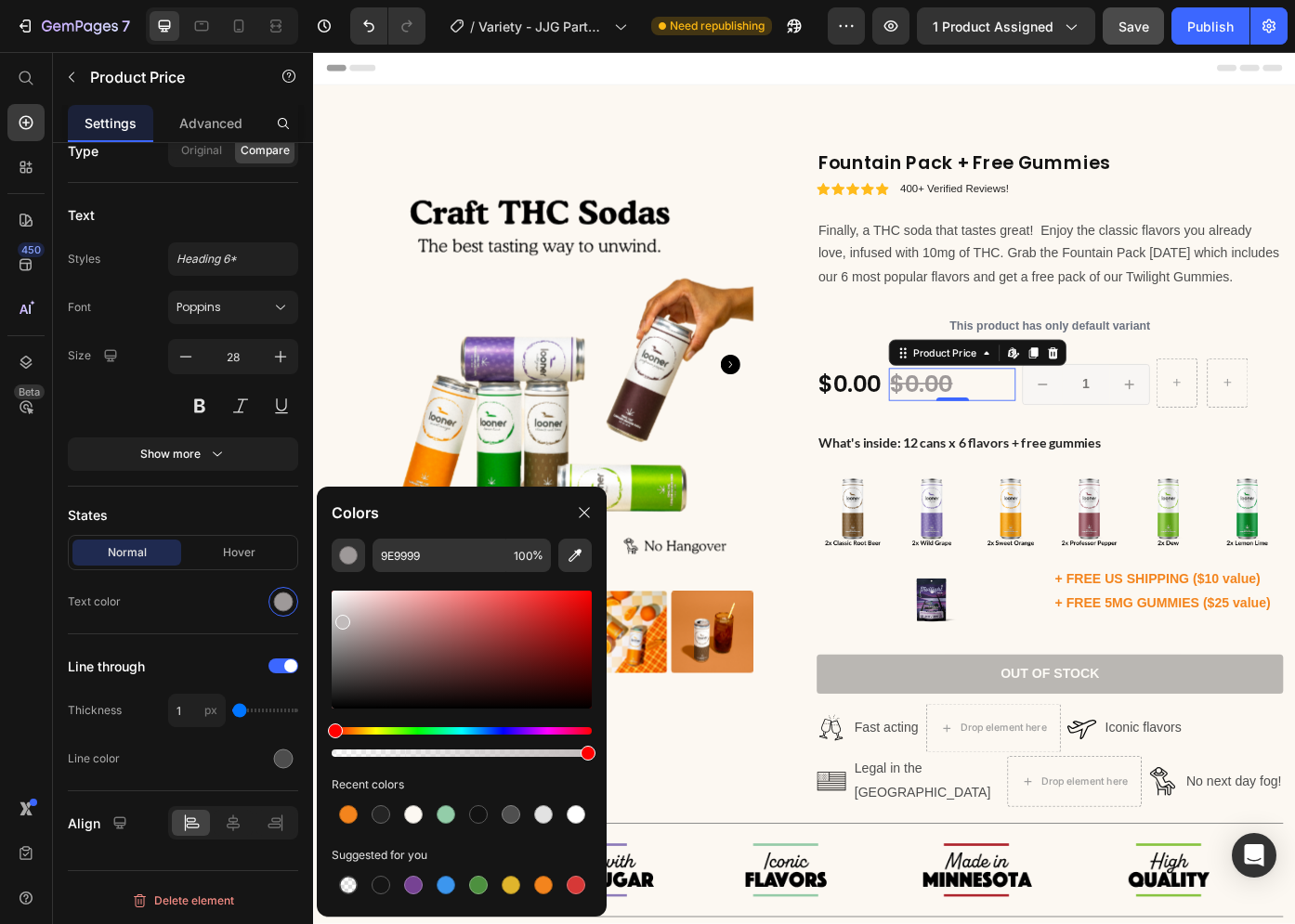 click at bounding box center (462, 649) 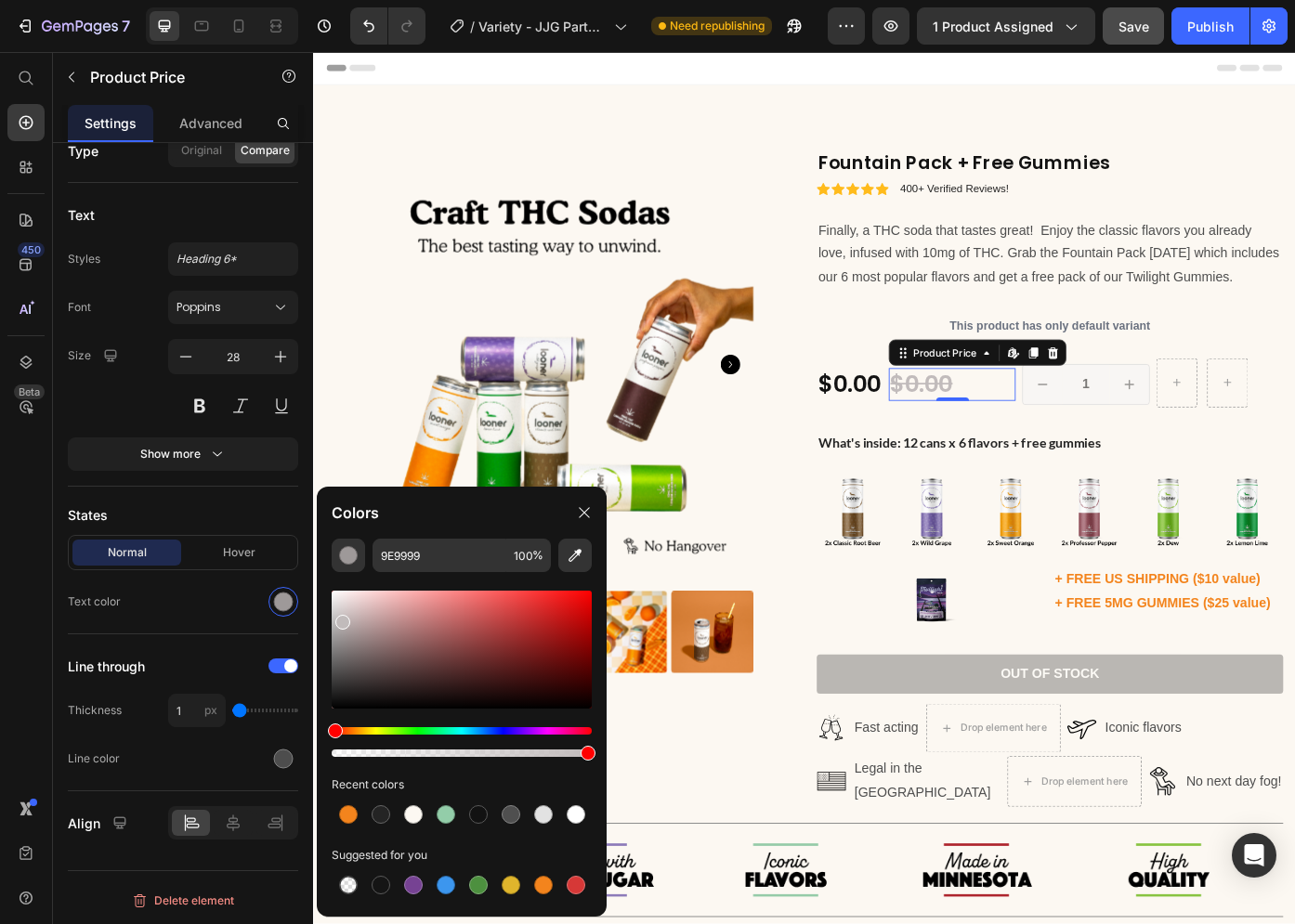 type on "C1BBBB" 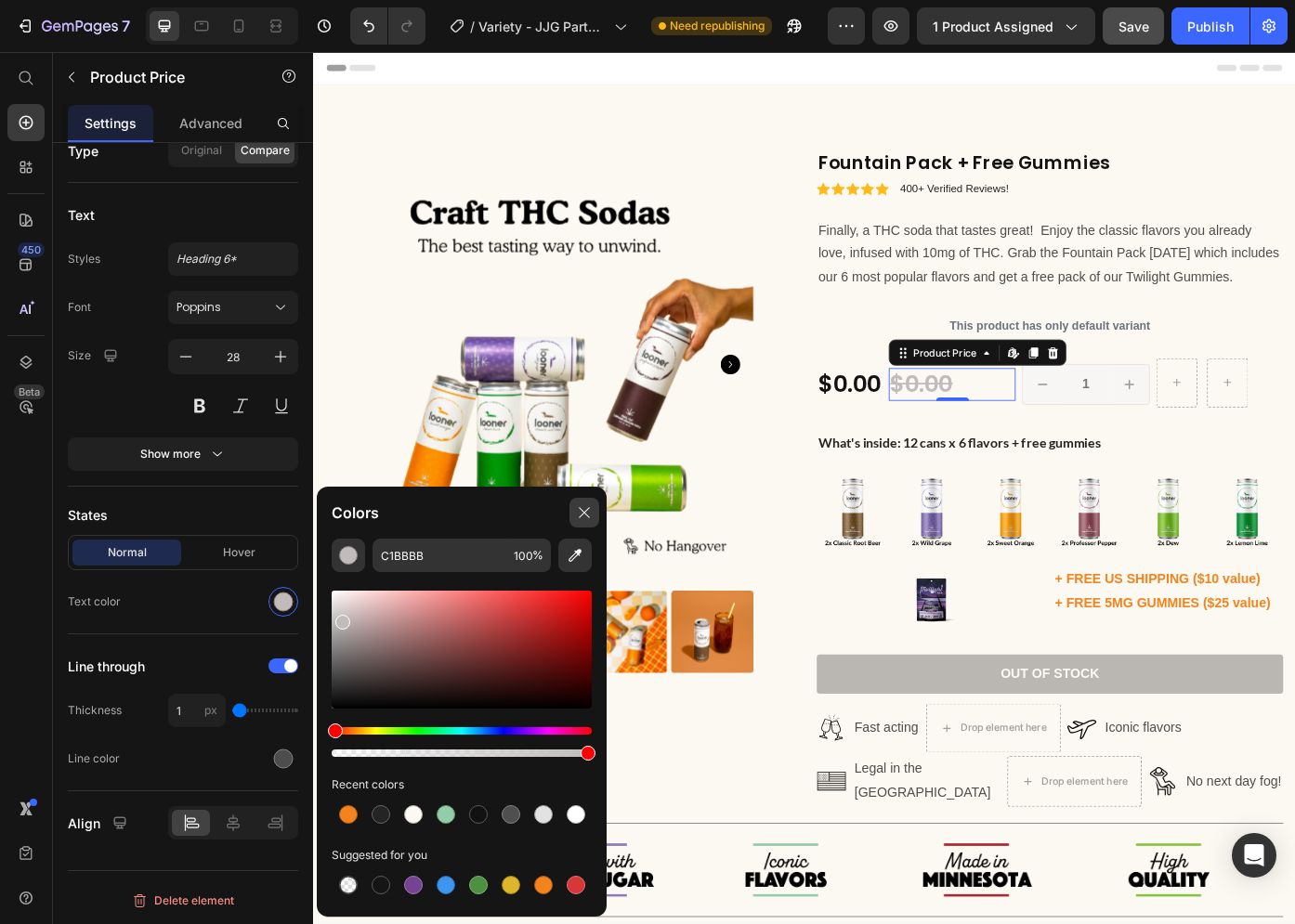 click 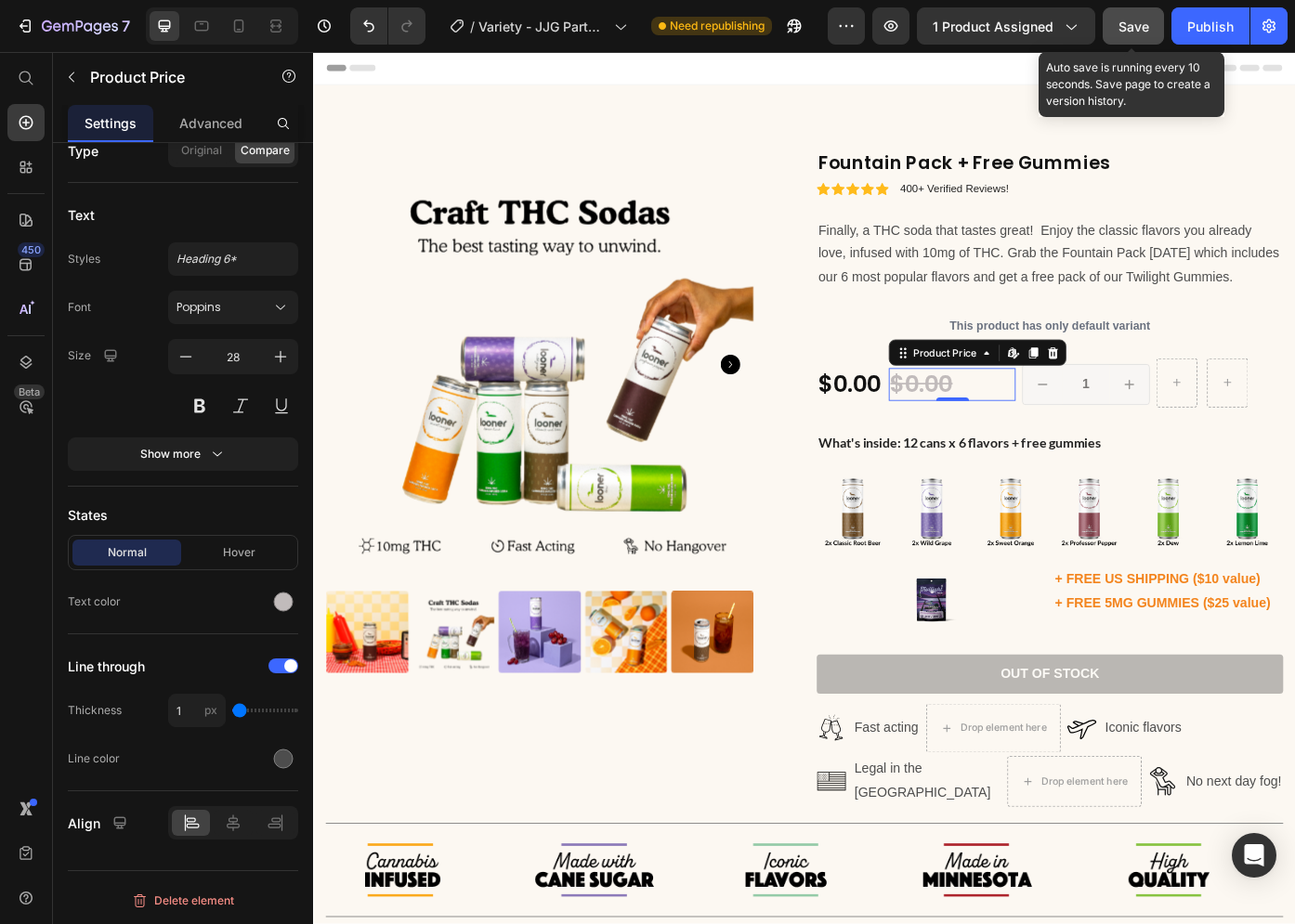 click on "Save" at bounding box center [1133, 26] 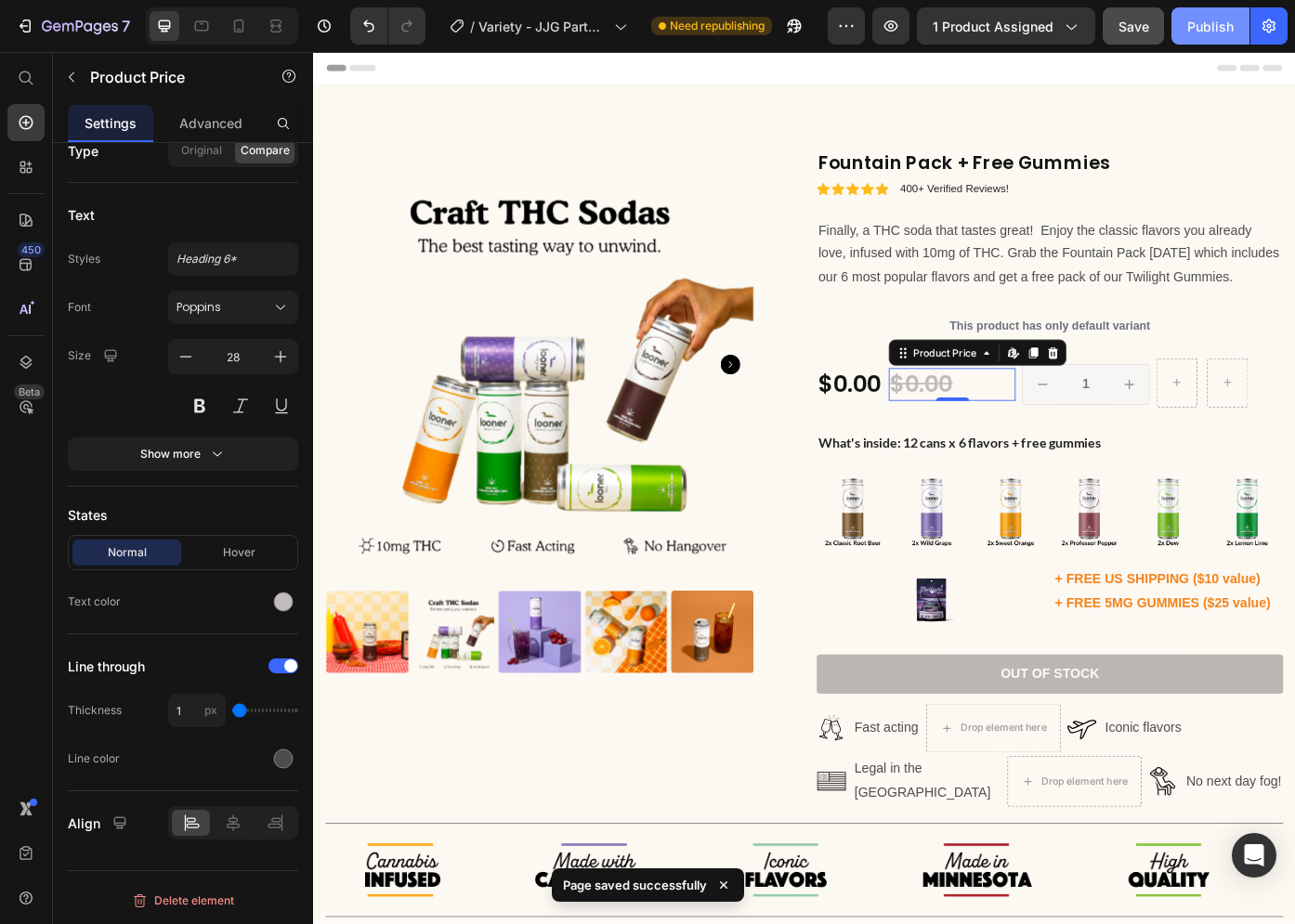 click on "Publish" at bounding box center [1210, 26] 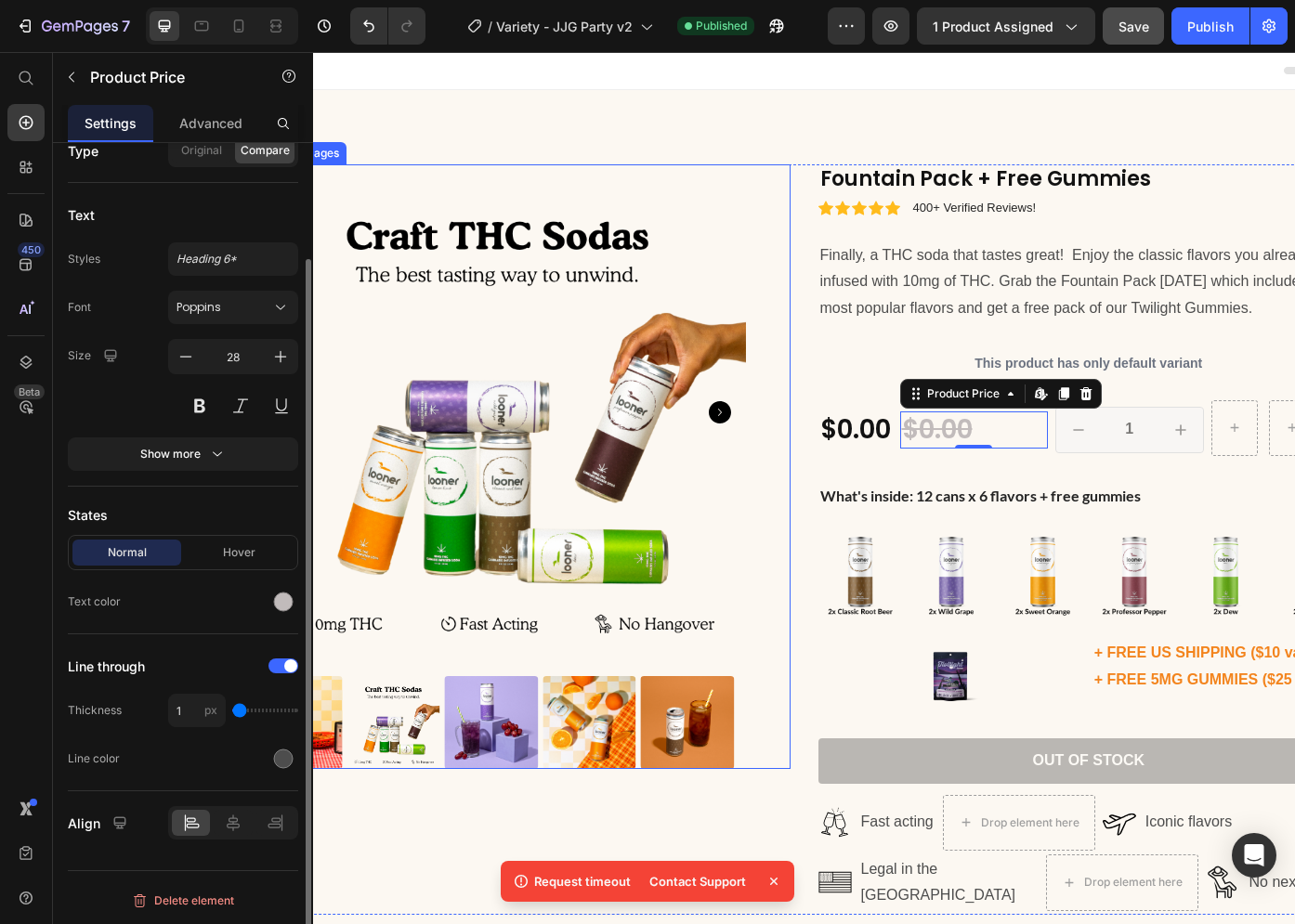 type 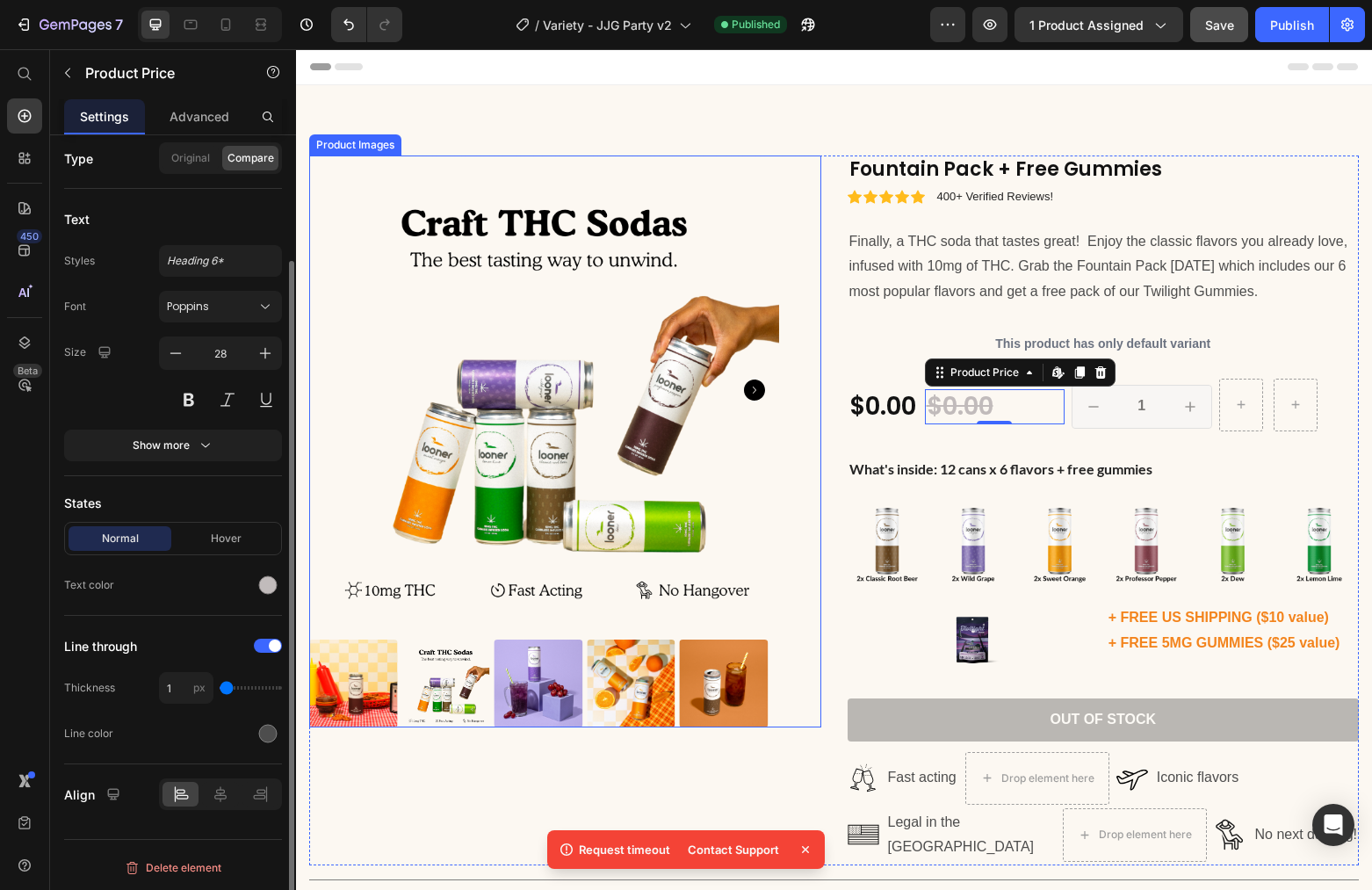 scroll, scrollTop: 148, scrollLeft: 0, axis: vertical 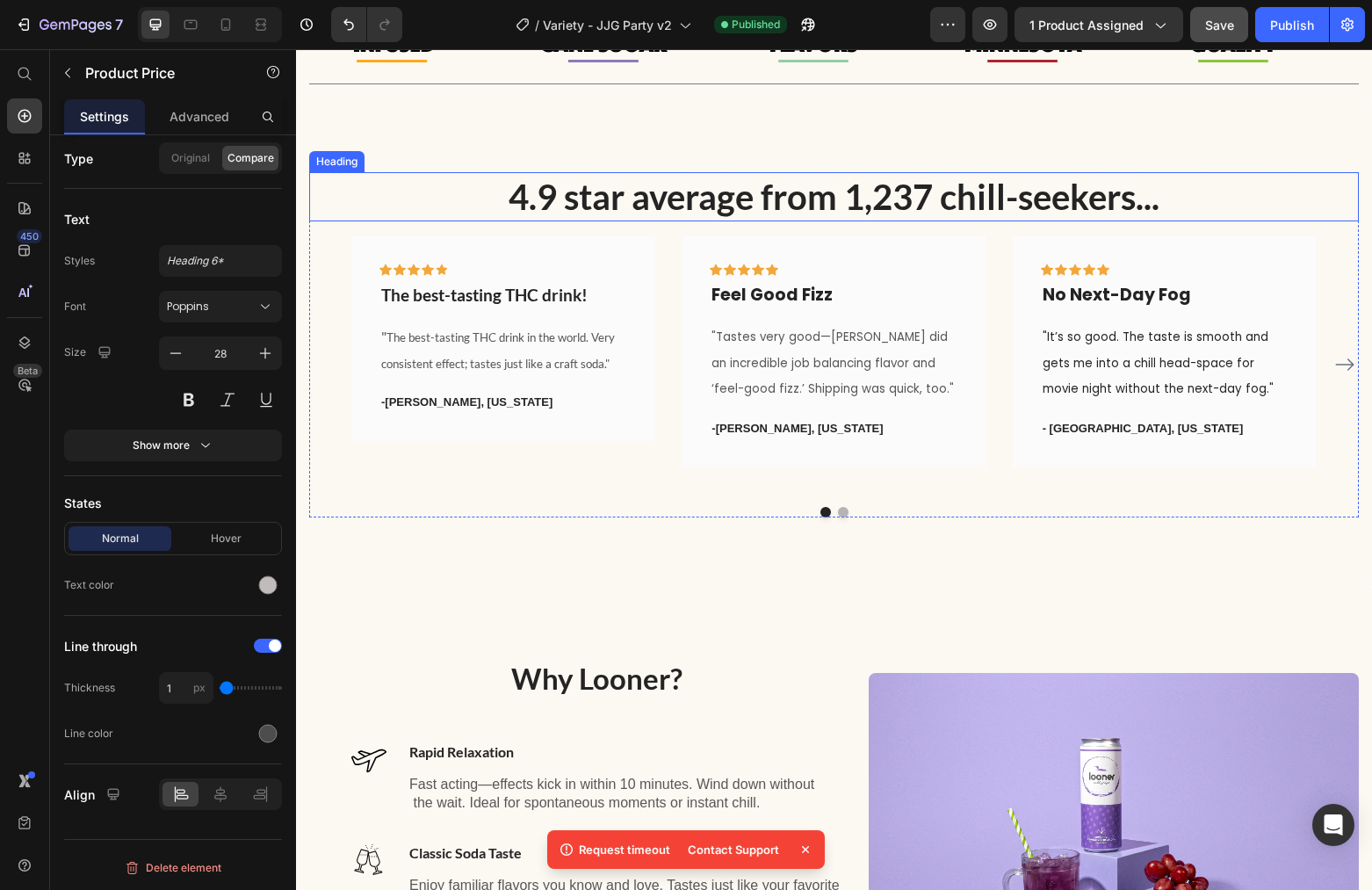 click on "4.9 star average from 1,237 chill-seekers..." at bounding box center [834, 197] 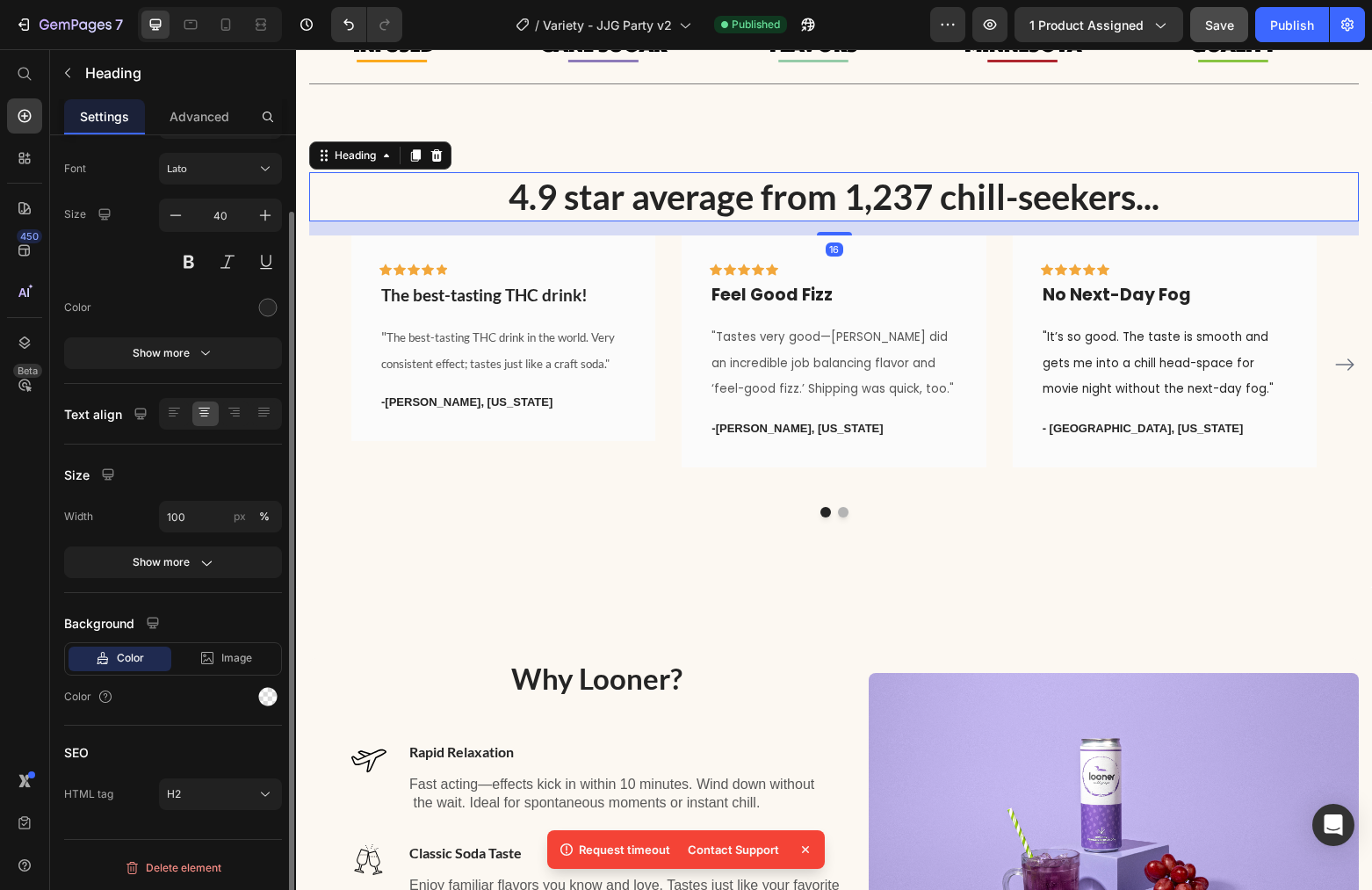 scroll, scrollTop: 0, scrollLeft: 0, axis: both 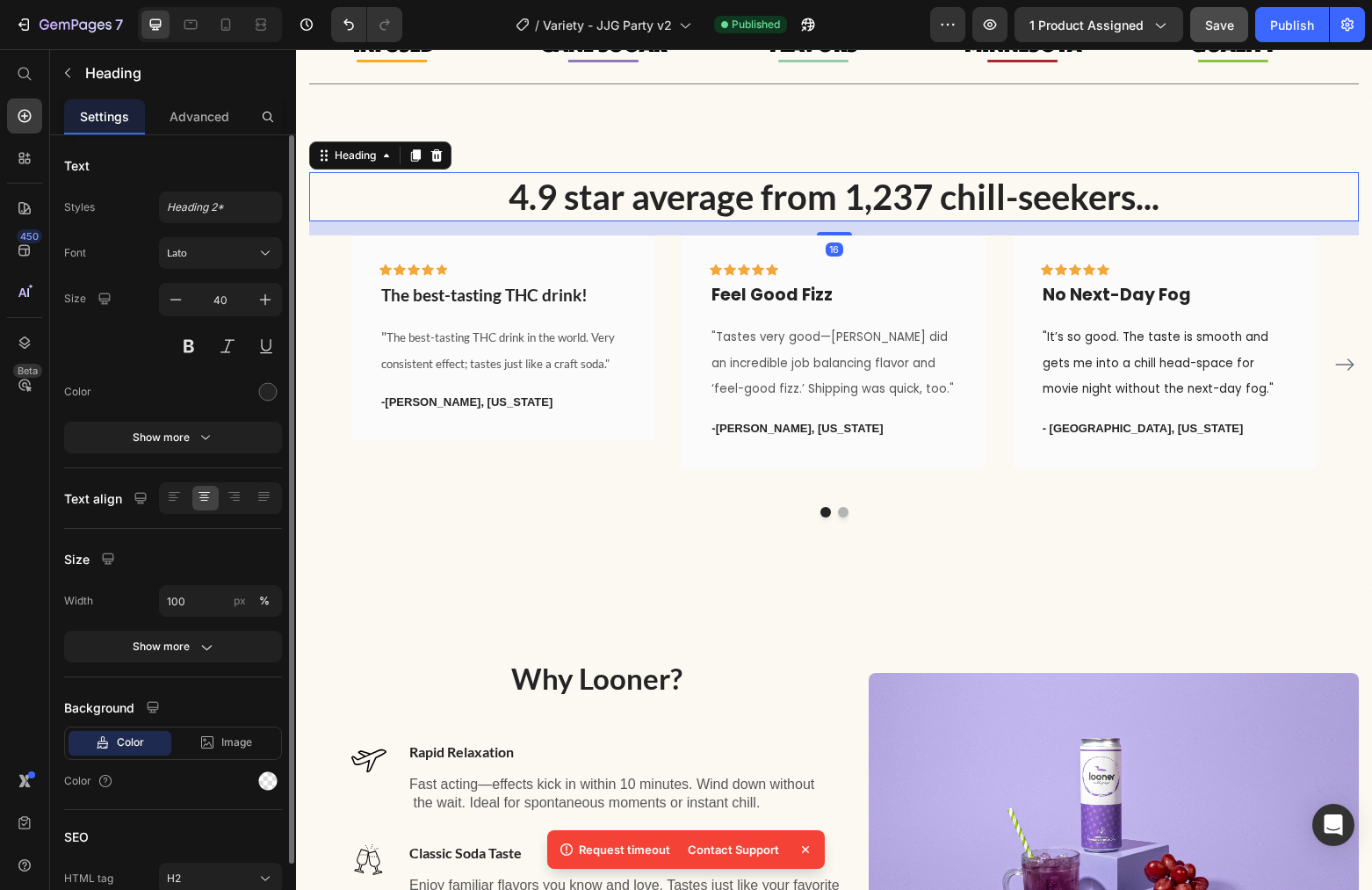 click on "4.9 star average from 1,237 chill-seekers..." at bounding box center [834, 197] 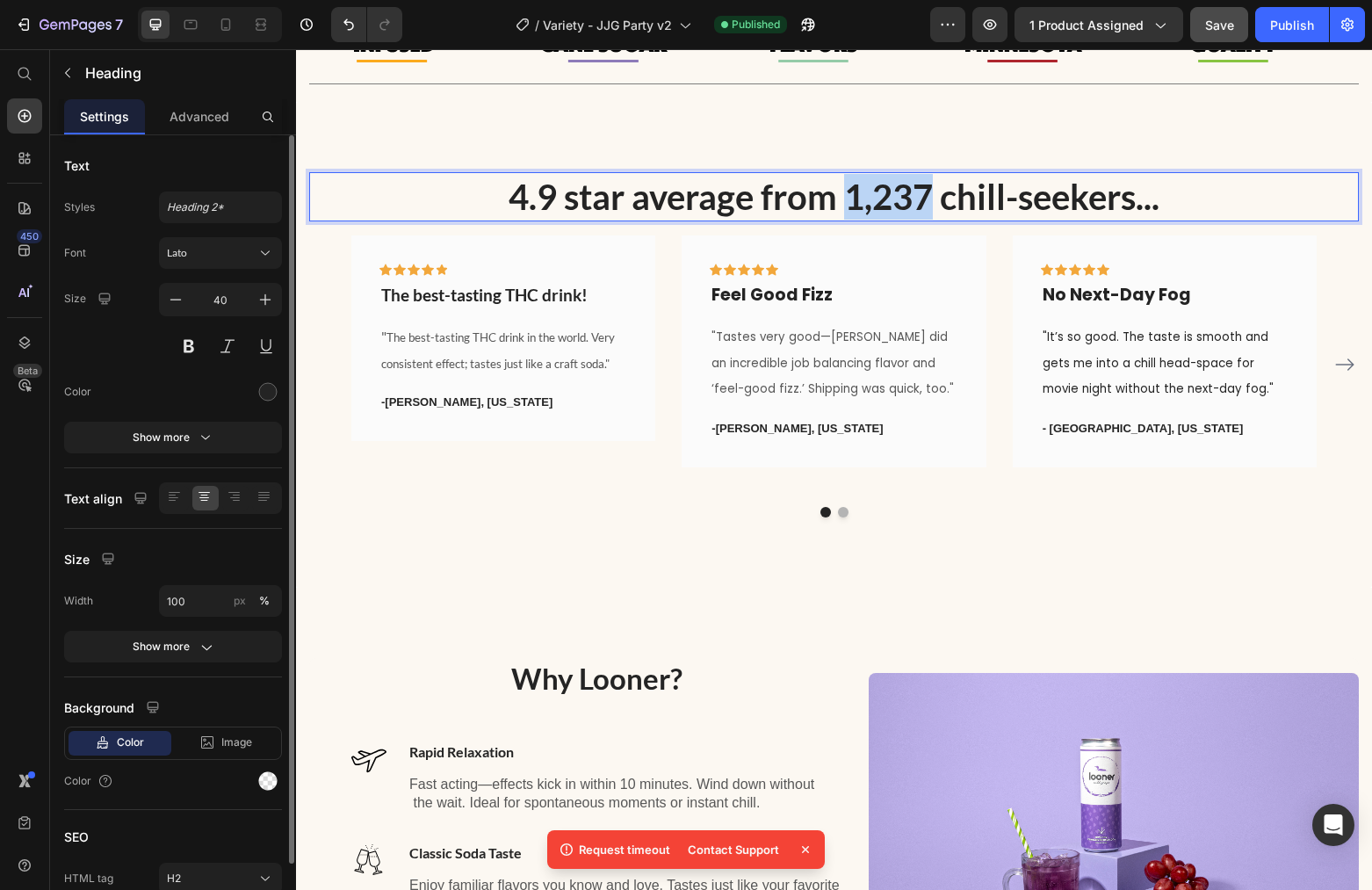 click on "4.9 star average from 1,237 chill-seekers..." at bounding box center (834, 197) 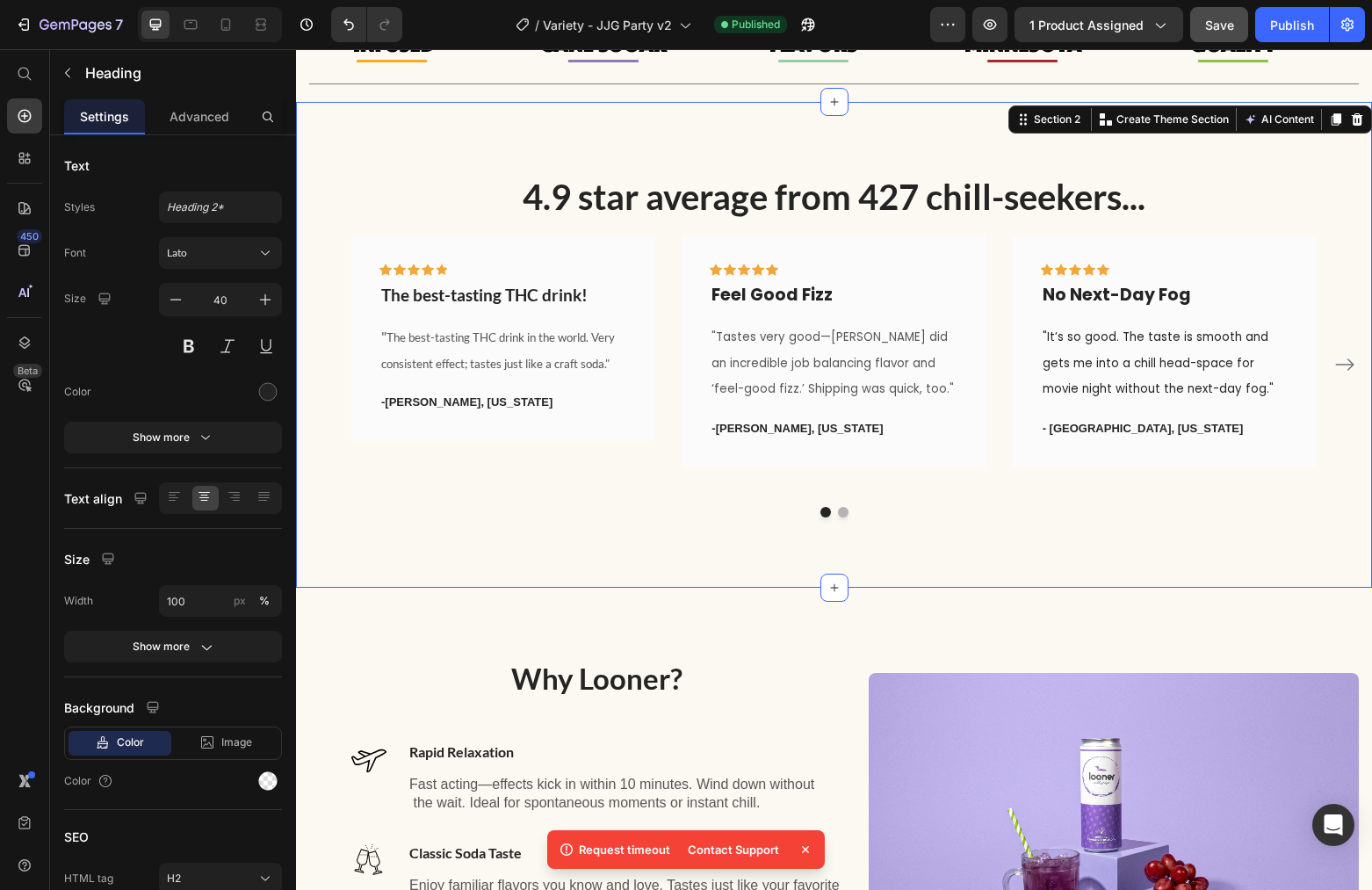 click on "4.9 star average from 427 chill-seekers... Heading
Icon
Icon
Icon
Icon
Icon Row The best-tasting THC drink! Text block " The best-tasting THC drink in the world. Very consistent effect; tastes just like a craft soda." Text block -[PERSON_NAME], [US_STATE] Text block Row
Icon
Icon
Icon
Icon
Icon Row Feel Good Fizz Text block "Tastes very good—Looner did an incredible job balancing flavor and ‘feel-good fizz.’ Shipping was quick, too." Text block -[PERSON_NAME], [US_STATE] Text block Row
Icon
Icon
Icon
Icon
Icon Row No Next-Day Fog Text block "It’s so good. The taste is smooth and gets me into a chill head-space for movie night without the next-day fog." Text block - [PERSON_NAME], [US_STATE] Text block Row
Icon
Icon
Icon Icon Icon Row" at bounding box center [834, 344] 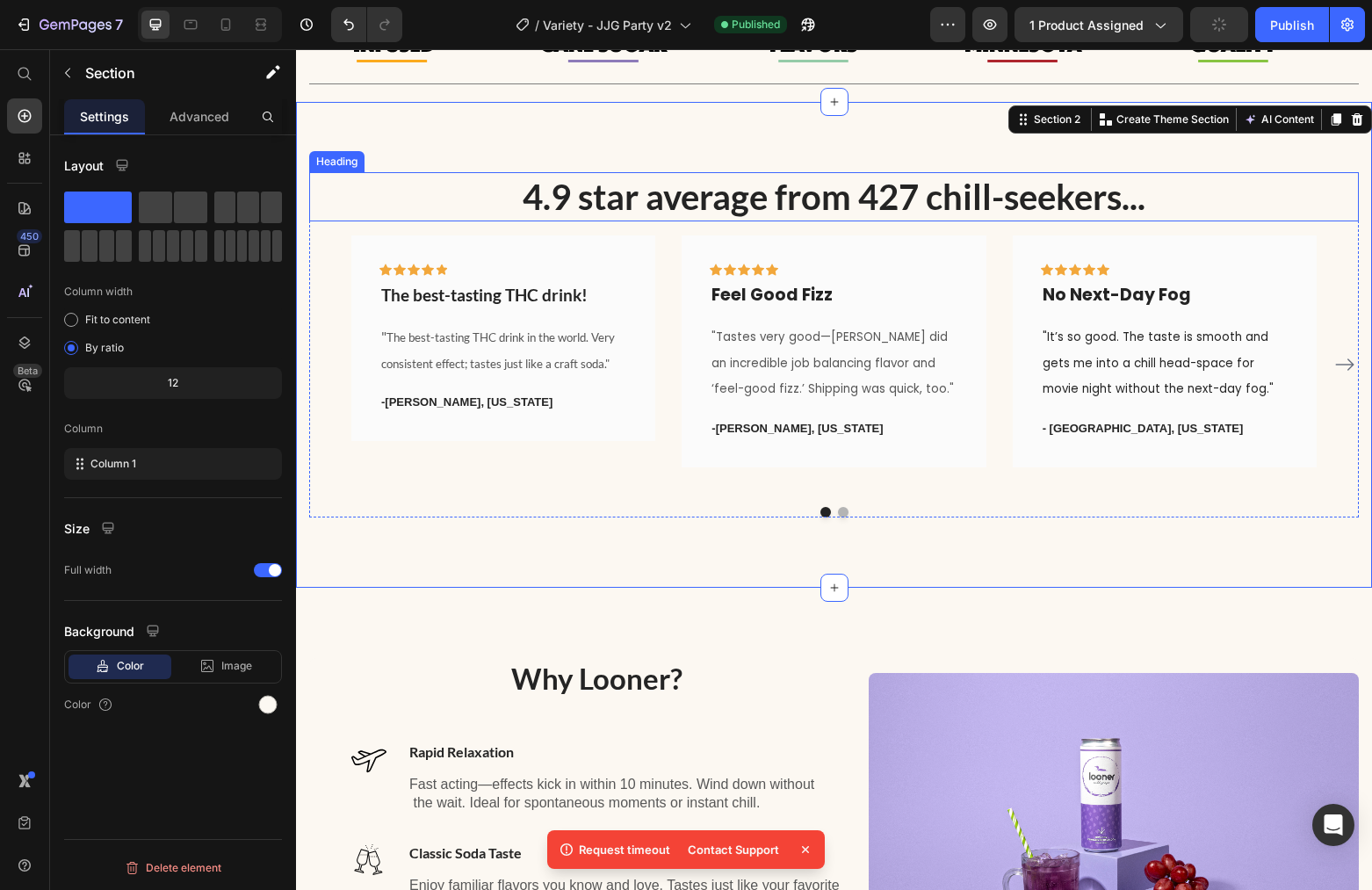 click on "4.9 star average from 427 chill-seekers..." at bounding box center (834, 197) 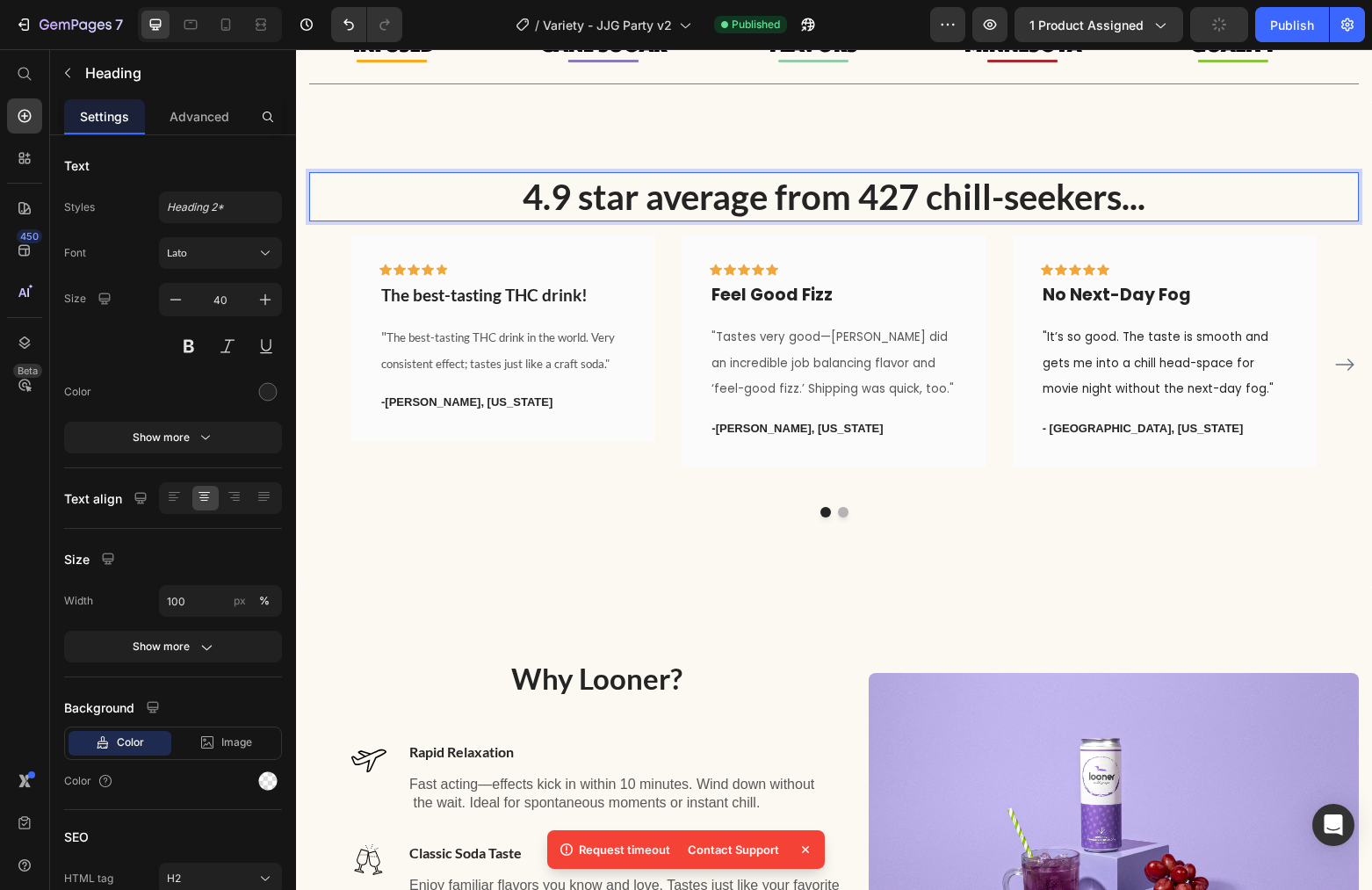 click on "4.9 star average from 427 chill-seekers..." at bounding box center (834, 197) 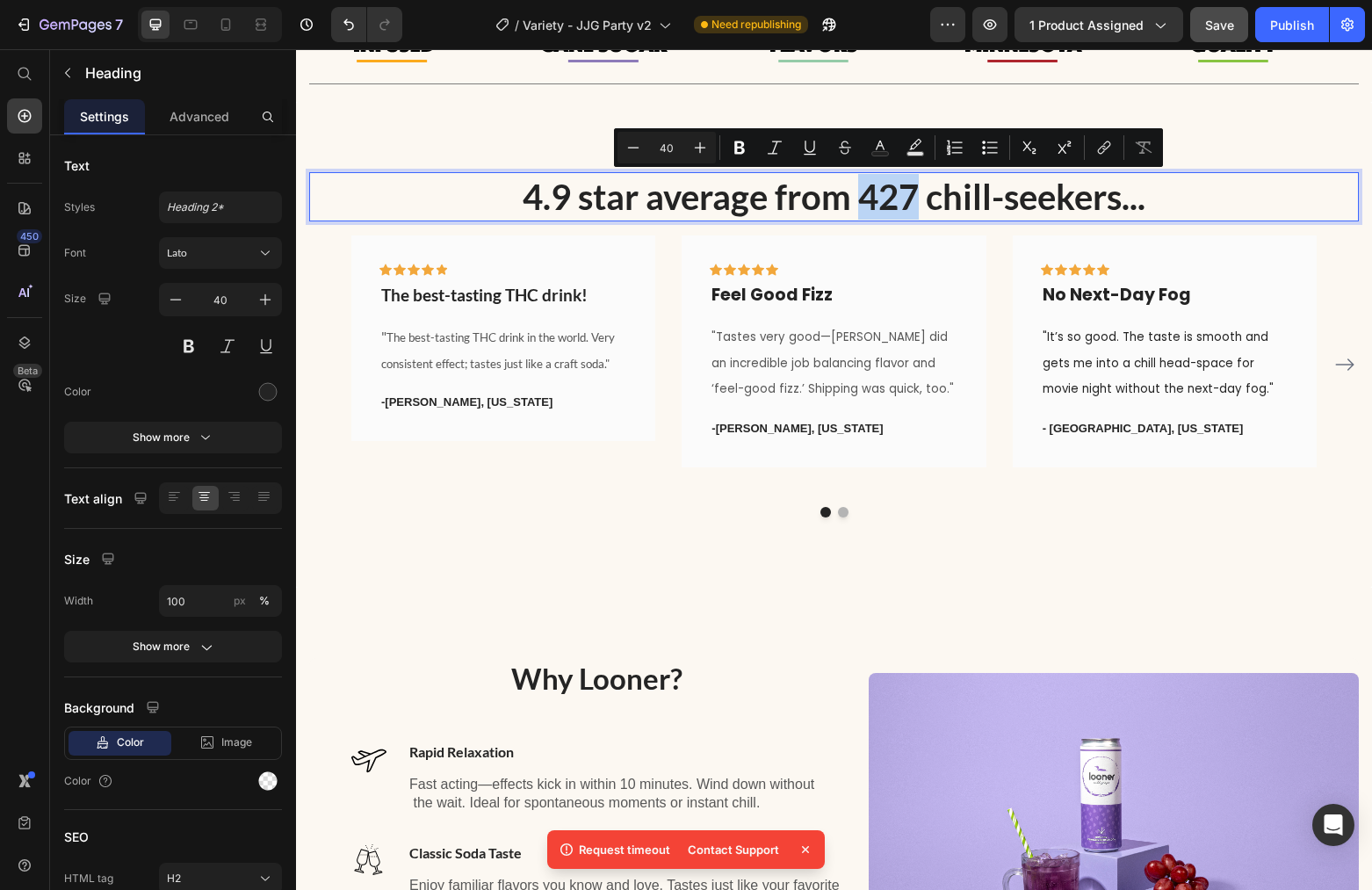 click on "4.9 star average from 427 chill-seekers..." at bounding box center (834, 197) 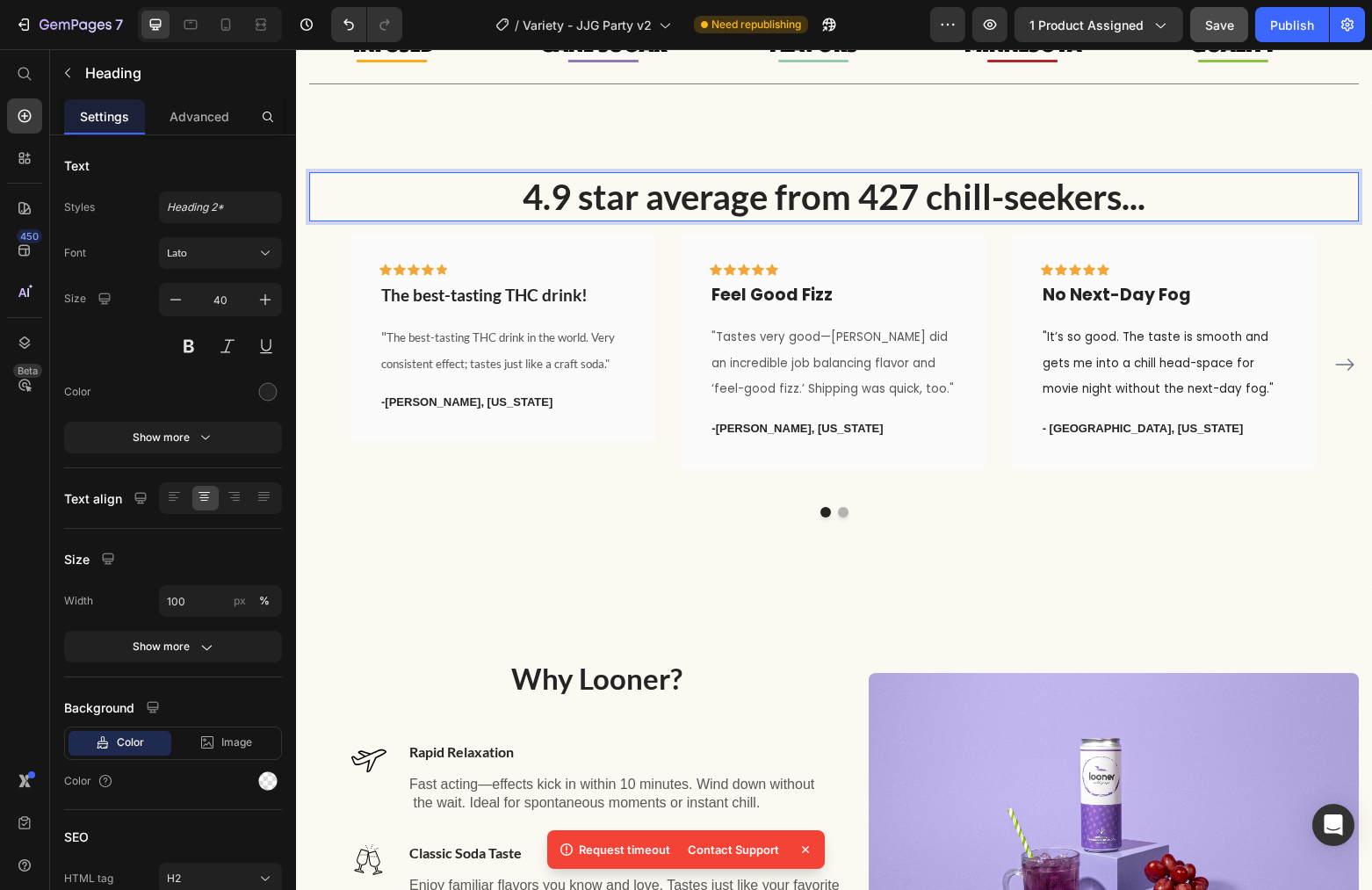 click on "4.9 star average from 427 chill-seekers..." at bounding box center [834, 197] 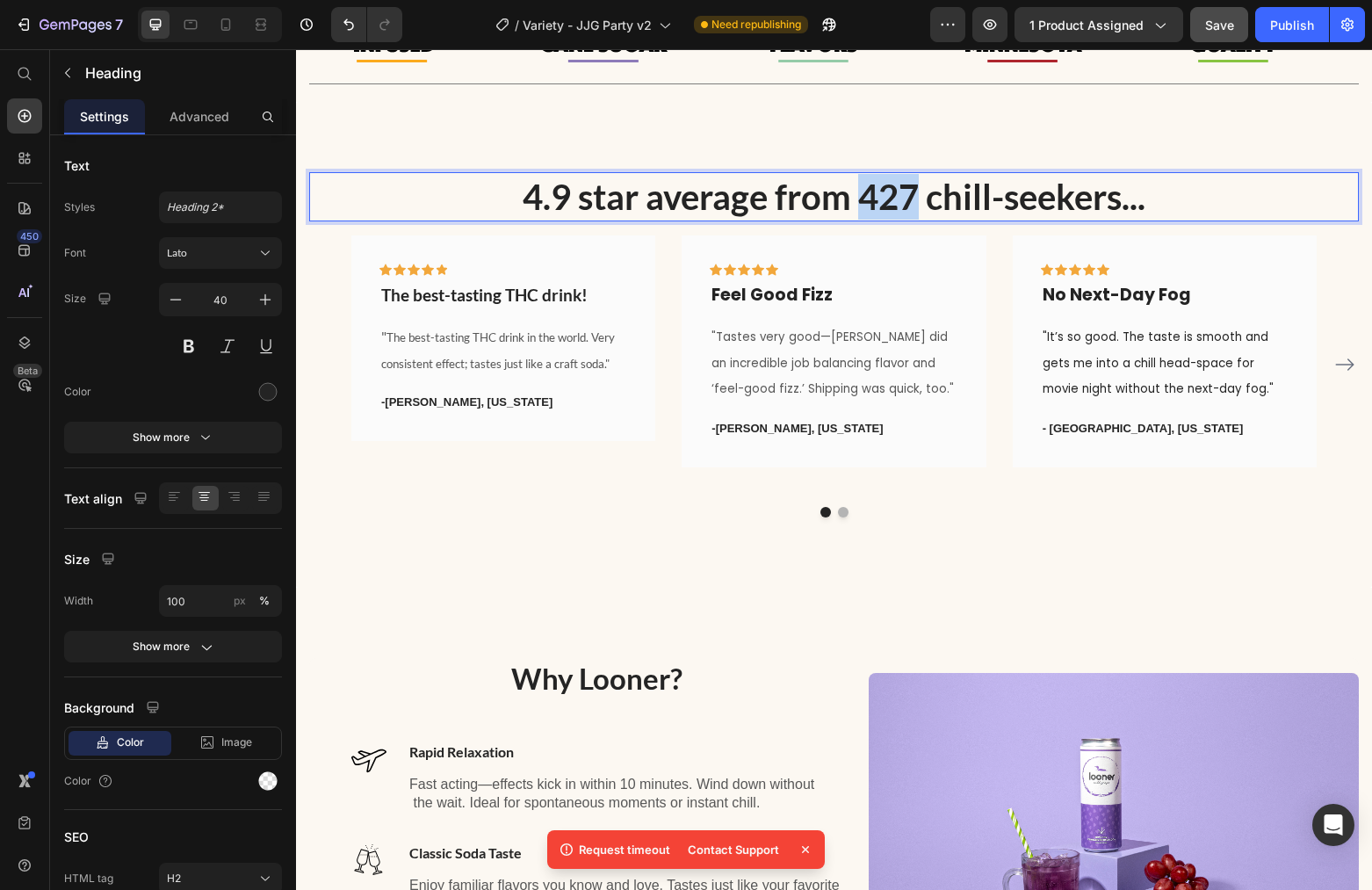 click on "4.9 star average from 427 chill-seekers..." at bounding box center (834, 197) 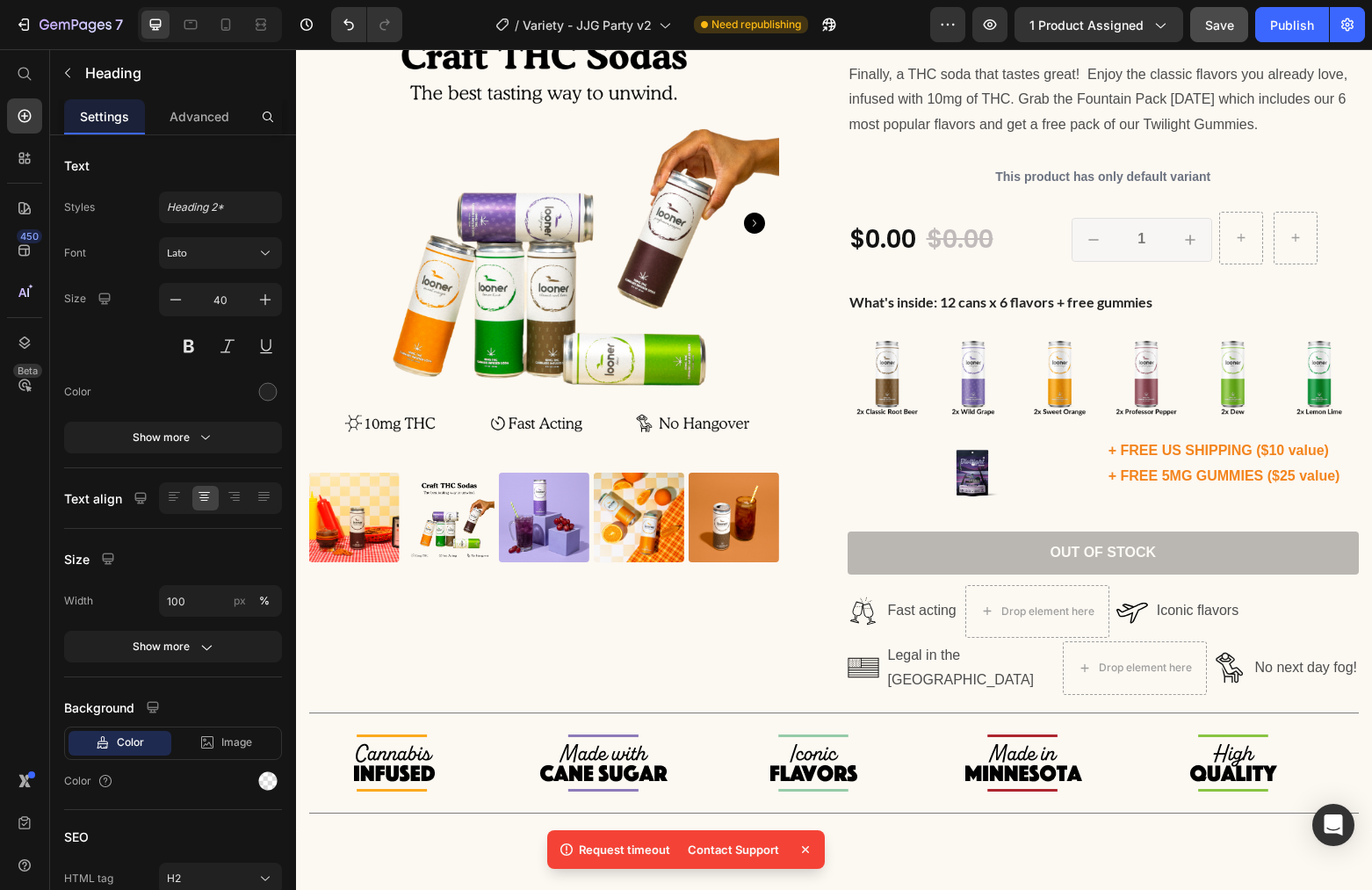 scroll, scrollTop: 0, scrollLeft: 0, axis: both 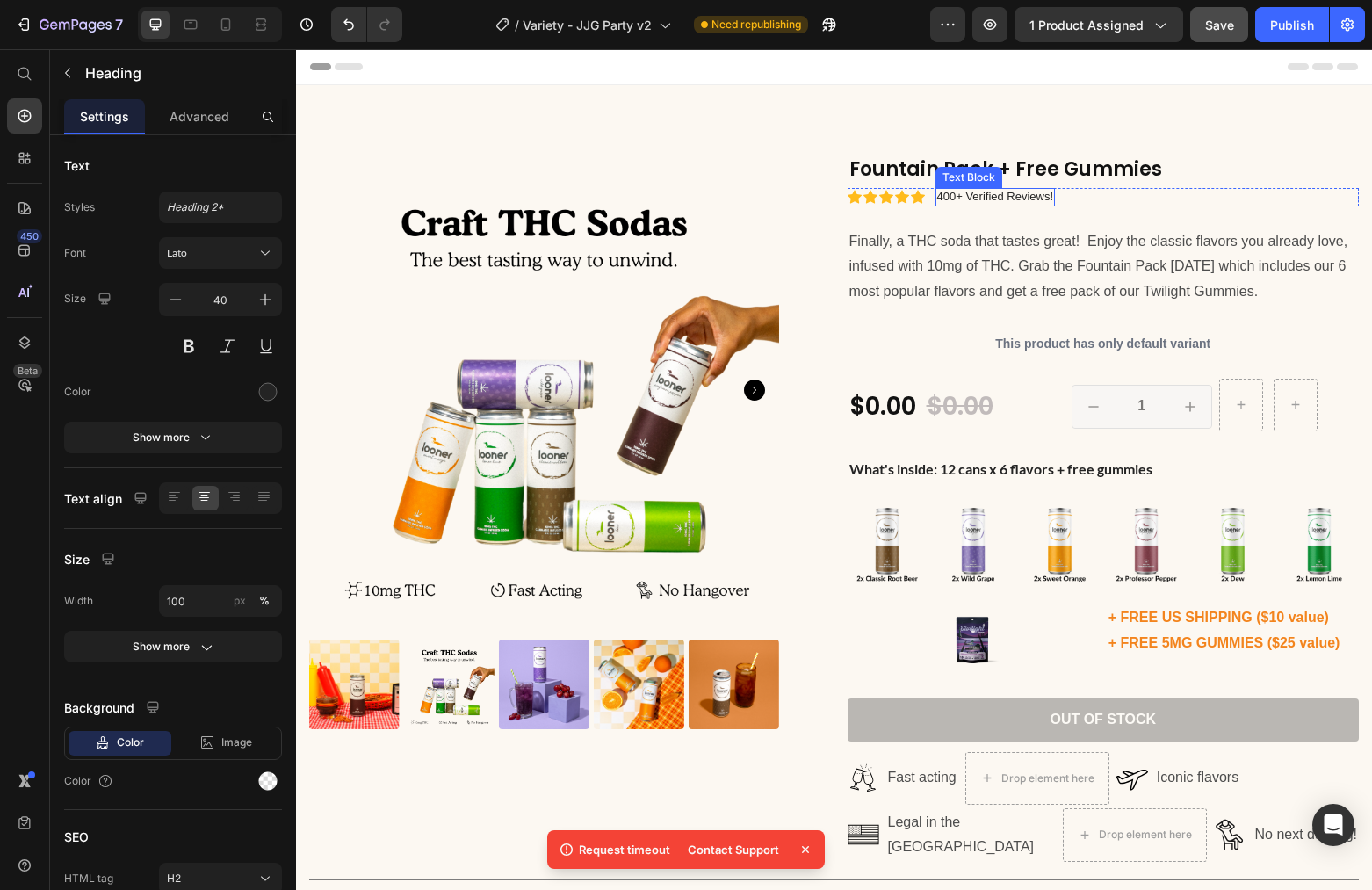 click on "400+ Verified Reviews!" at bounding box center [995, 197] 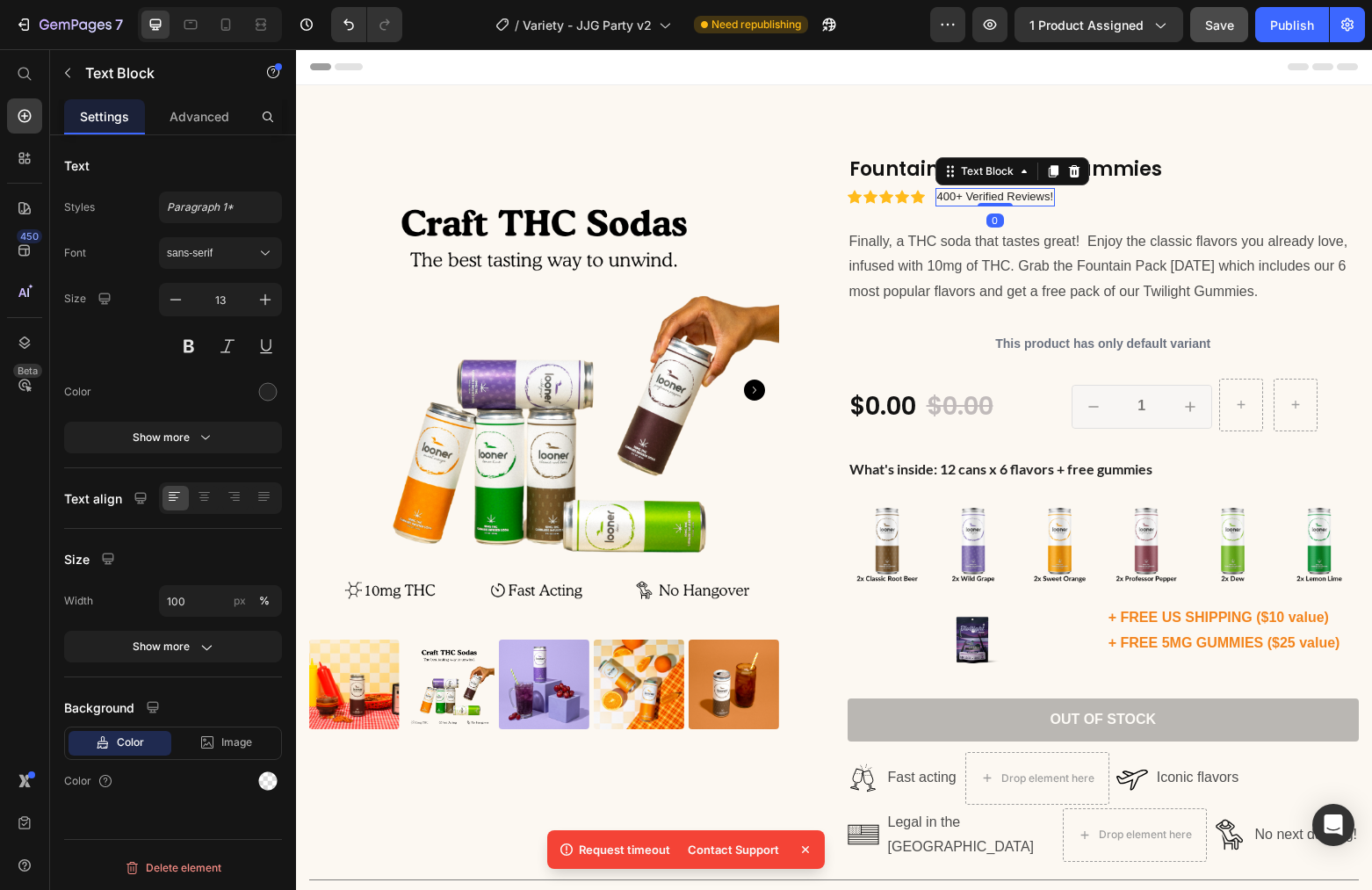 click on "400+ Verified Reviews!" at bounding box center (995, 197) 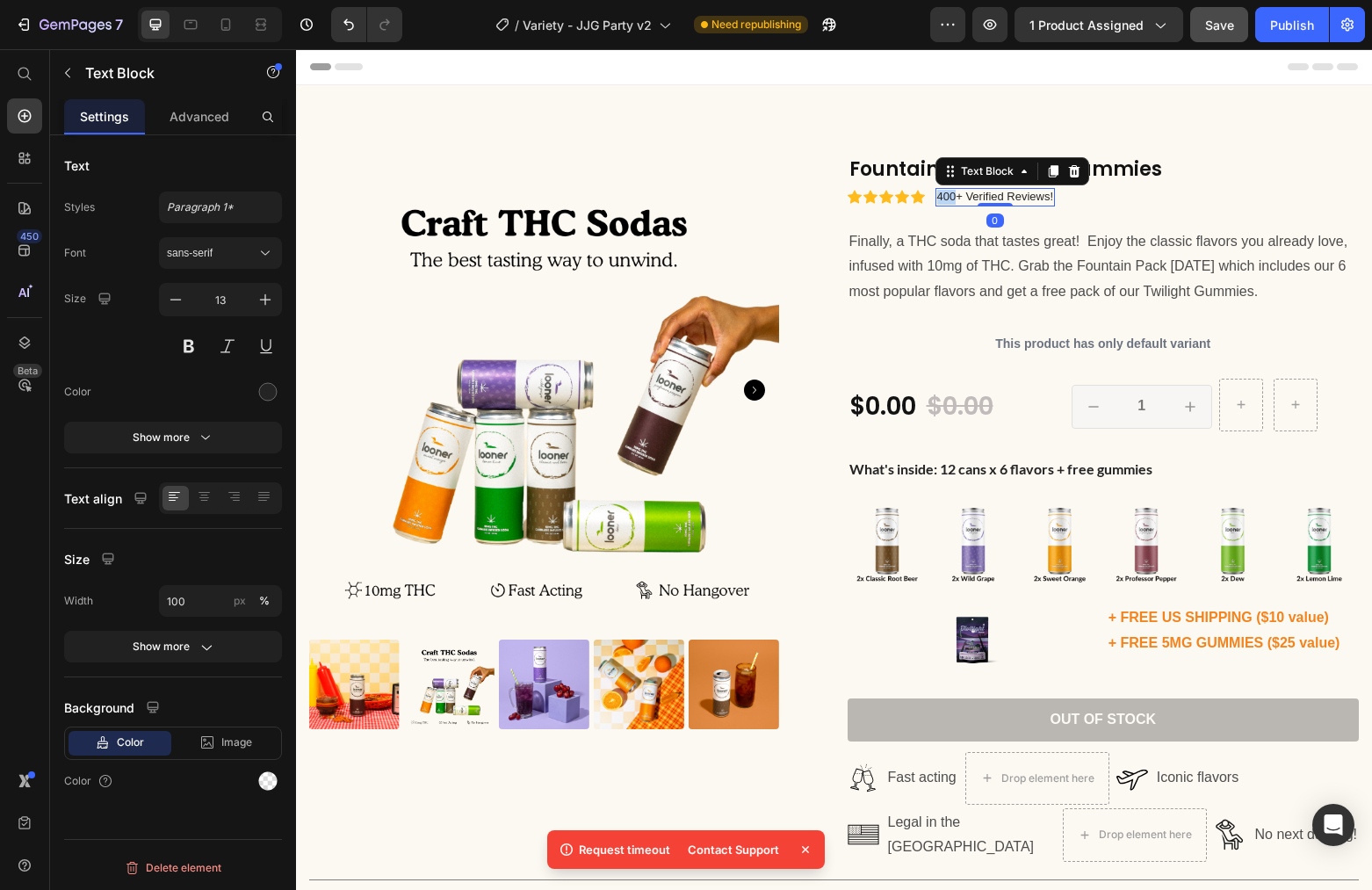 click on "400+ Verified Reviews!" at bounding box center [995, 197] 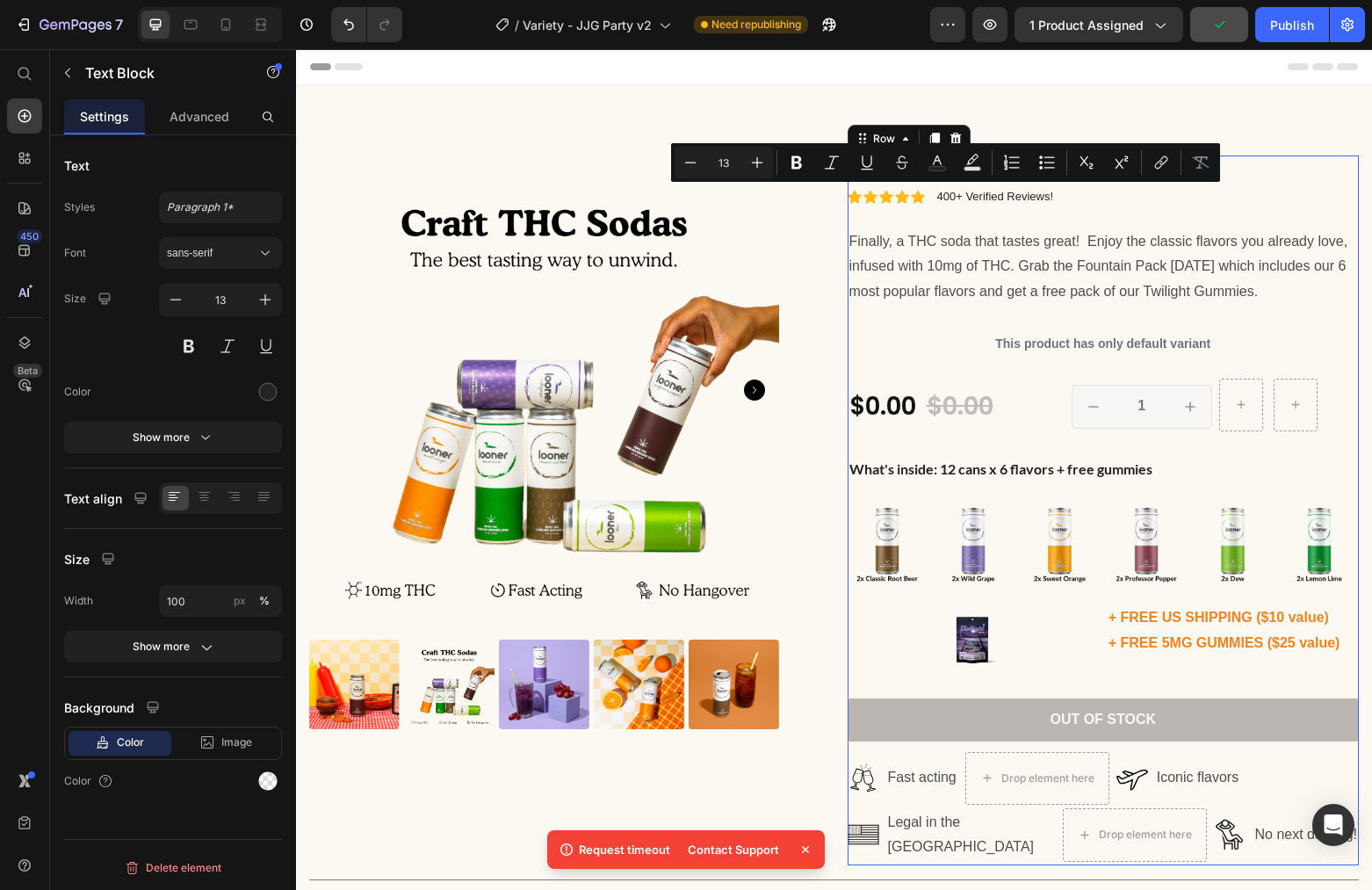 click on "Icon Icon Icon Icon Icon Icon List 2,500+ Verified Reviews! Text Block Row Fountain Pack + Free Gummies Product Title Icon Icon Icon Icon Icon Icon List 400+ Verified Reviews! Text Block Row Finally, a THC soda that tastes great!  Enjoy the classic flavors you already love, infused with 10mg of THC. Grab the Fountain Pack [DATE] which includes our 6 most popular flavors and get a free pack of our Twilight Gummies. Text Block This product has only default variant Product Variants & Swatches This product has only default variant Product Variants & Swatches $0.00 Product Price $0.00 Product Price Row 1 Product Quantity
Row Row What's inside: 12 cans x 6 flavors + free gummies Text Block Image Image Image Image Image Image Row Image + FREE US SHIPPING ($10 value) + FREE 5MG GUMMIES ($25 value) Text Block Row Out of stock Add to Cart Icon   Fast acting          Text Block
Drop element here Icon Iconic flavors Text Block Row Icon Legal in the [GEOGRAPHIC_DATA]
Row" at bounding box center [1103, 510] 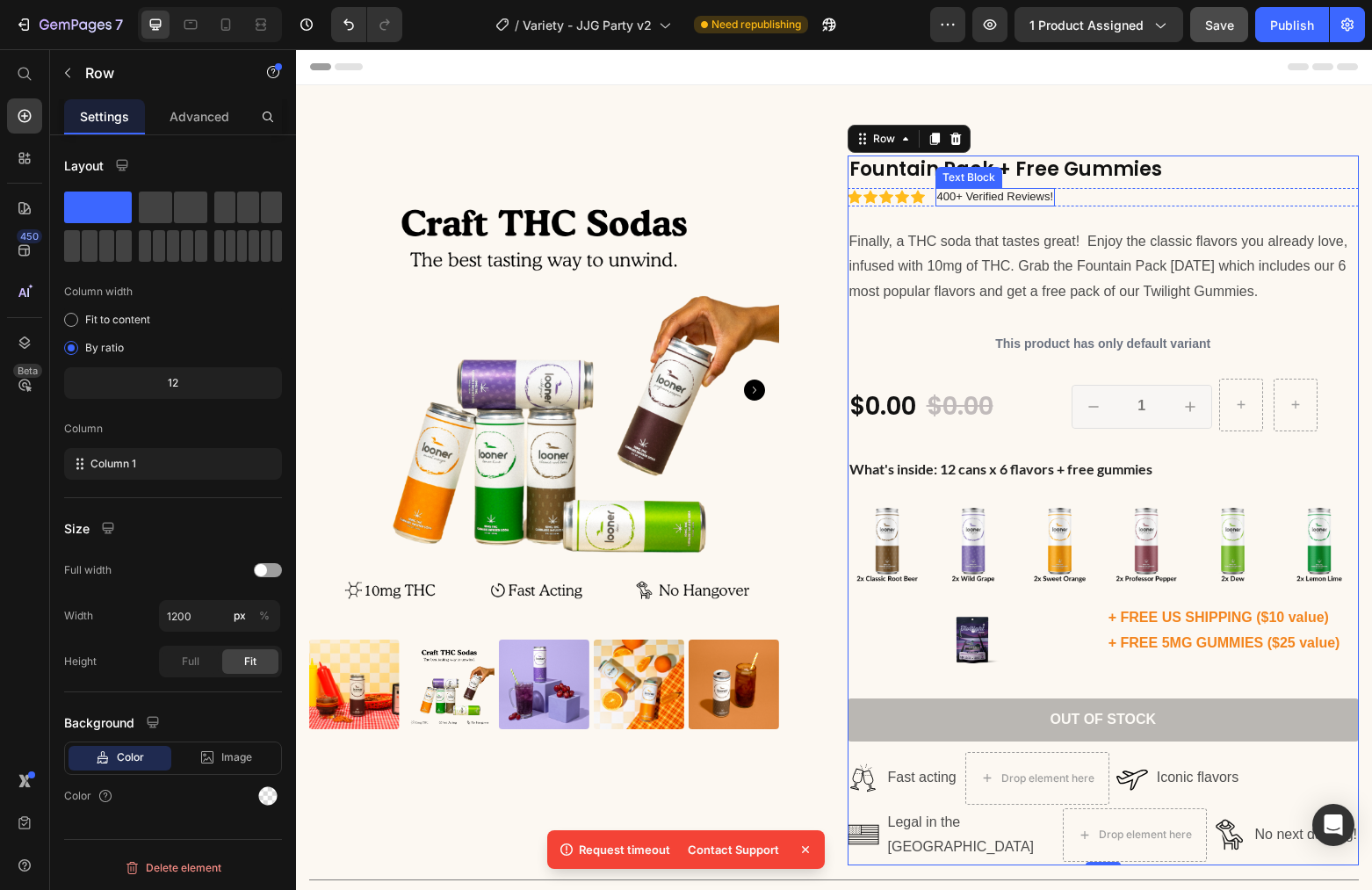 click on "400+ Verified Reviews!" at bounding box center [995, 197] 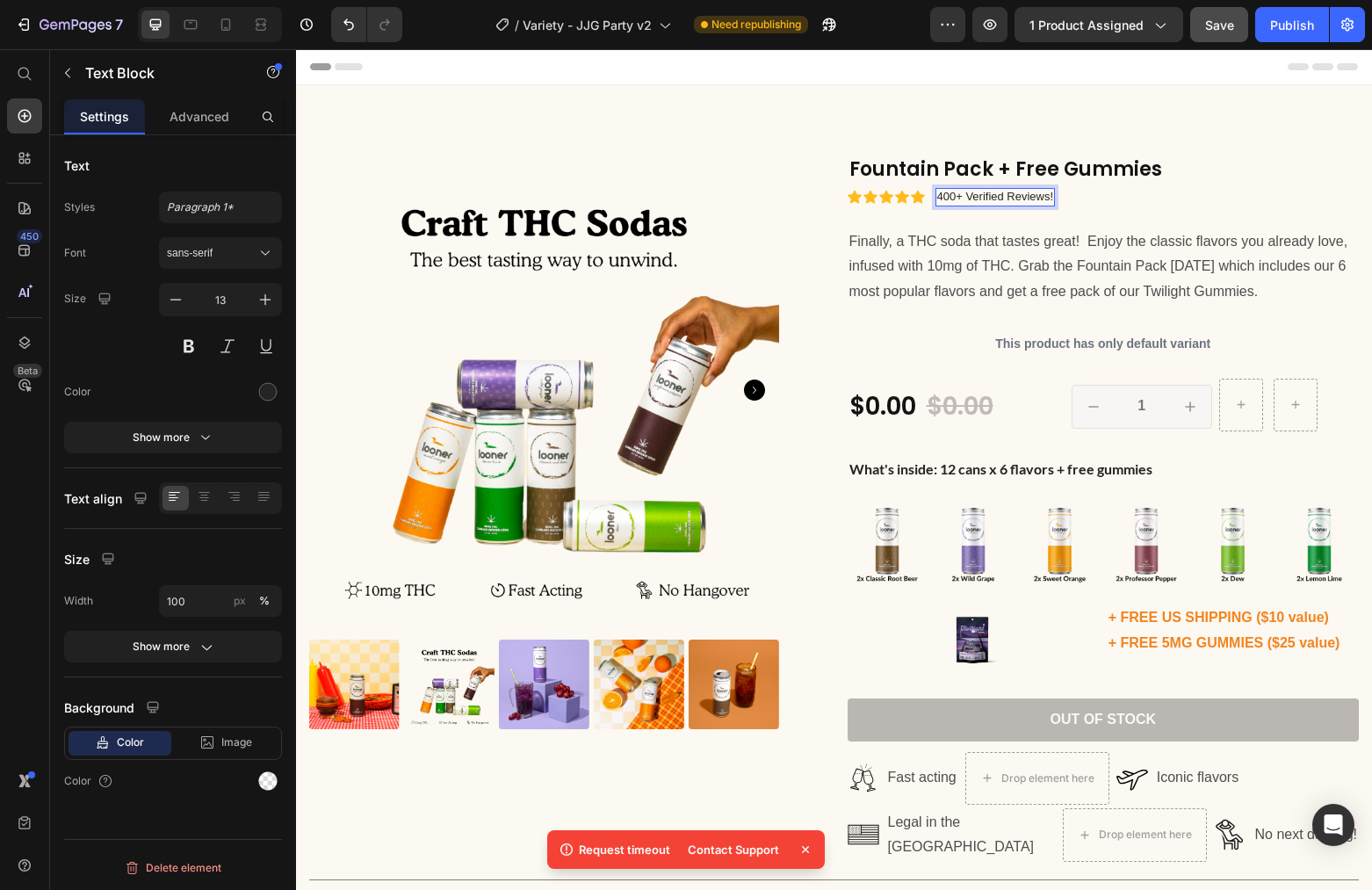 click on "400+ Verified Reviews!" at bounding box center [995, 197] 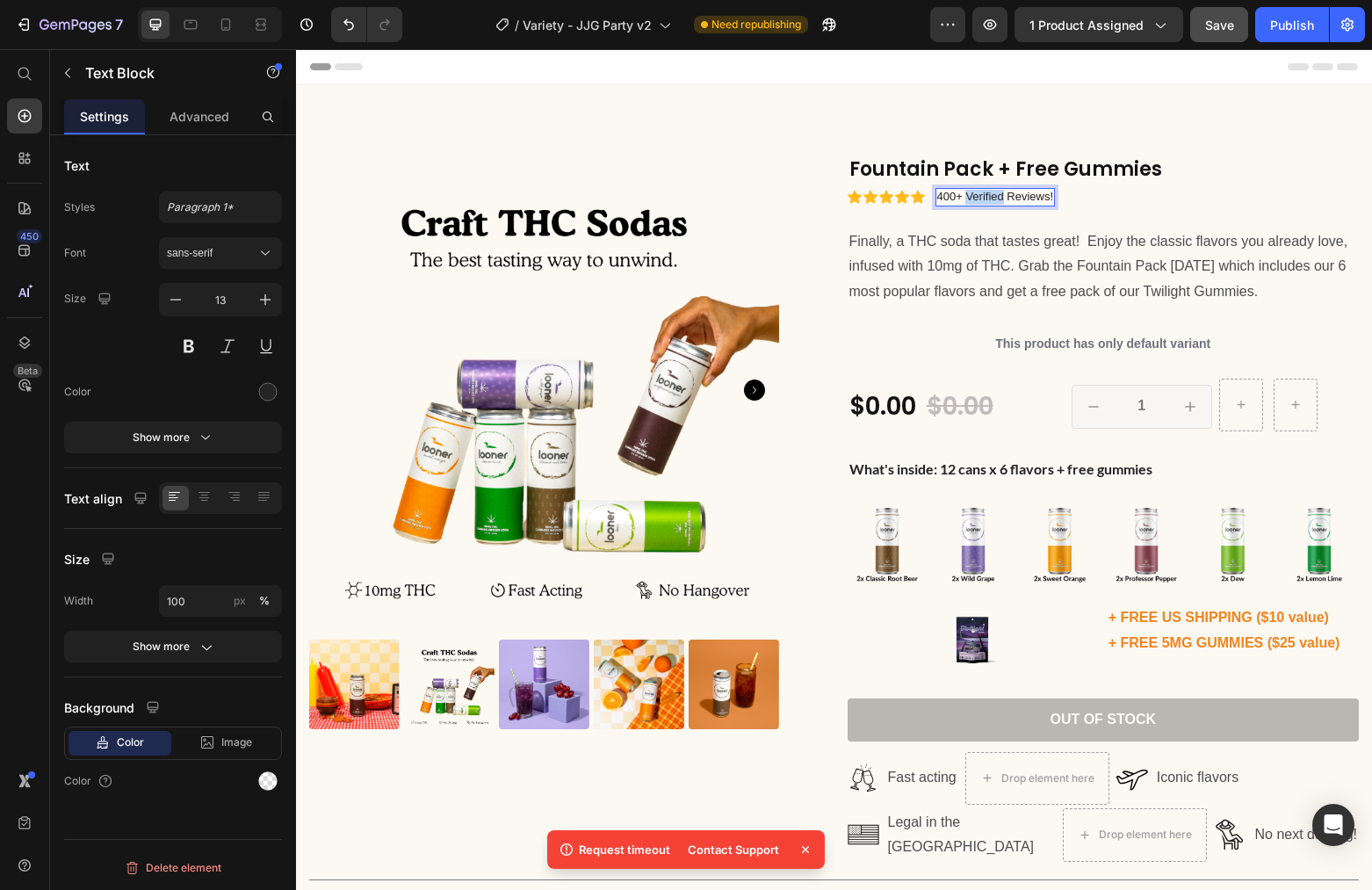 click on "400+ Verified Reviews!" at bounding box center (995, 197) 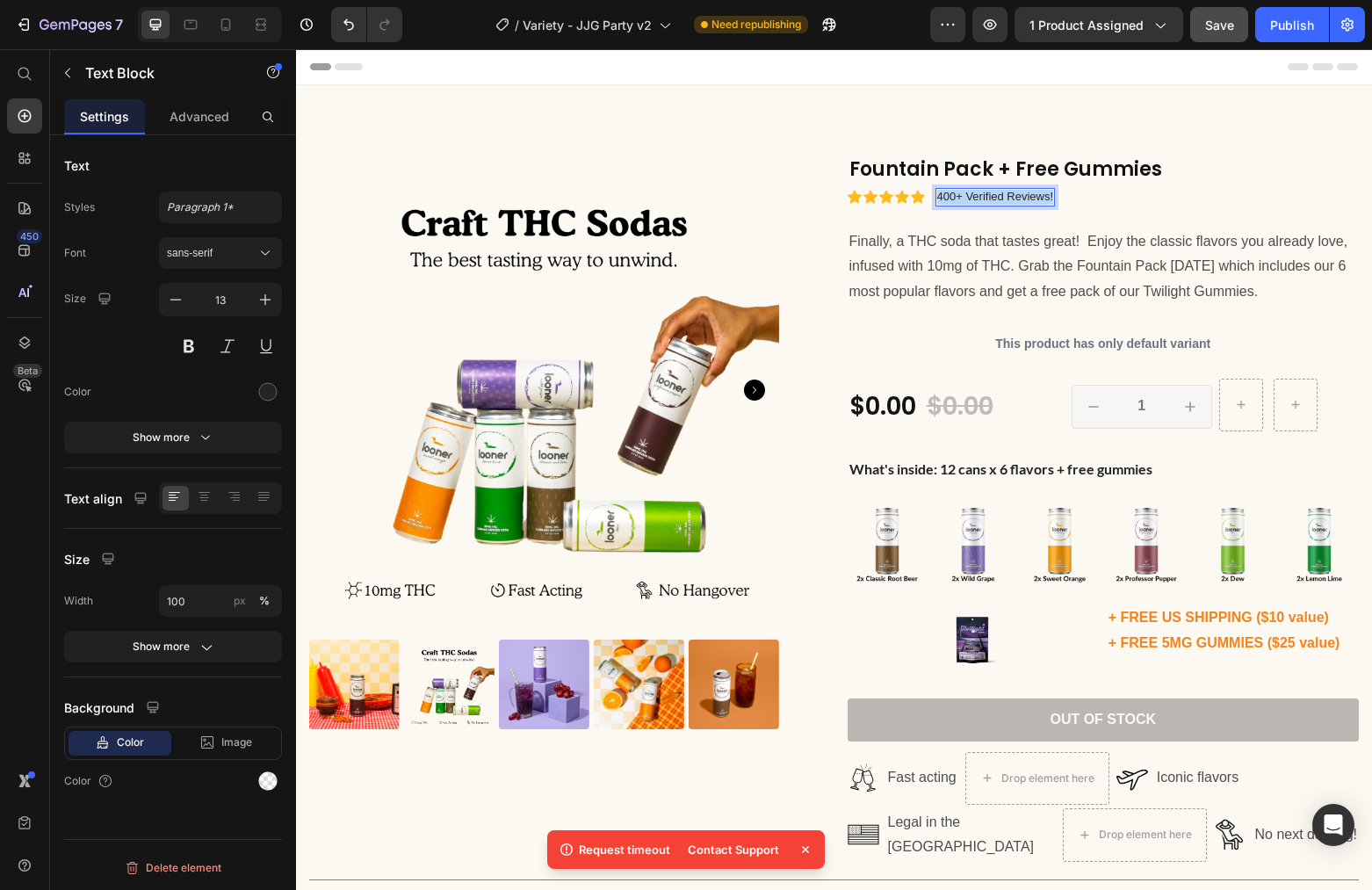 click on "400+ Verified Reviews!" at bounding box center [995, 197] 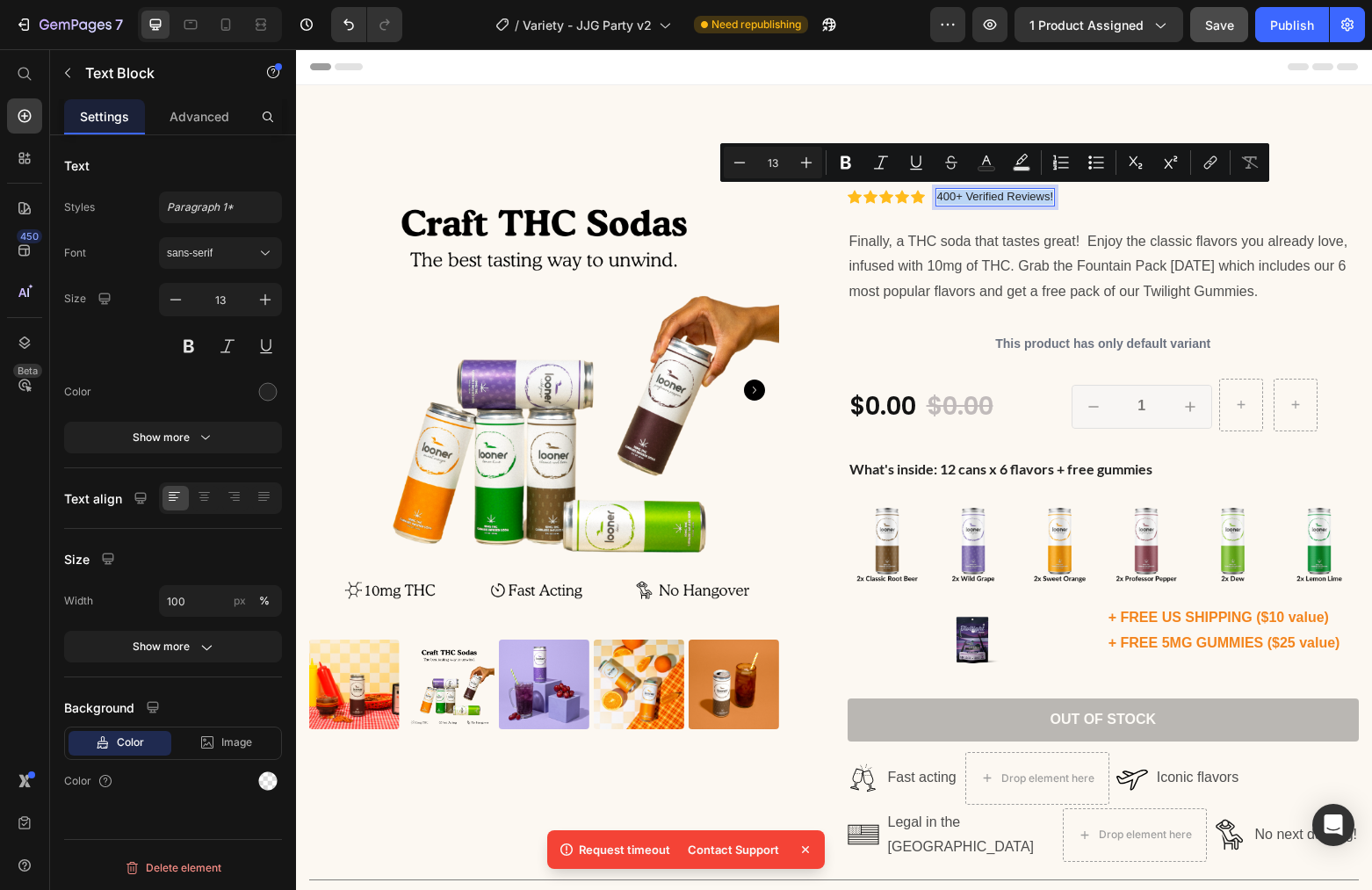 click on "400+ Verified Reviews!" at bounding box center (995, 197) 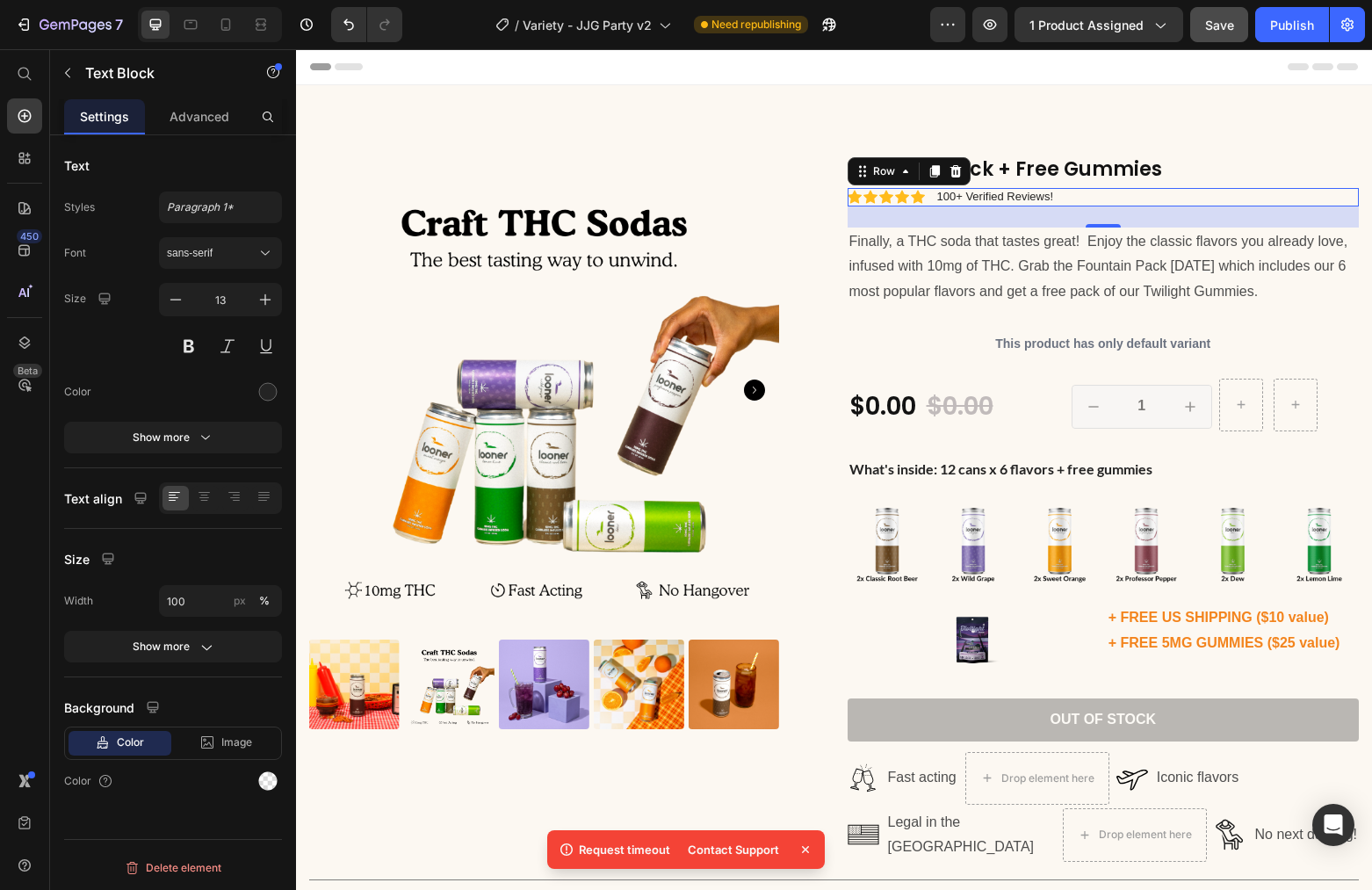 click on "Icon Icon Icon Icon Icon Icon List 100+ Verified Reviews! Text Block Row   0" at bounding box center [1103, 197] 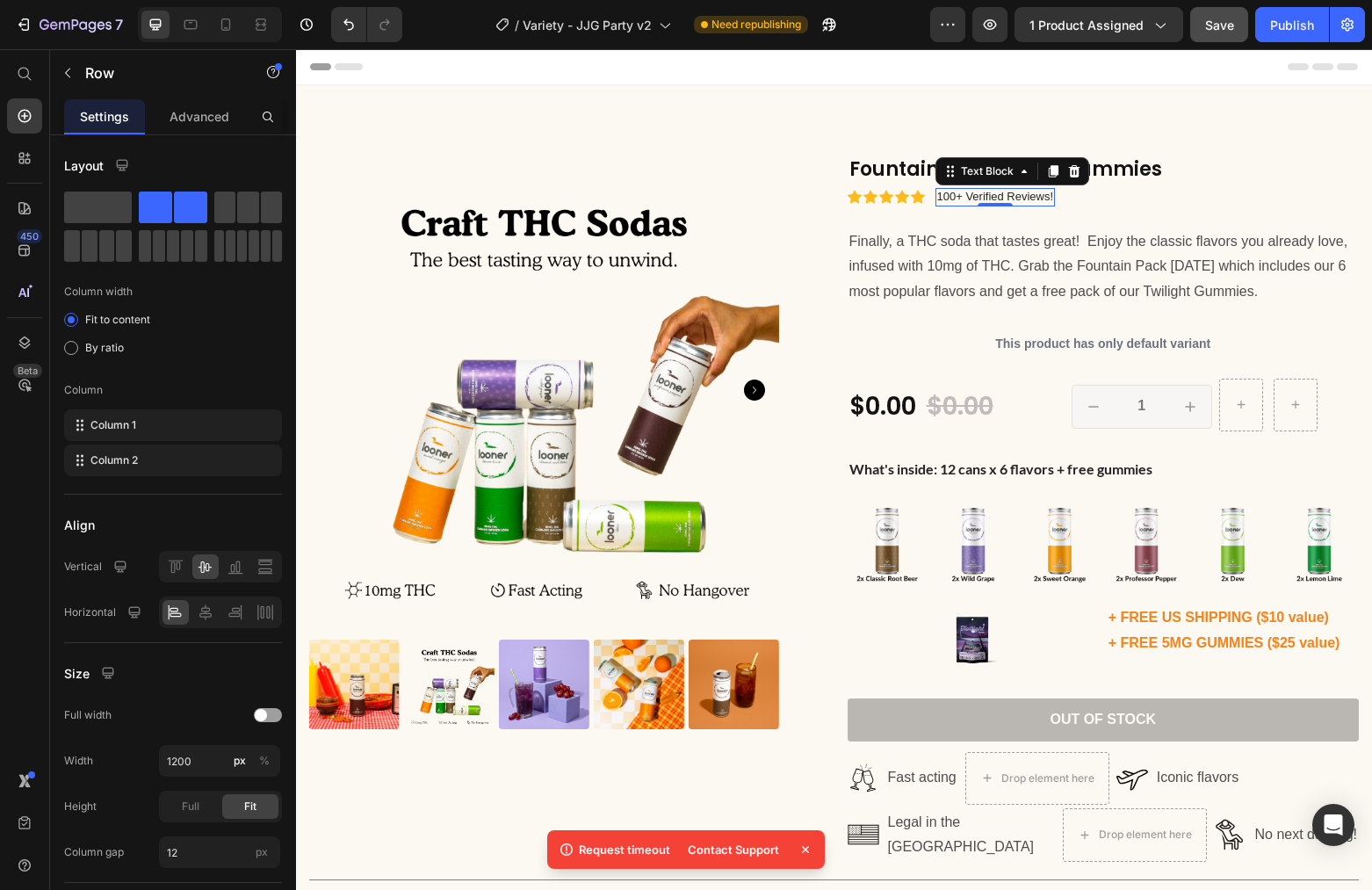 click on "100+ Verified Reviews!" at bounding box center (995, 197) 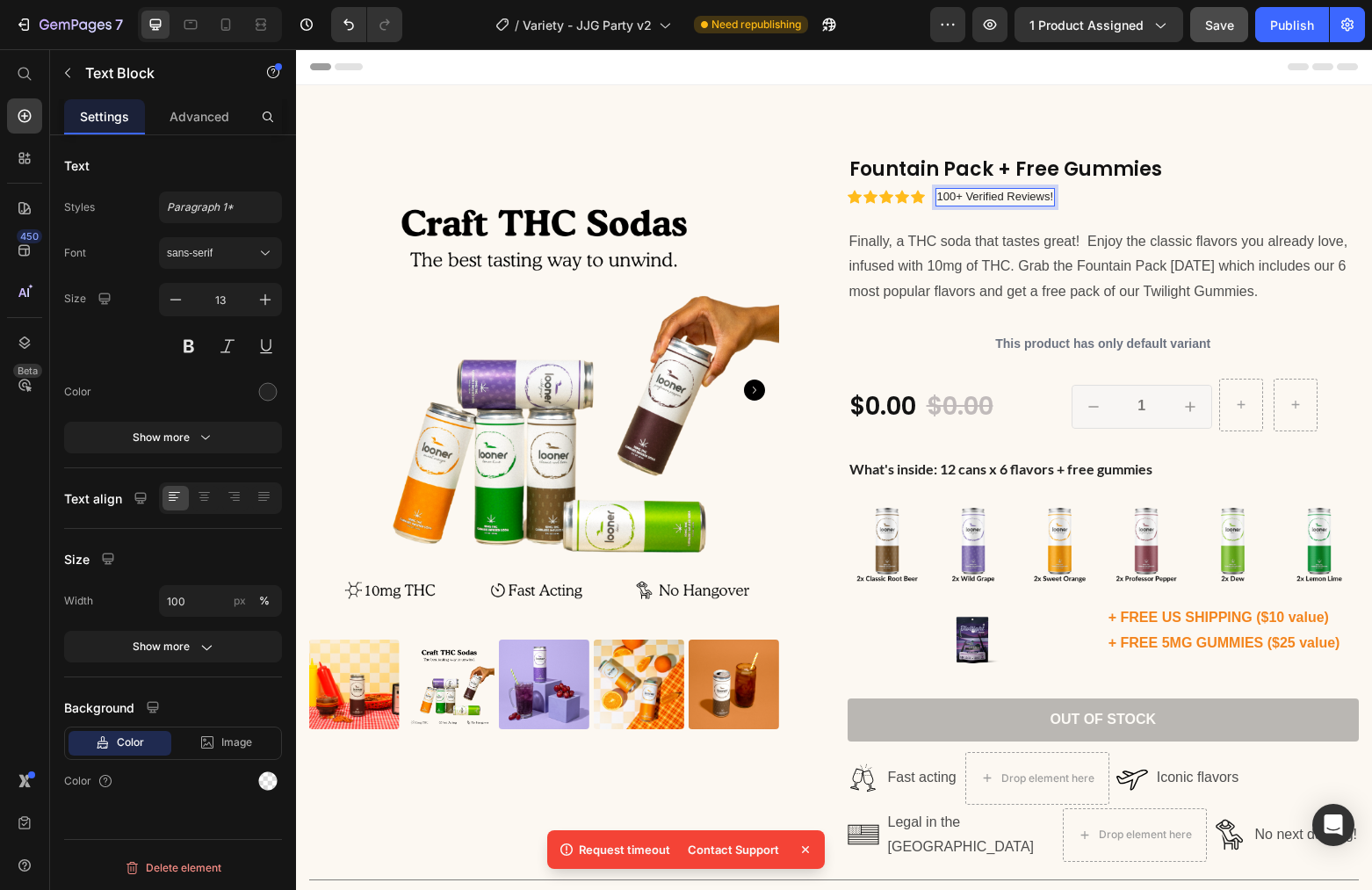 click on "100+ Verified Reviews!" at bounding box center [995, 197] 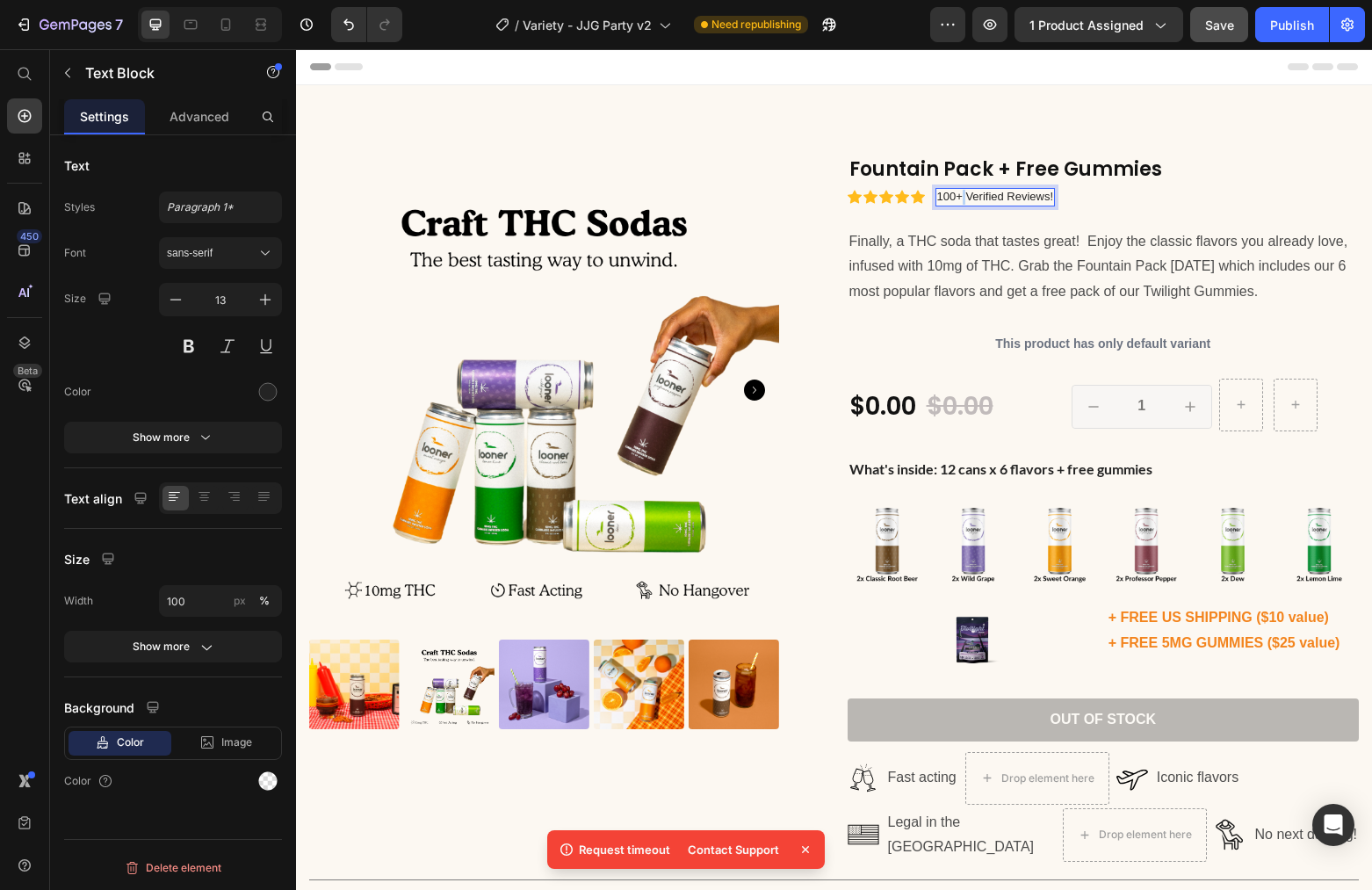 click on "100+ Verified Reviews!" at bounding box center [995, 197] 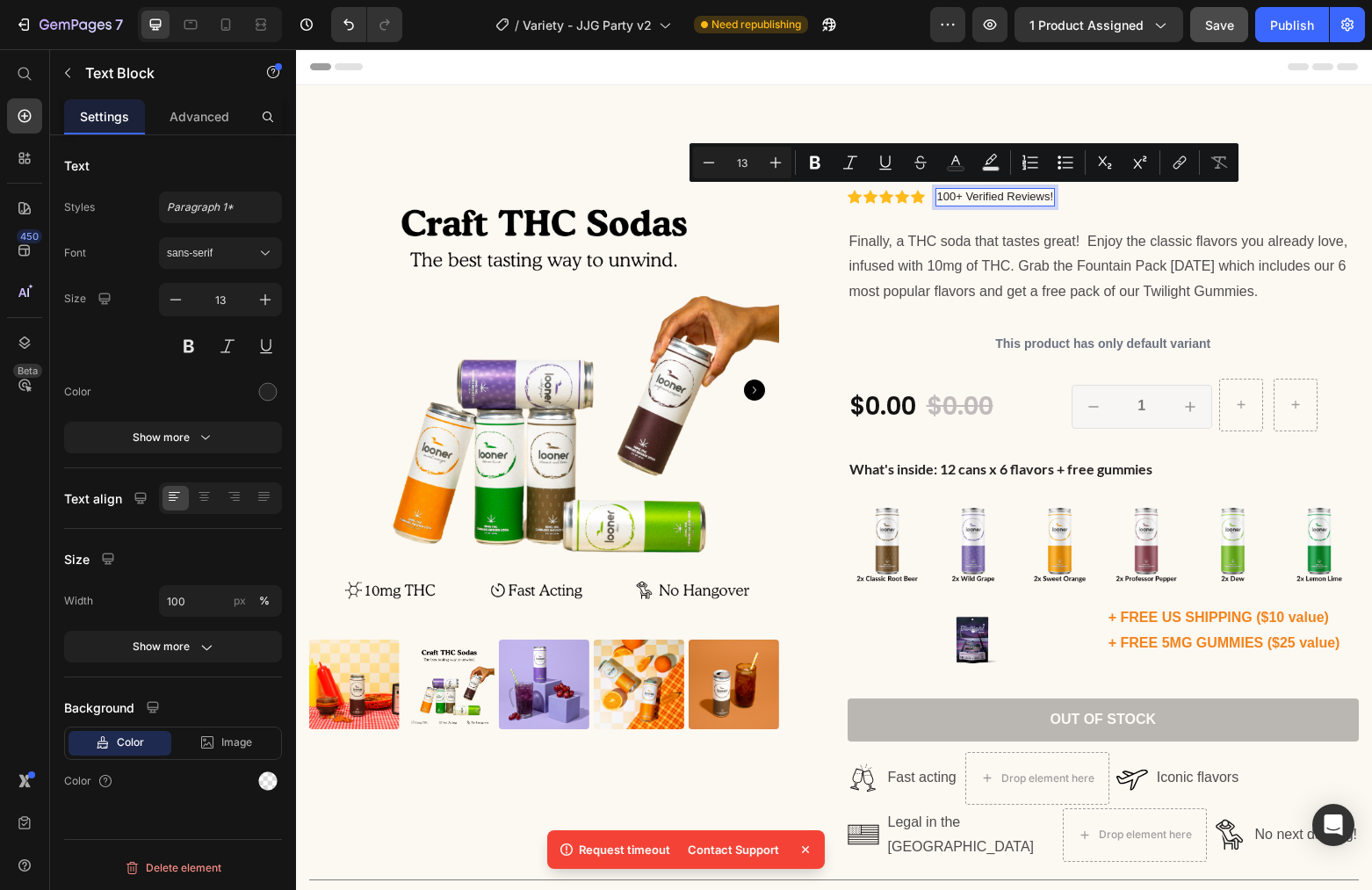 click on "100+ Verified Reviews!" at bounding box center [995, 197] 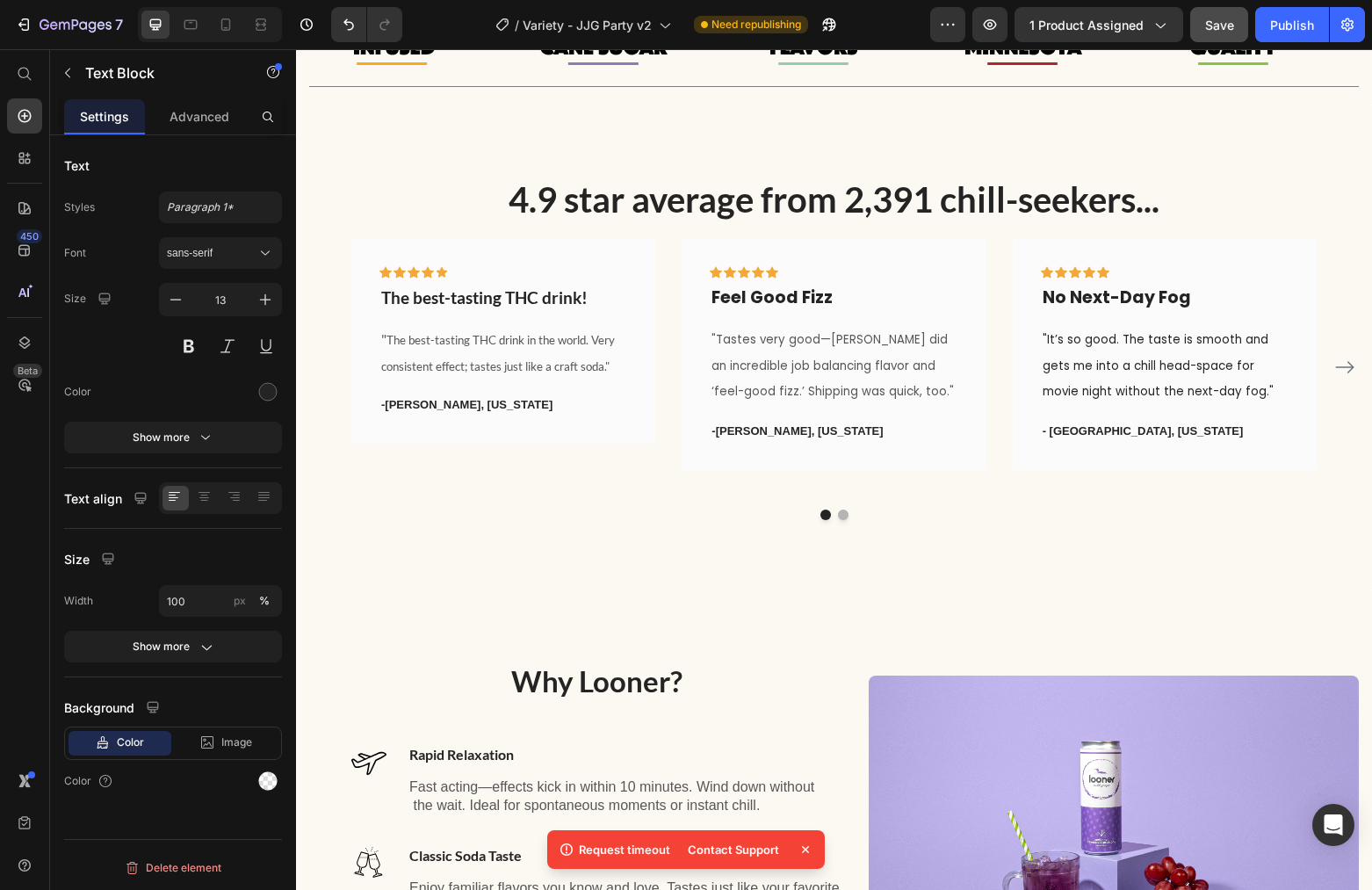 scroll, scrollTop: 895, scrollLeft: 0, axis: vertical 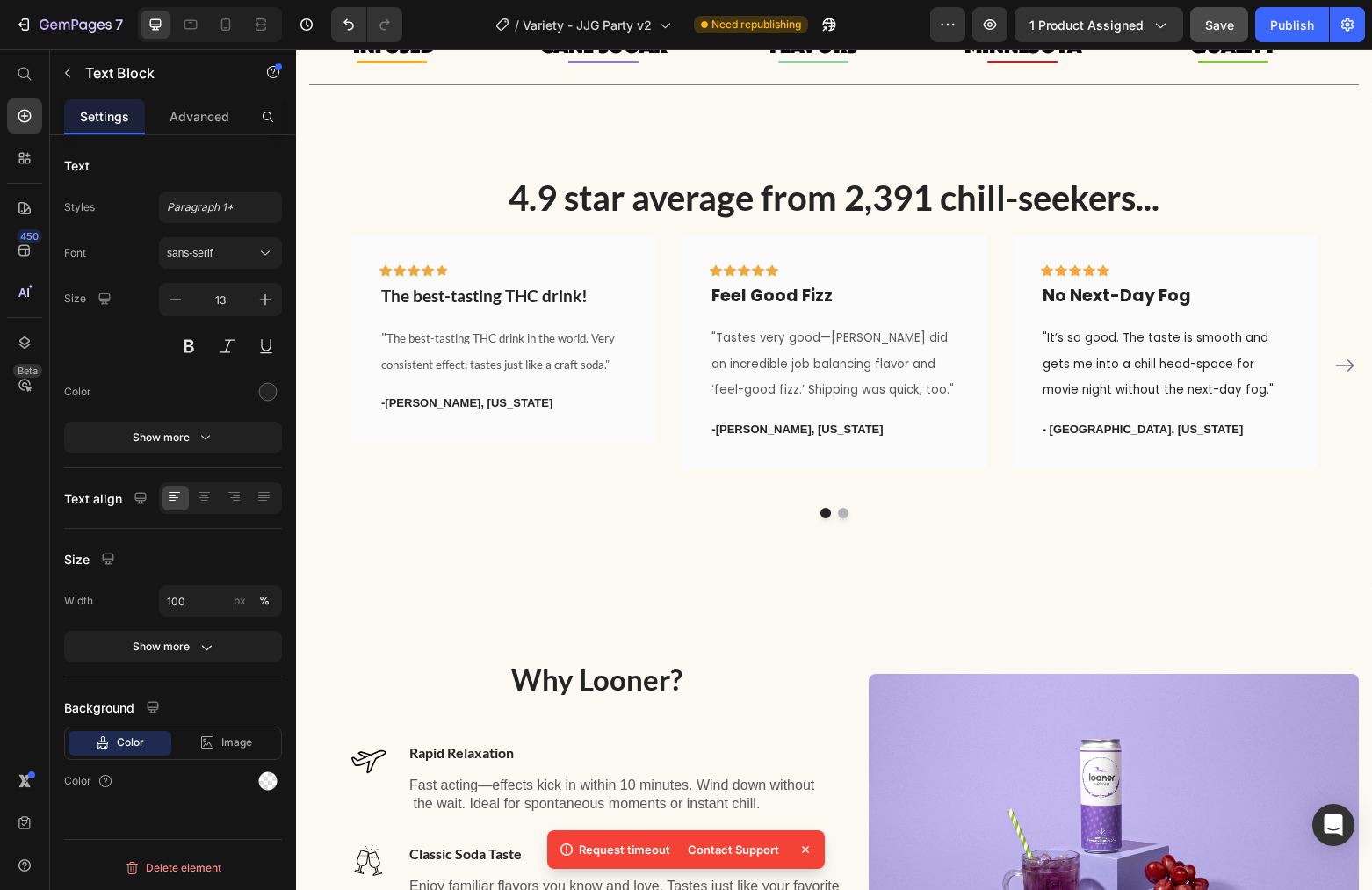 click on "Save" at bounding box center [1219, 25] 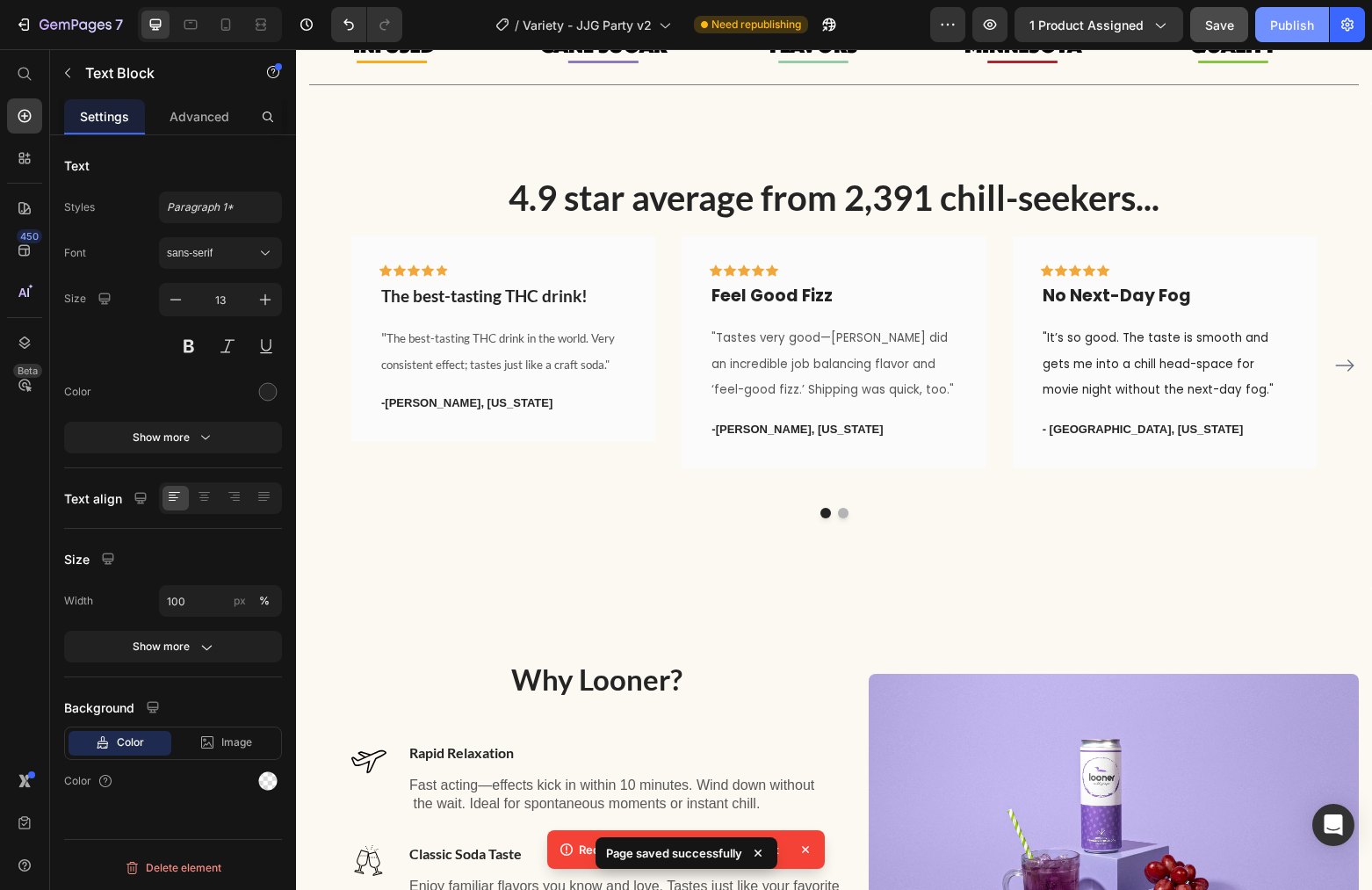 click on "Publish" at bounding box center (1292, 25) 